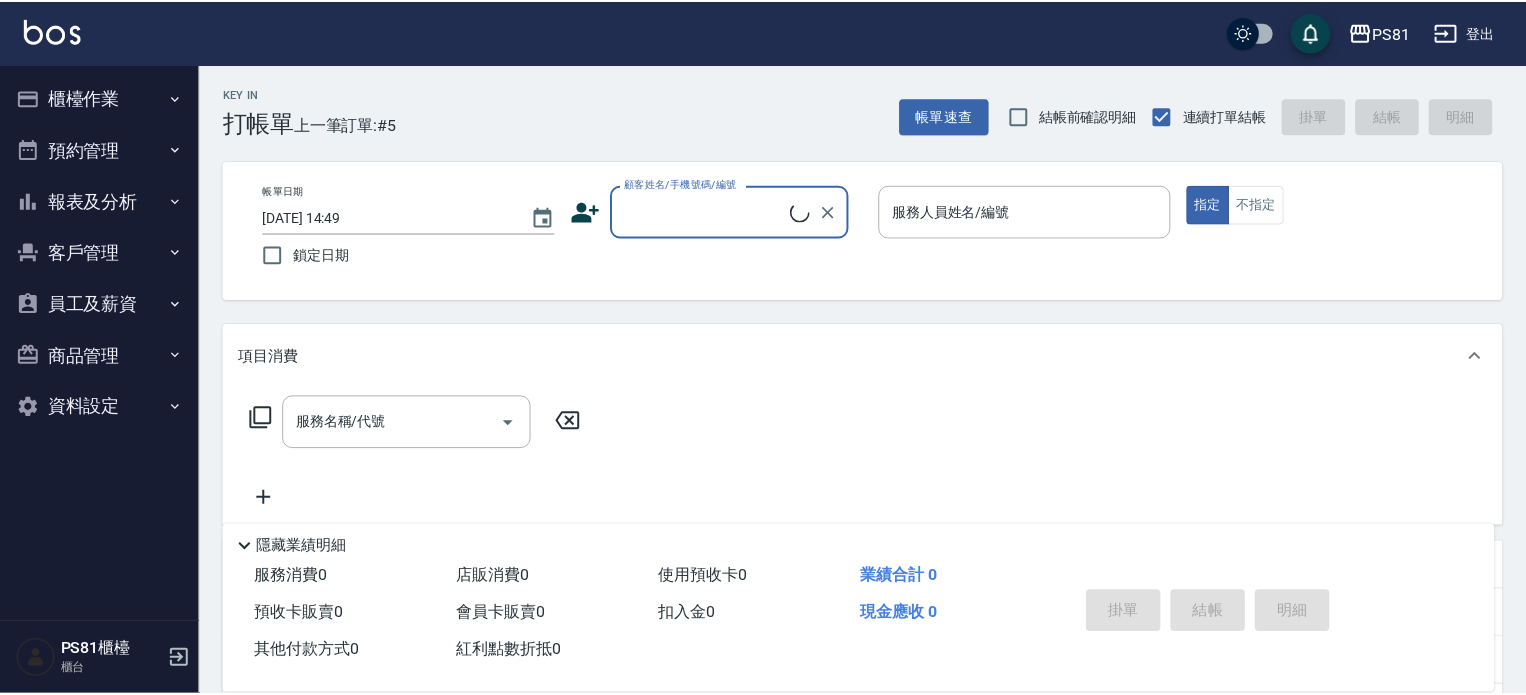 scroll, scrollTop: 0, scrollLeft: 0, axis: both 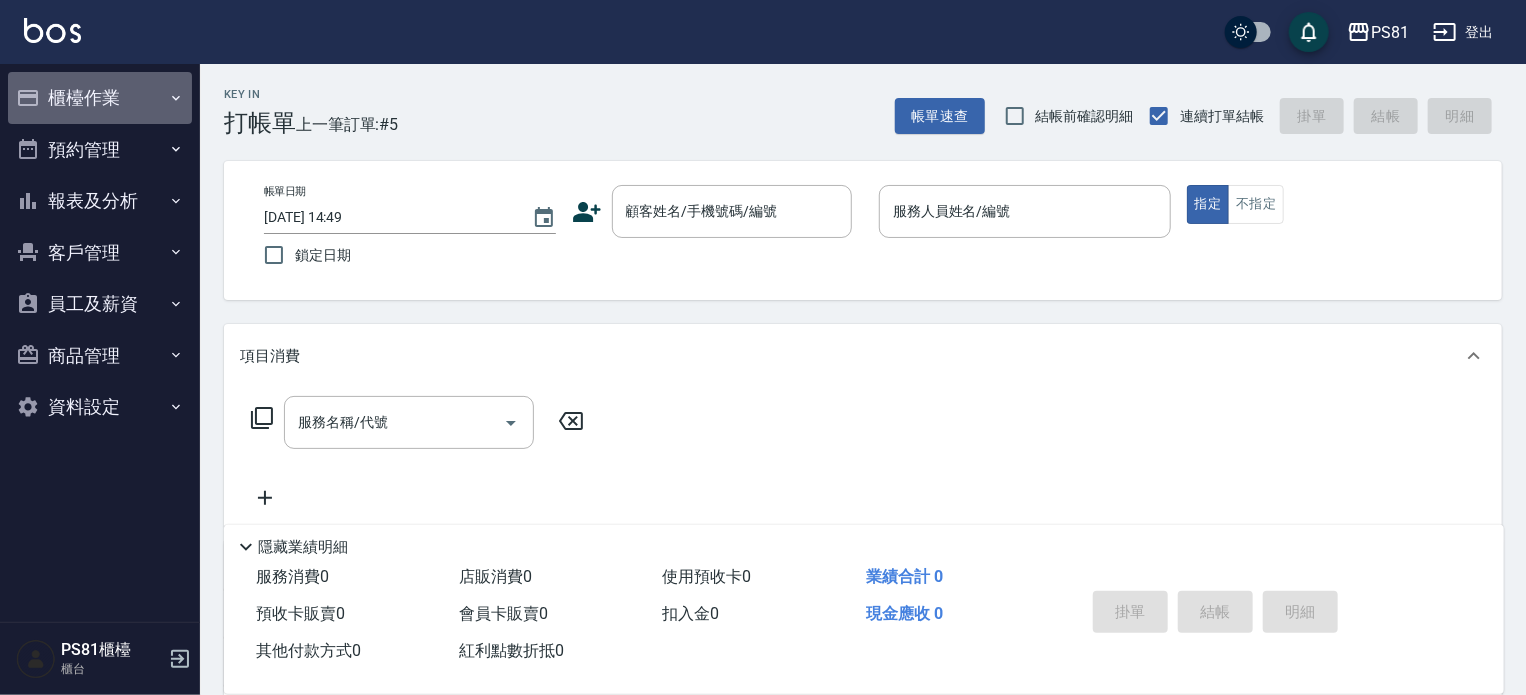 click on "櫃檯作業" at bounding box center [100, 98] 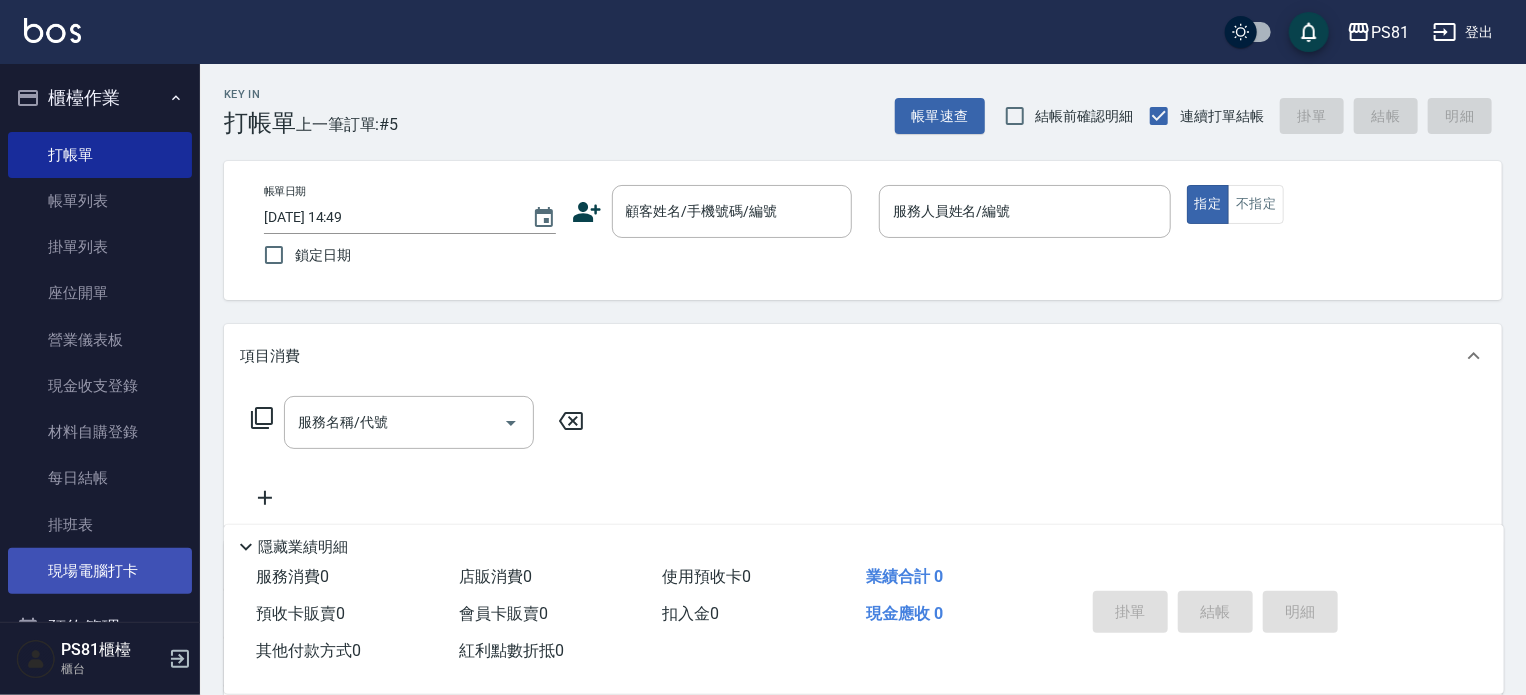 click on "現場電腦打卡" at bounding box center (100, 571) 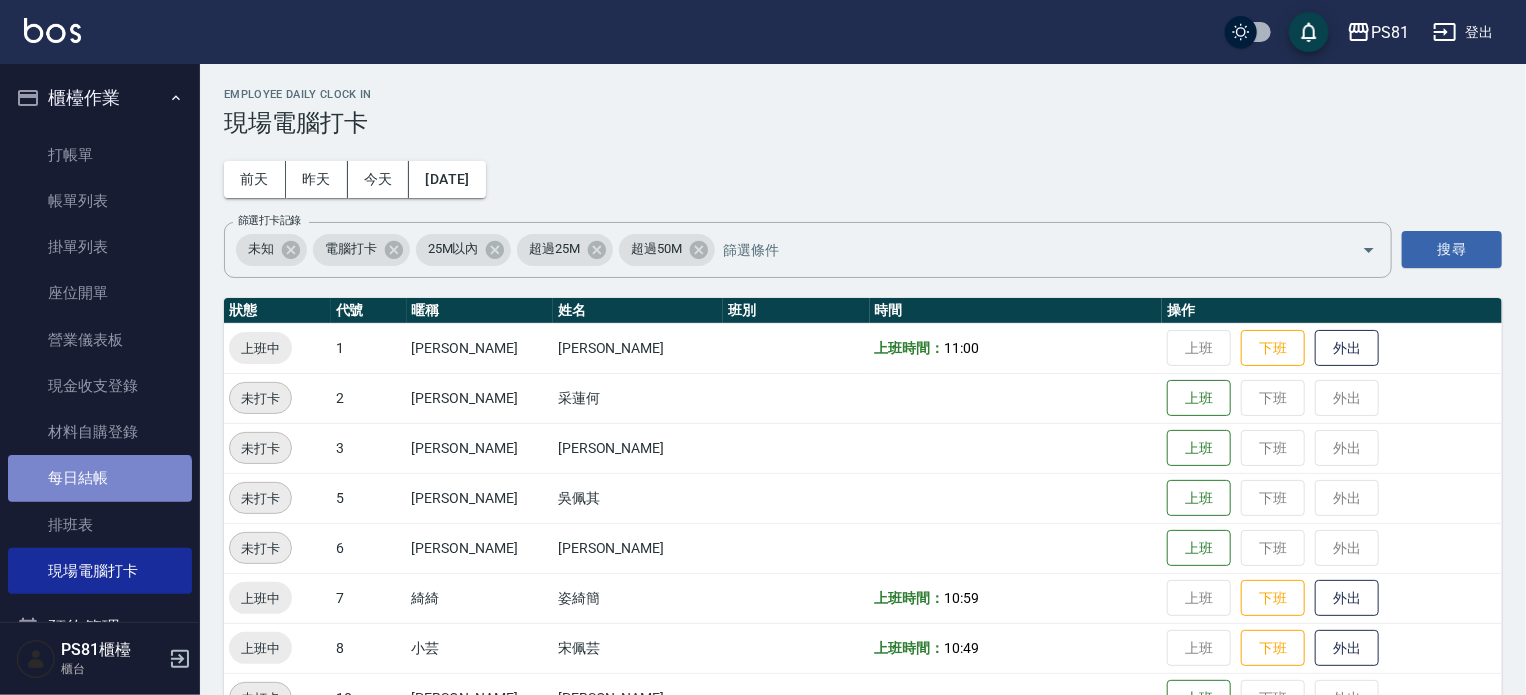 click on "每日結帳" at bounding box center [100, 478] 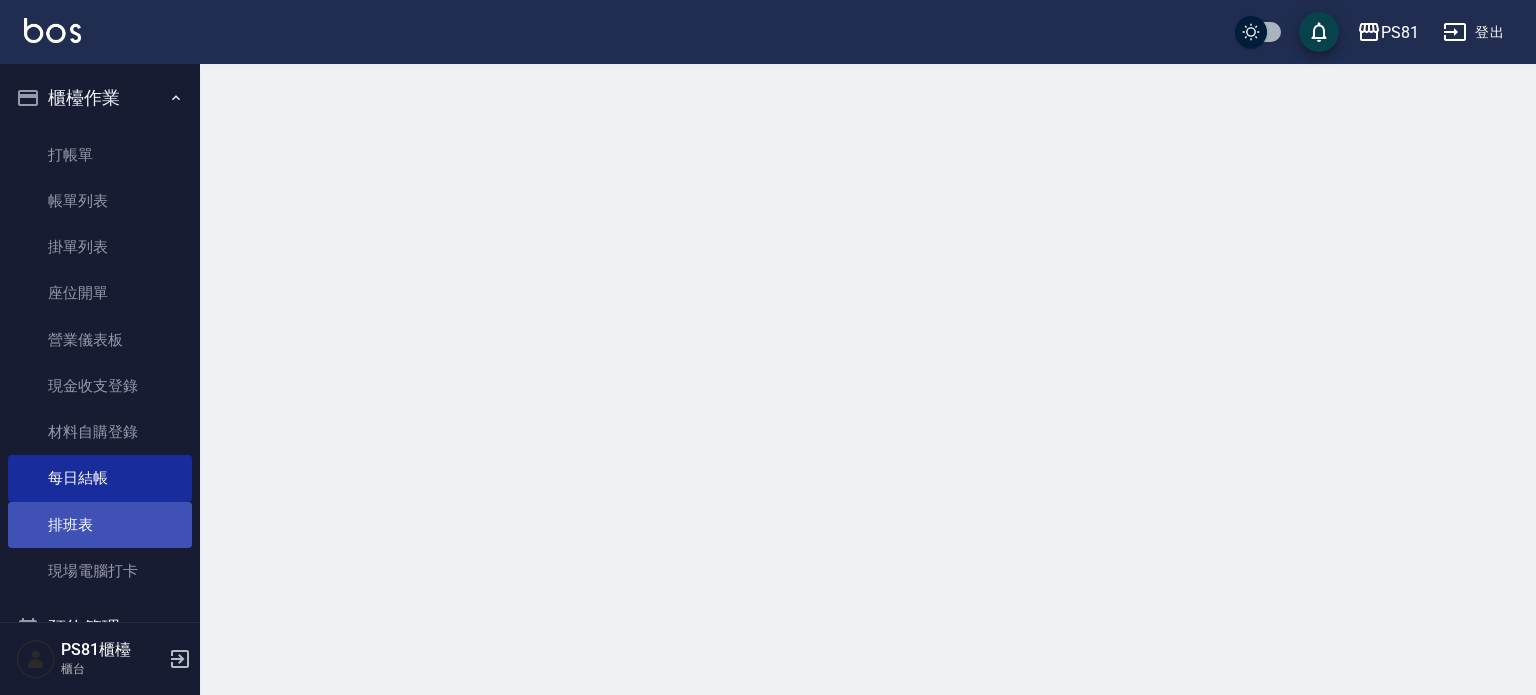 click on "排班表" at bounding box center [100, 525] 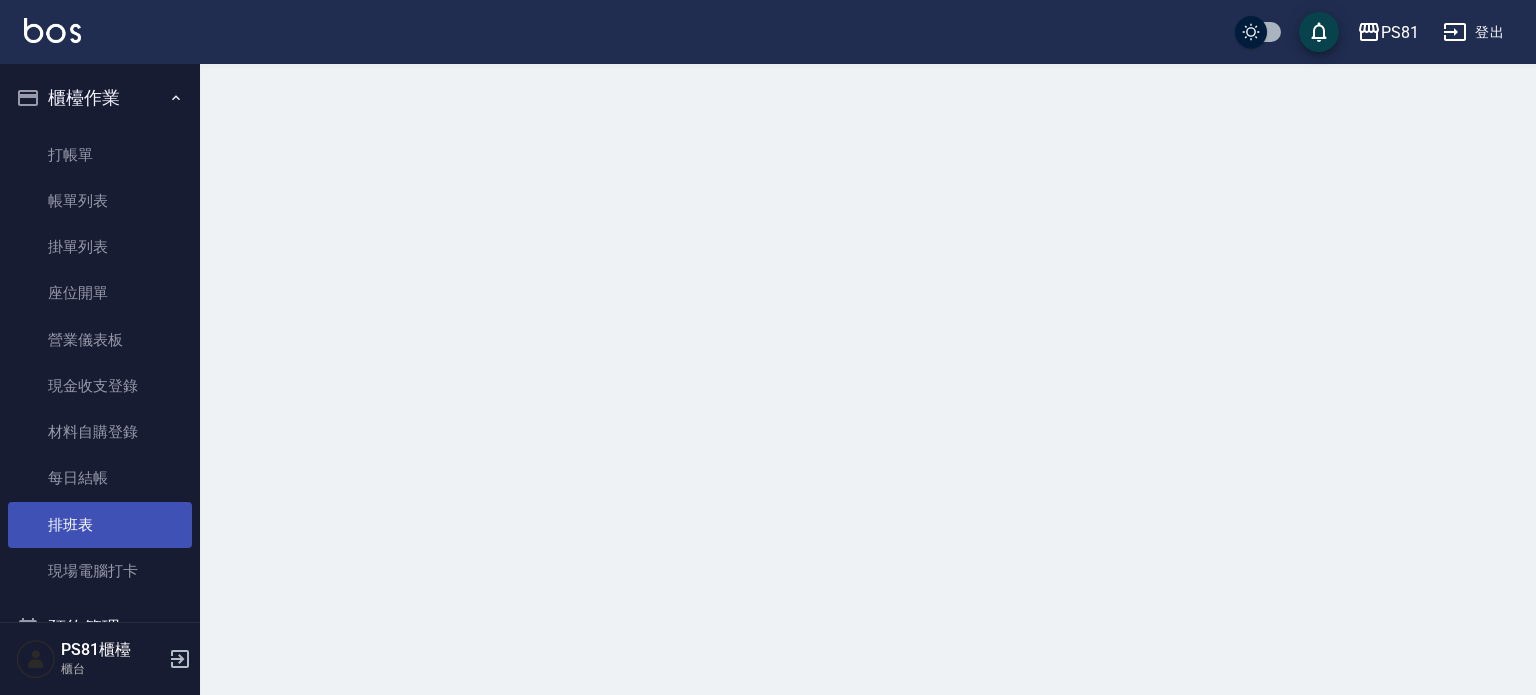 click on "排班表" at bounding box center (100, 525) 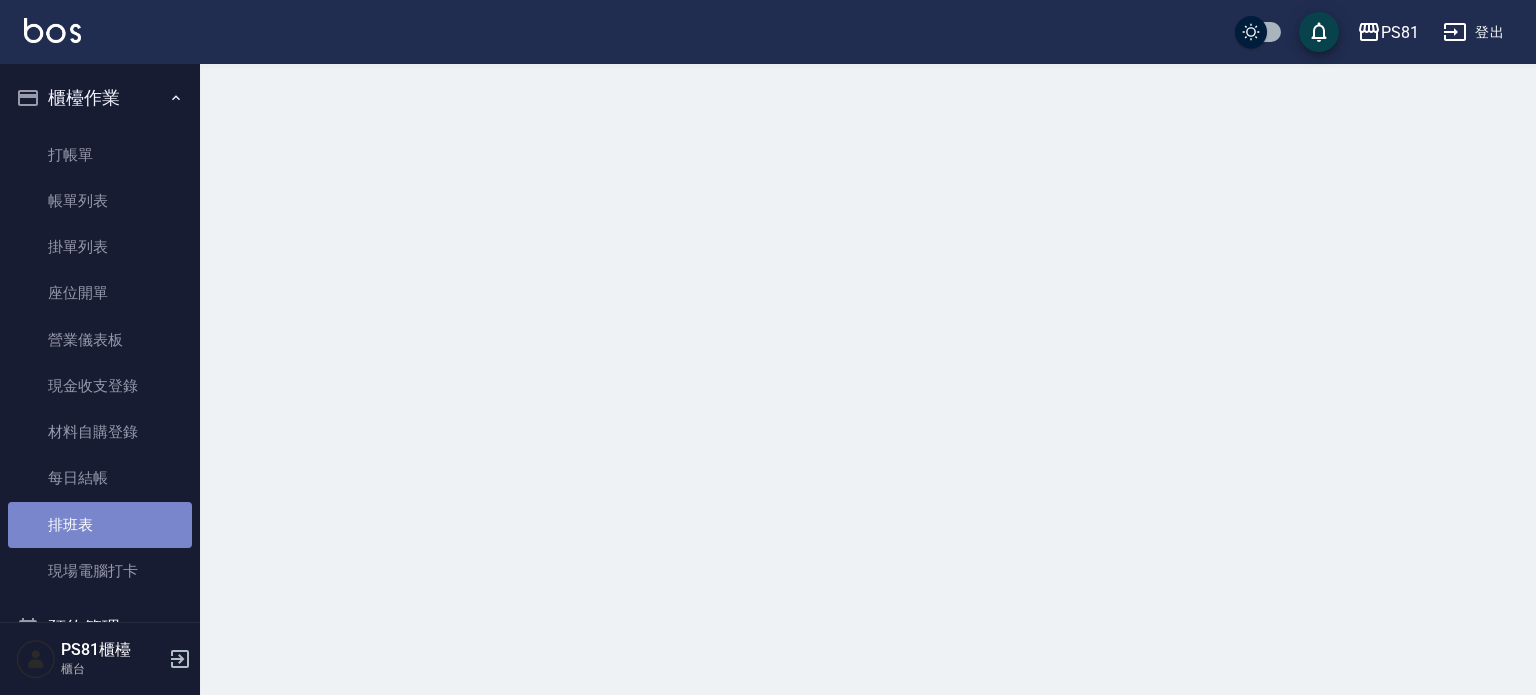 click on "排班表" at bounding box center [100, 525] 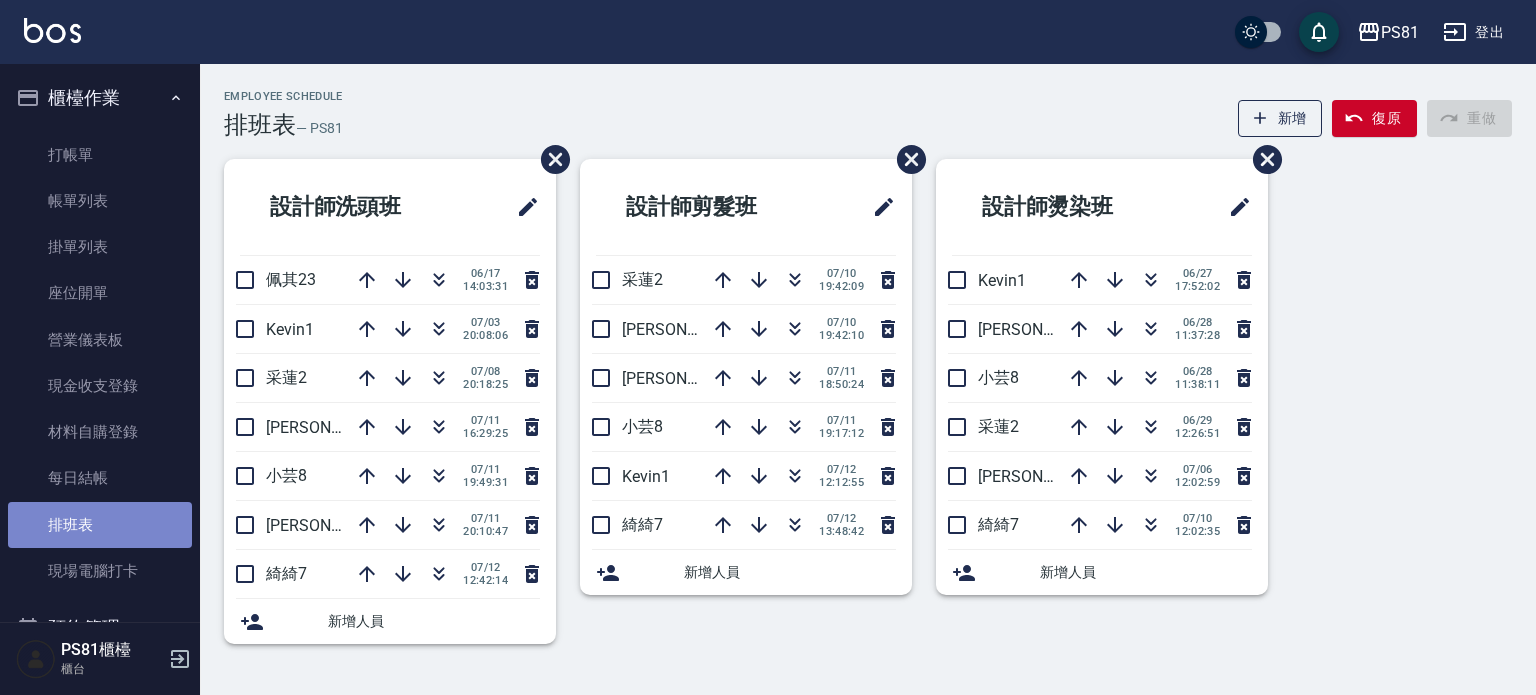 click on "排班表" at bounding box center (100, 525) 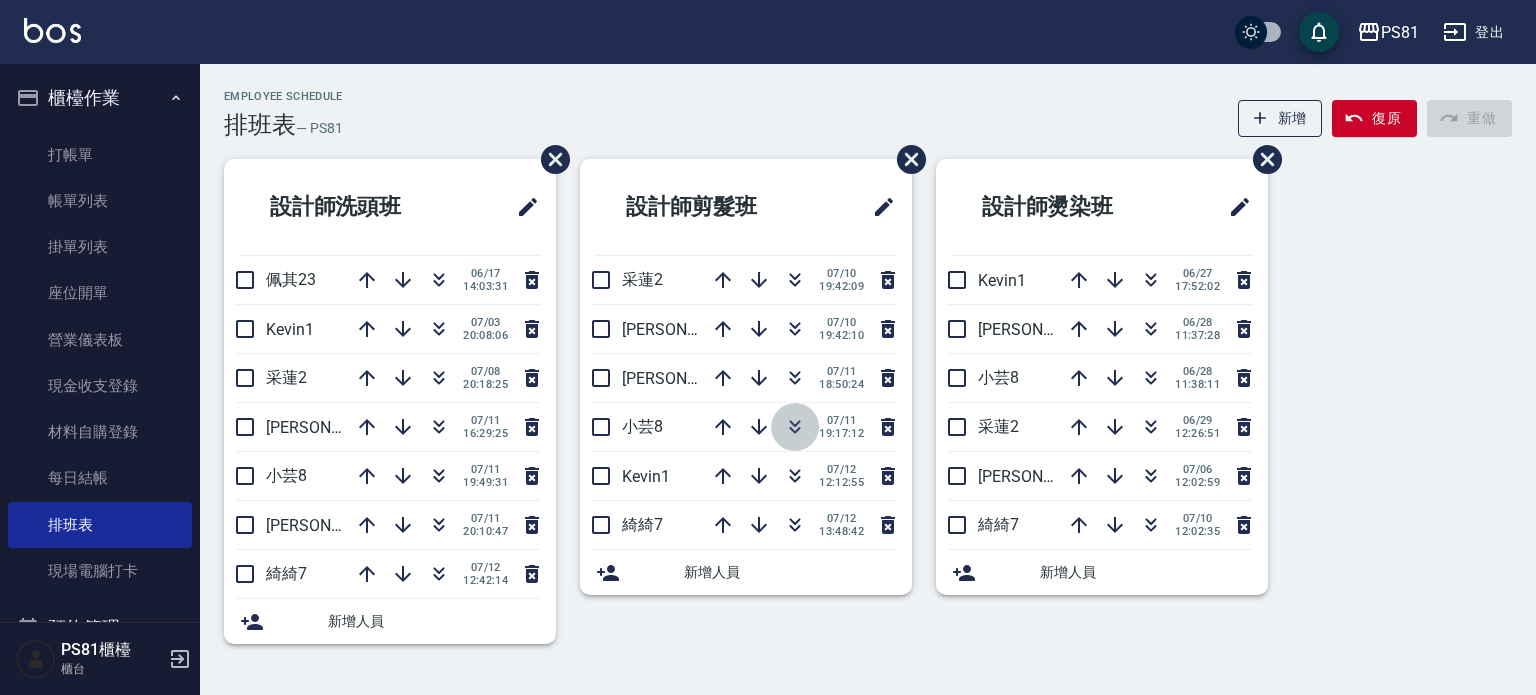 click 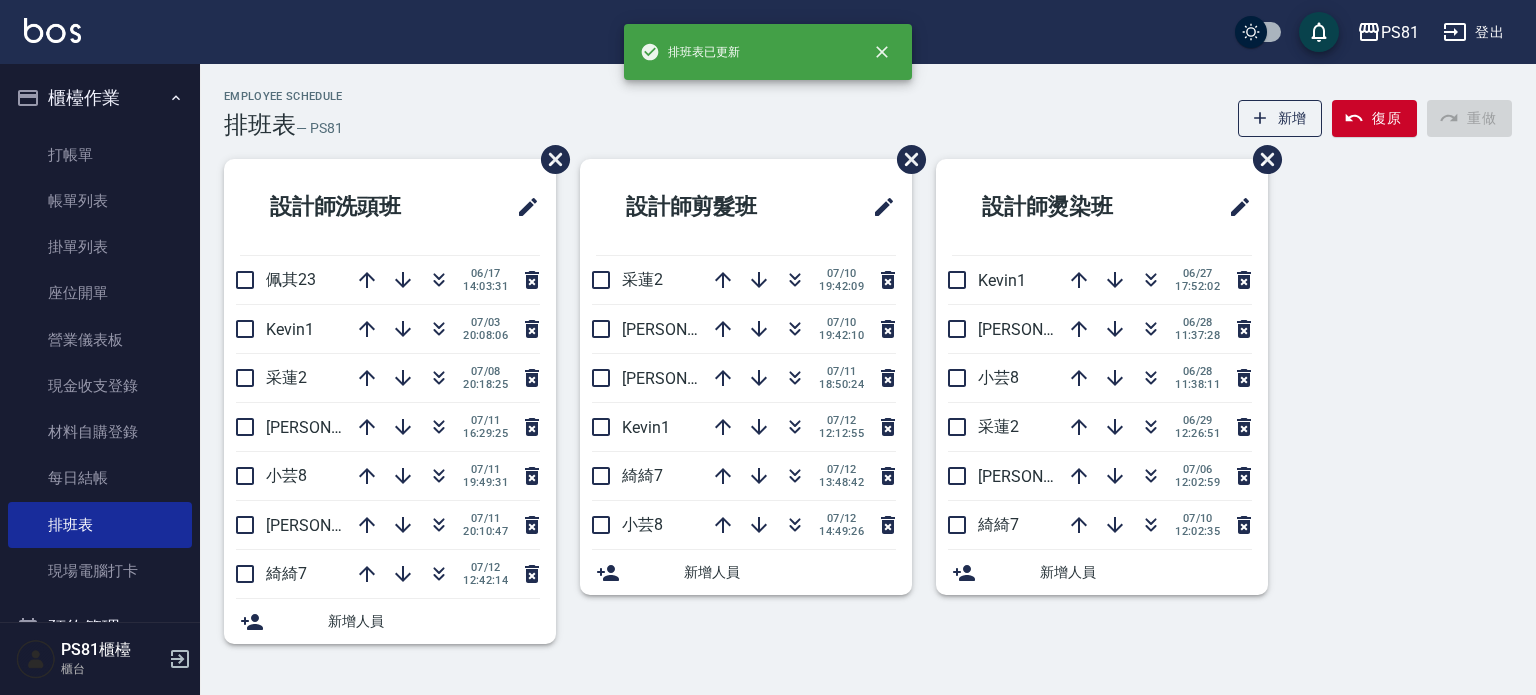 click on "設計師剪髮班 采蓮2 [DATE] 19:42:09 [PERSON_NAME]6 [DATE] 19:42:10 [PERSON_NAME]3 [DATE] 18:50:24 Kevin1 [DATE] 12:12:55 綺綺7 [DATE] 13:48:42 小芸8 [DATE] 14:49:26 新增人員" at bounding box center [734, 413] 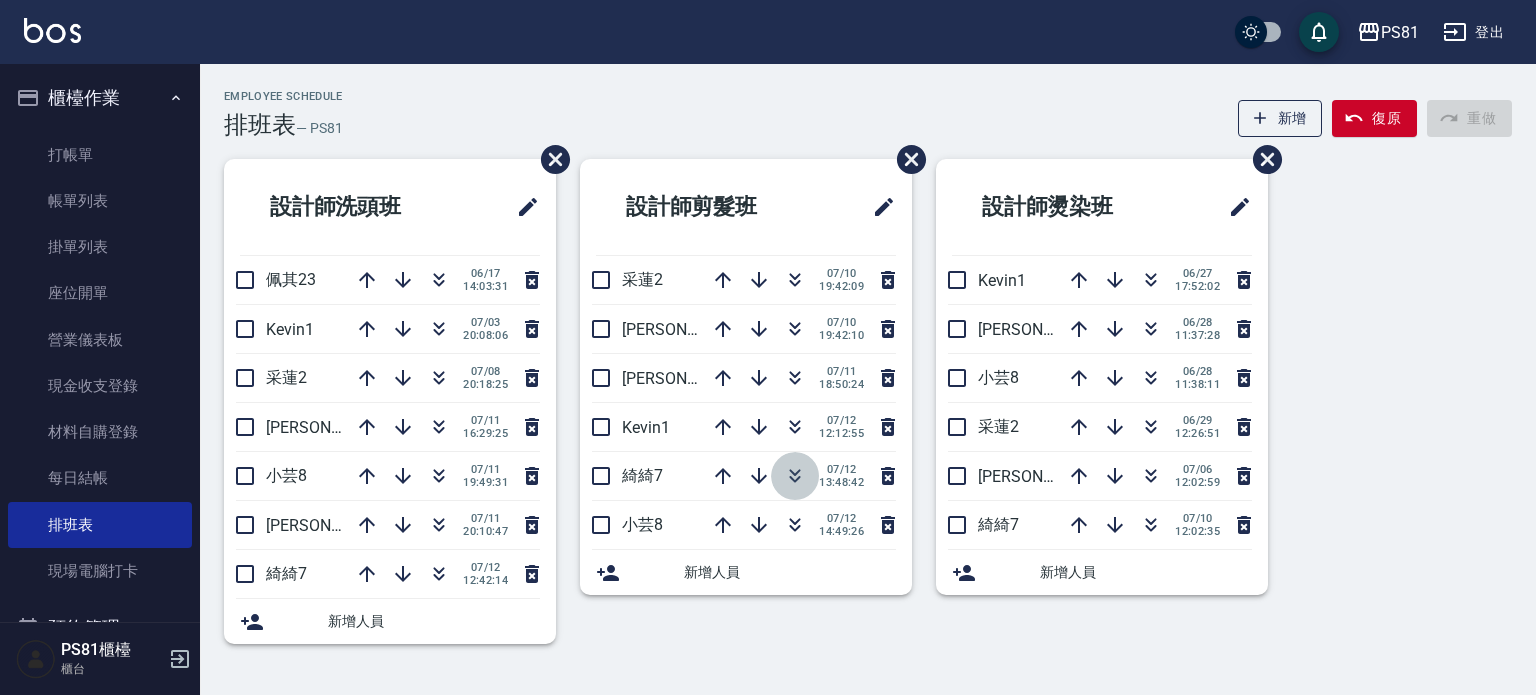 click 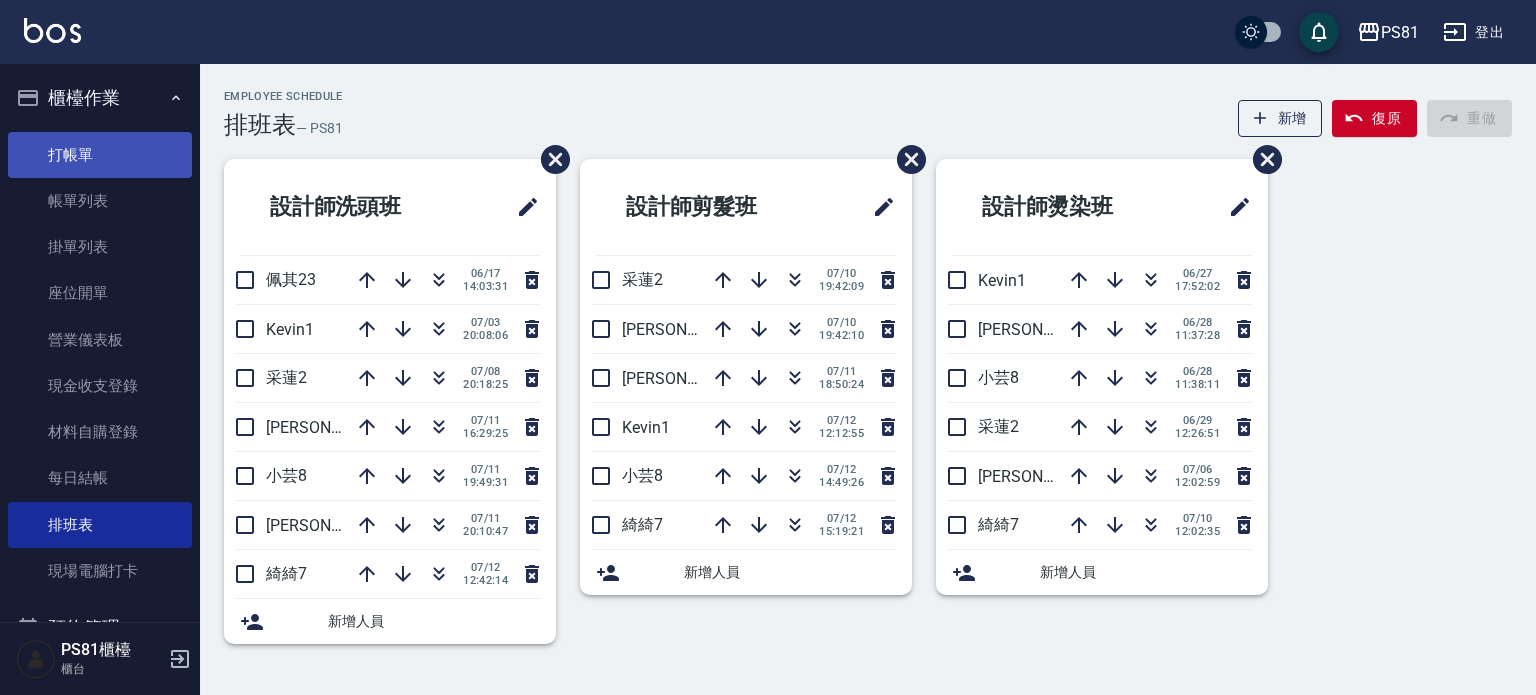 click on "打帳單" at bounding box center [100, 155] 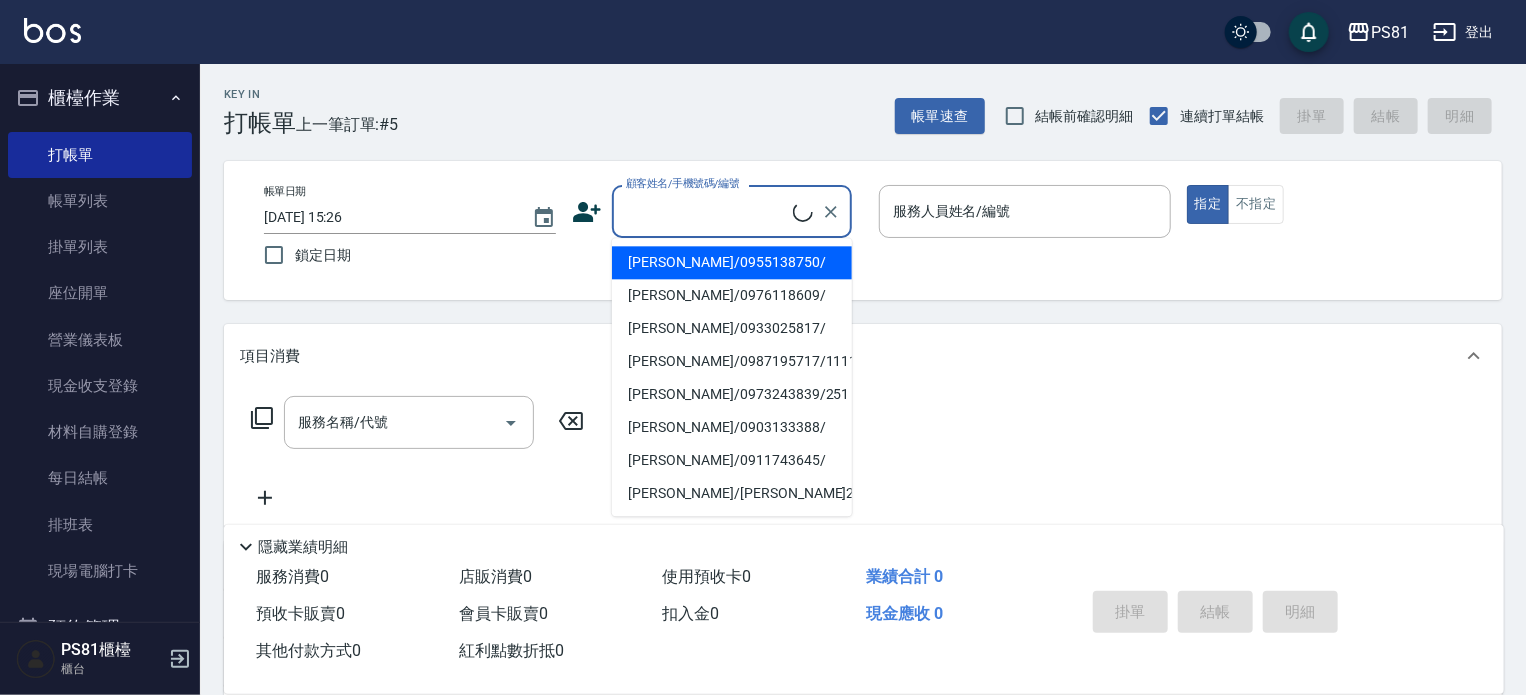 click on "顧客姓名/手機號碼/編號" at bounding box center (707, 211) 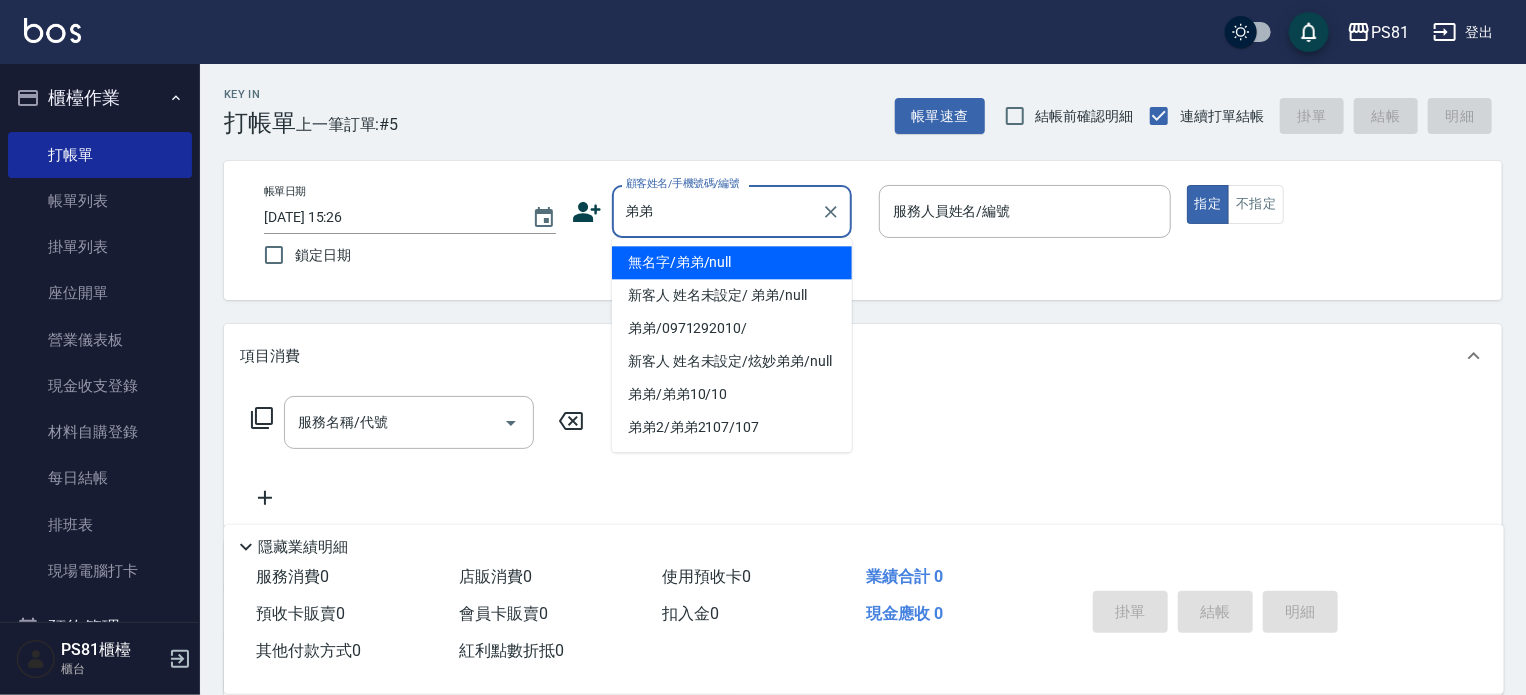 click on "無名字/弟弟/null" at bounding box center (732, 262) 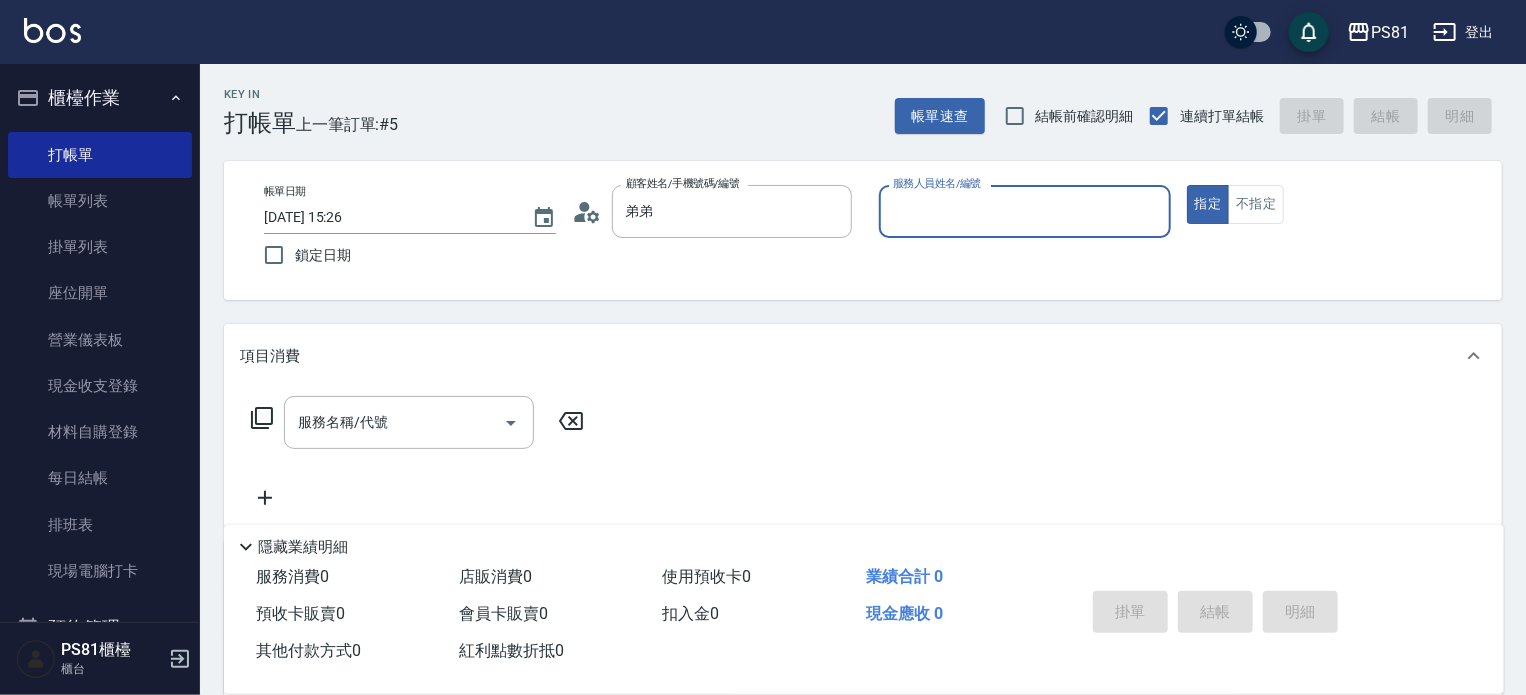 type on "無名字/弟弟/null" 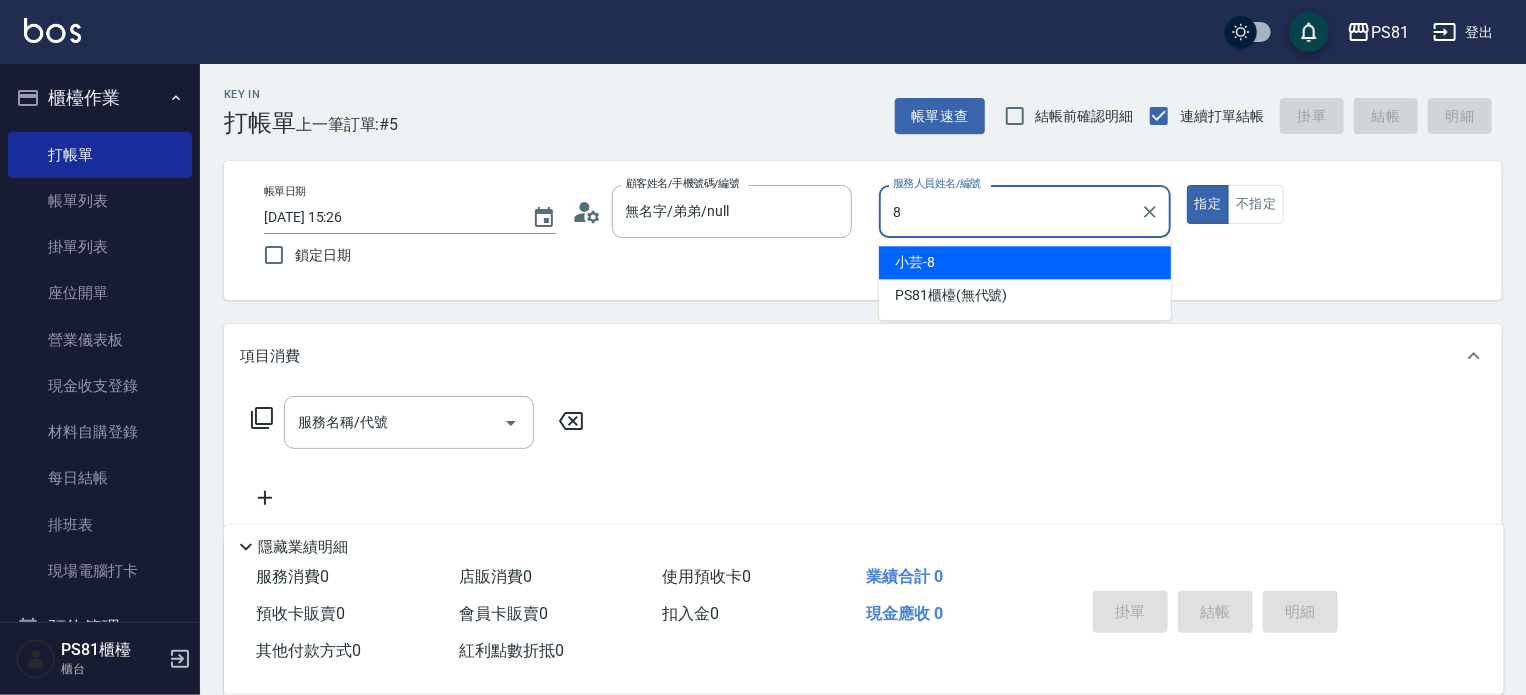 type on "小芸-8" 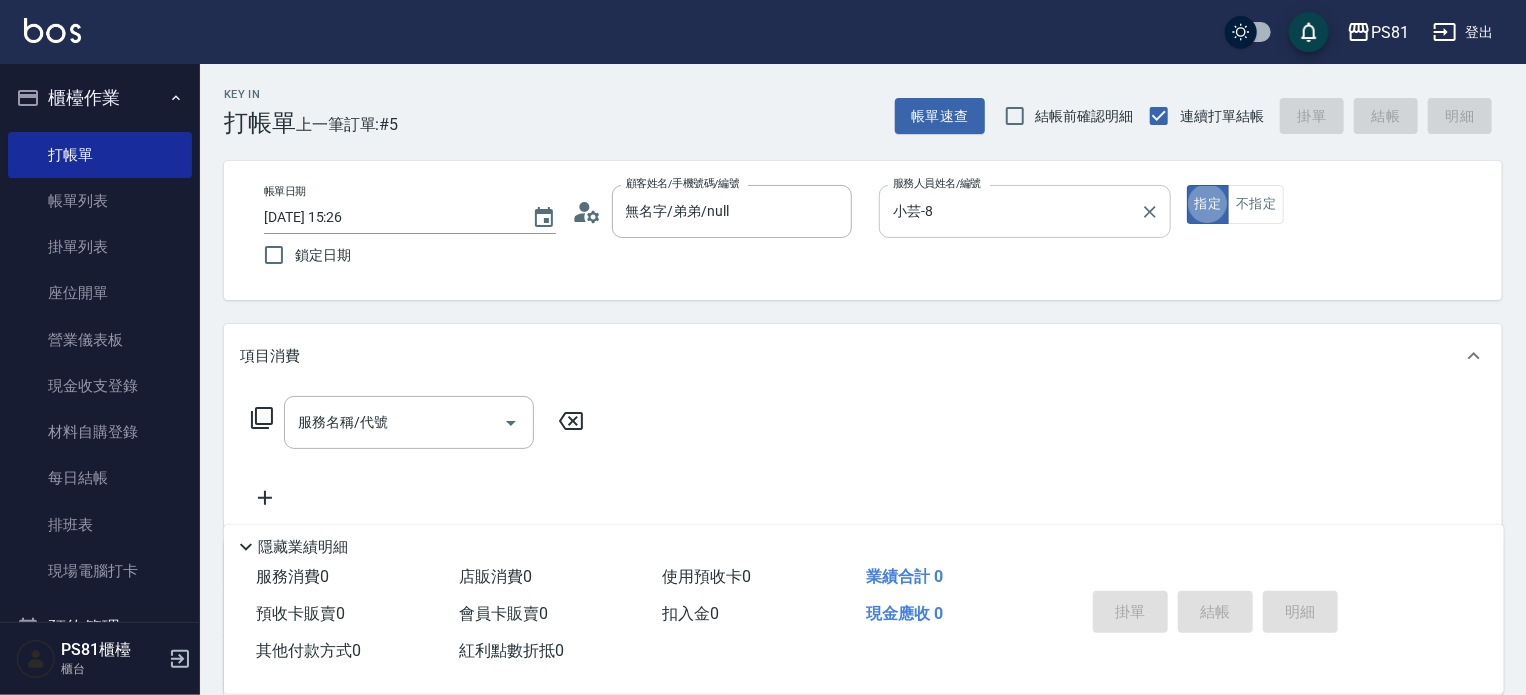 type on "true" 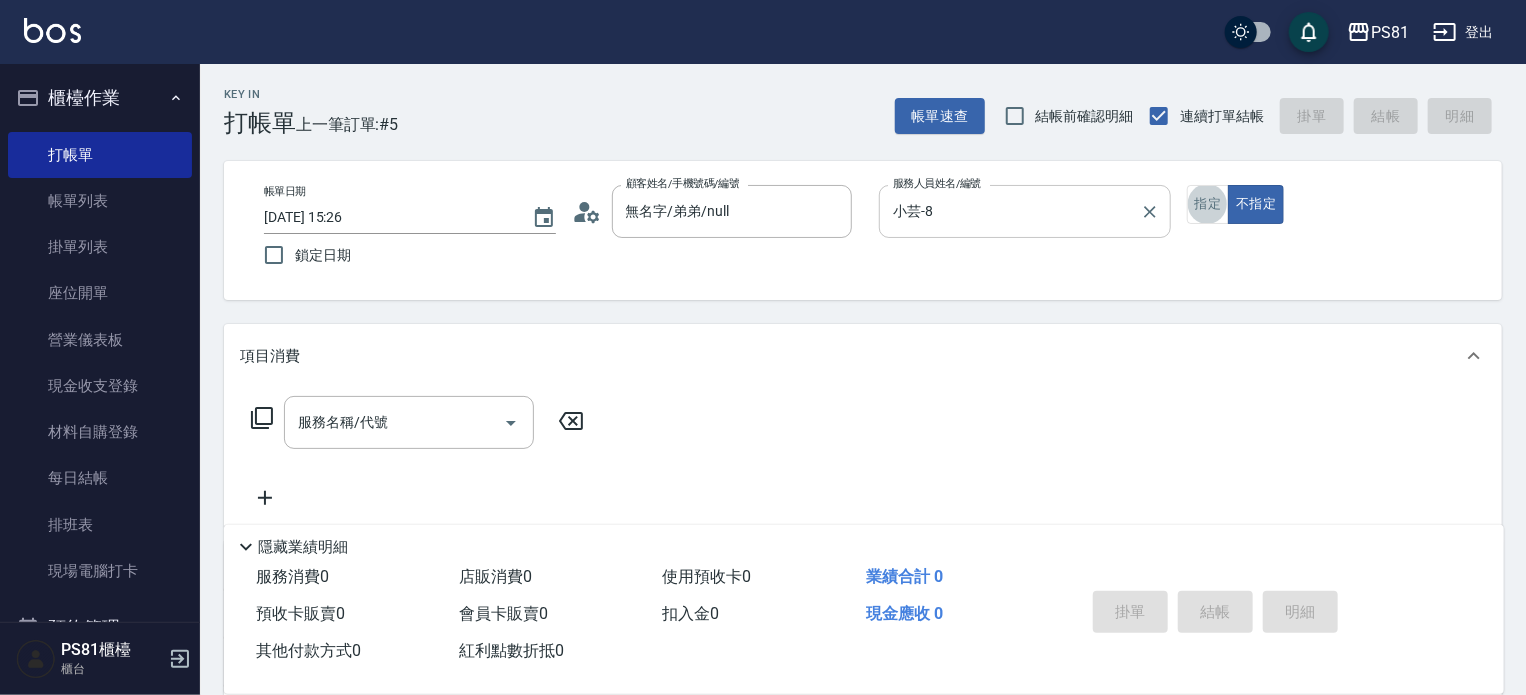 type on "." 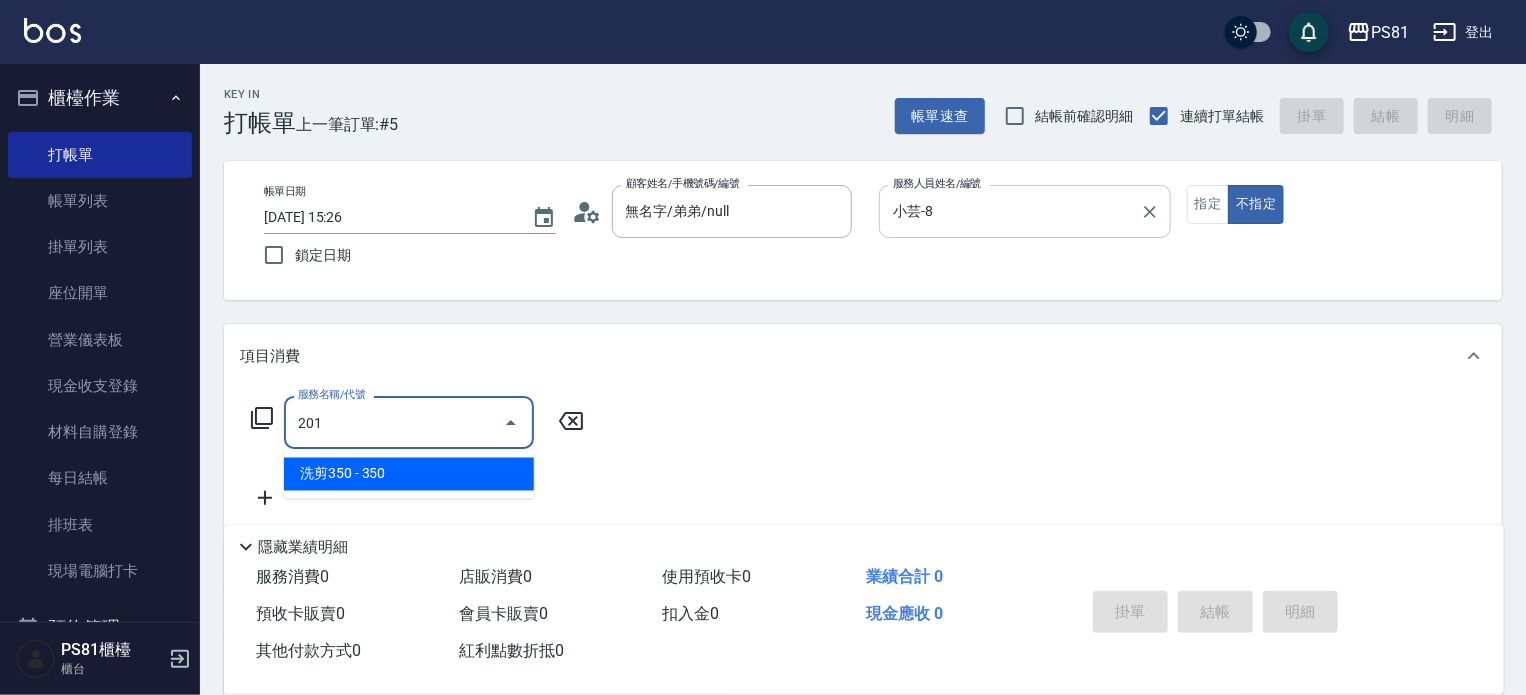 type on "洗剪350(201)" 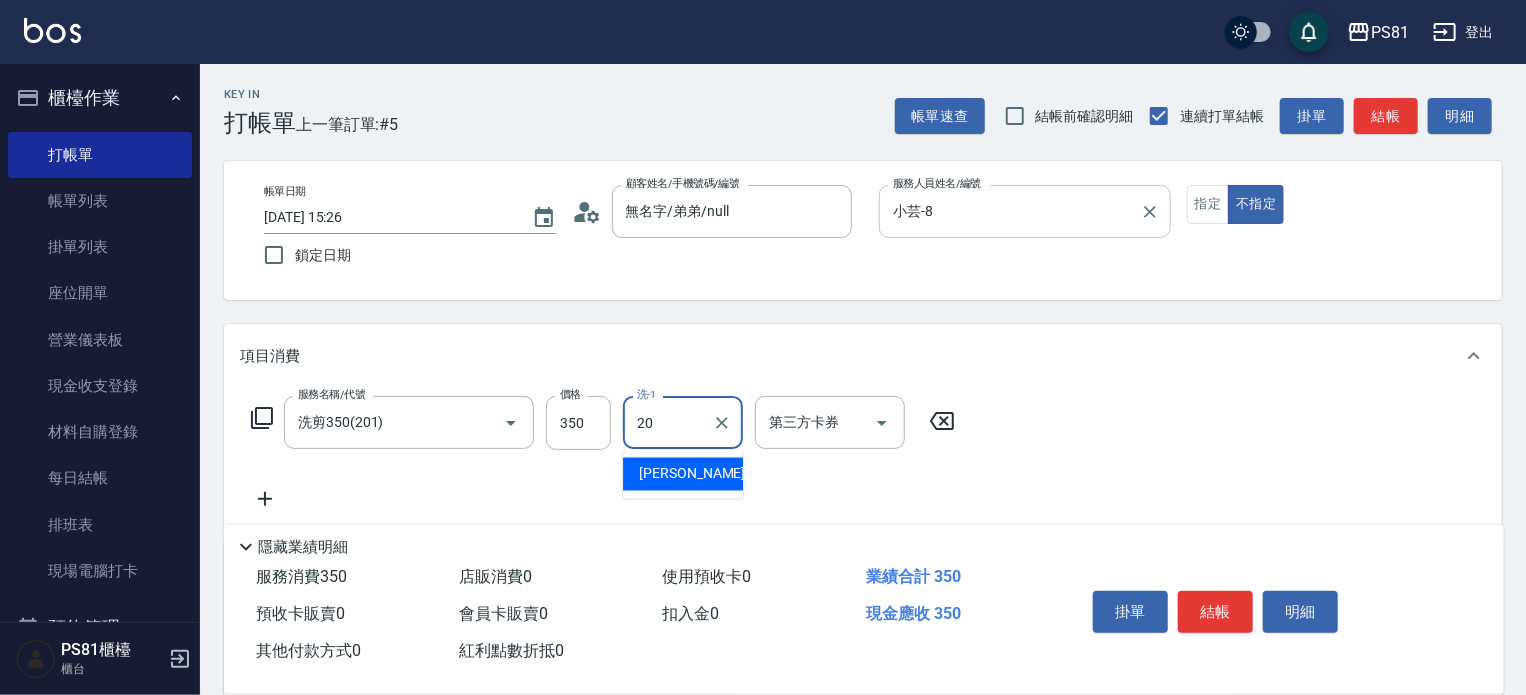 type on "[PERSON_NAME]-20" 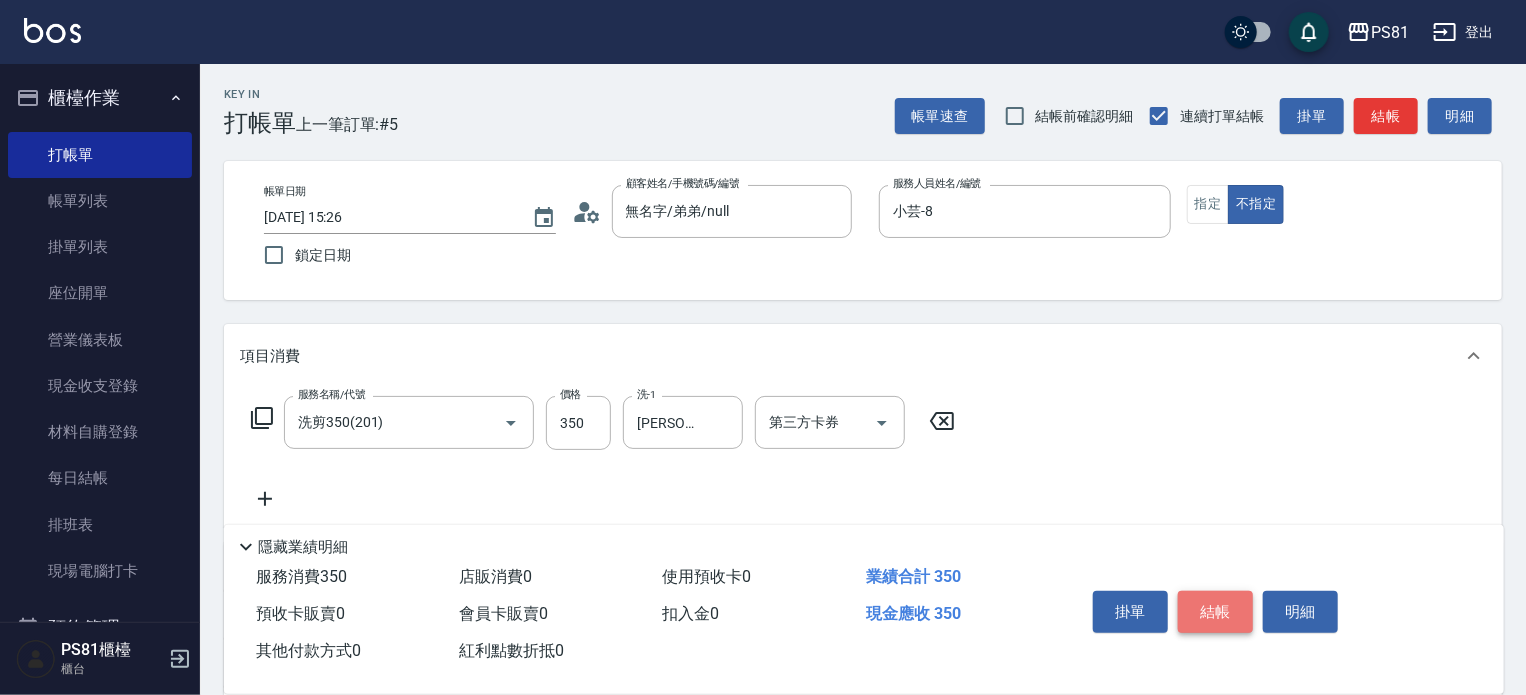 click on "結帳" at bounding box center [1215, 612] 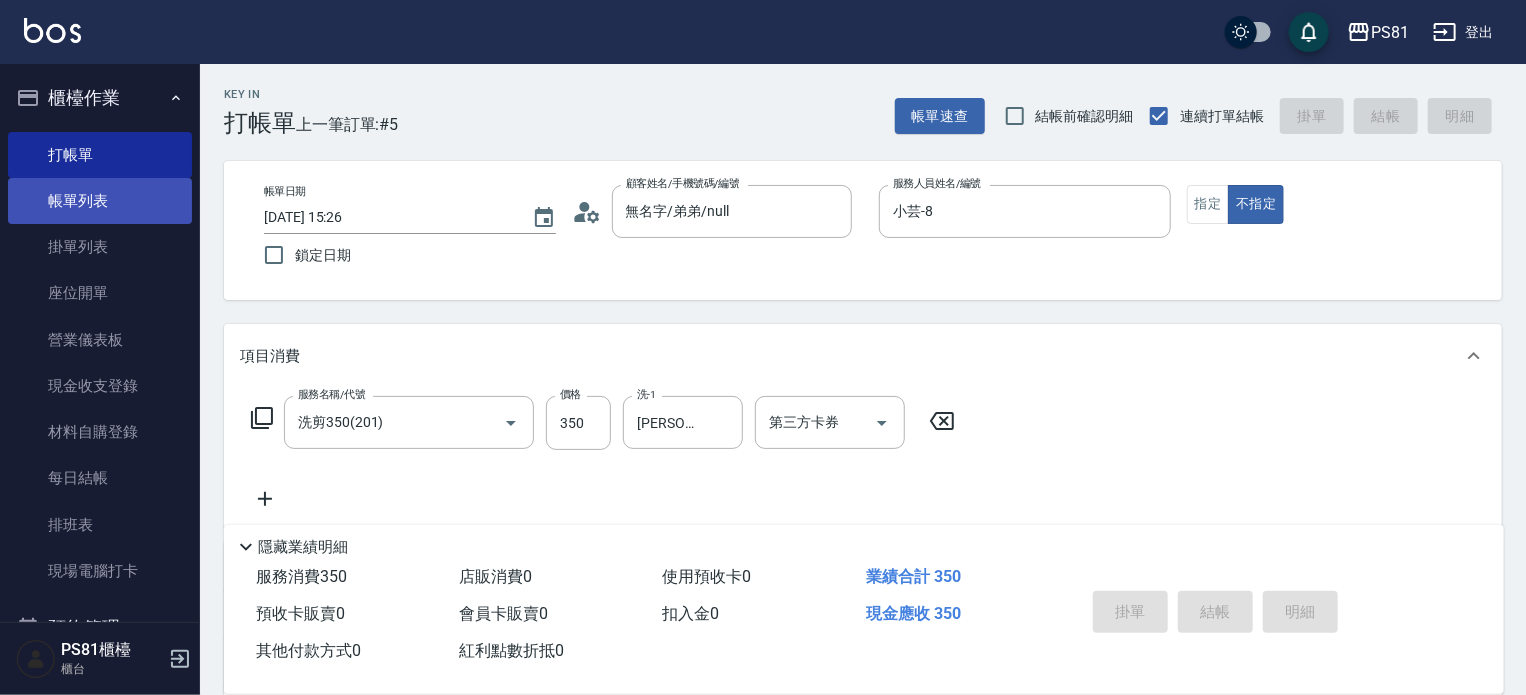 type 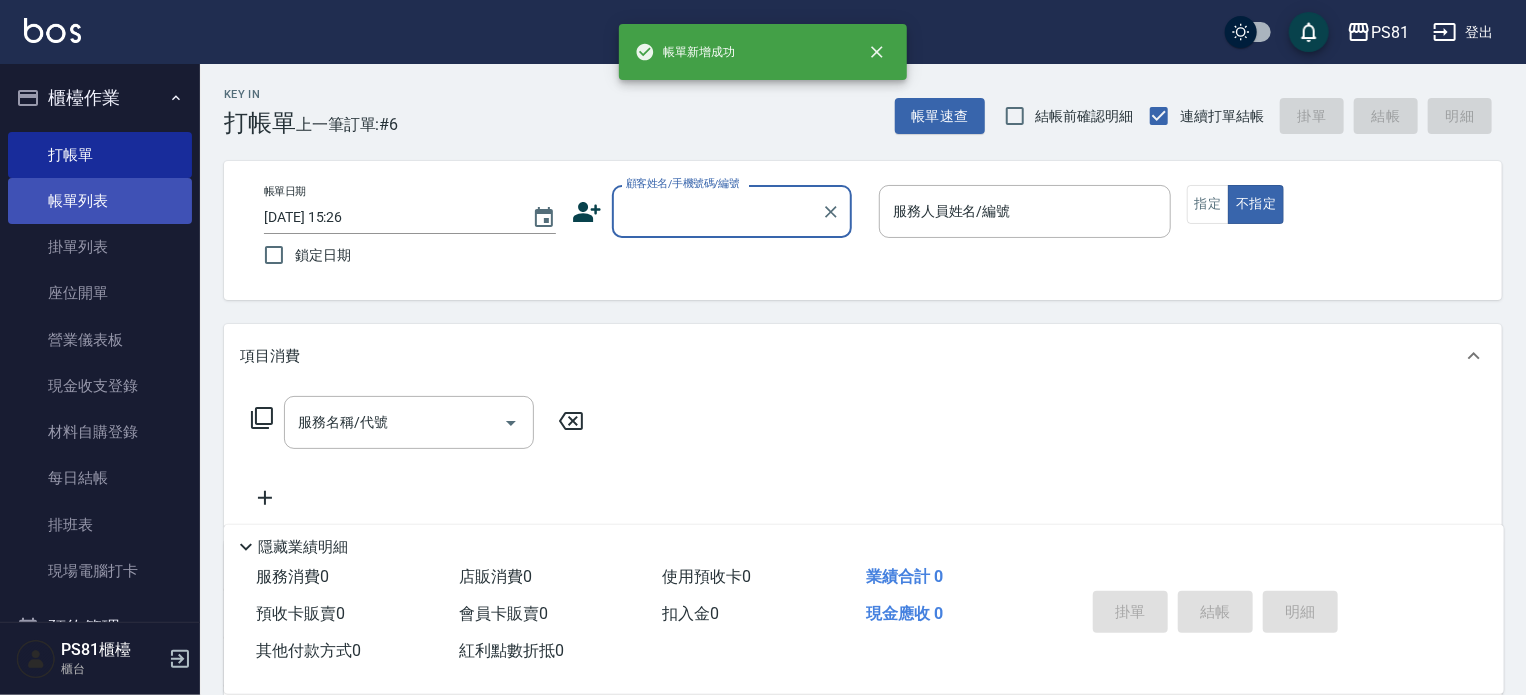 click on "帳單列表" at bounding box center [100, 201] 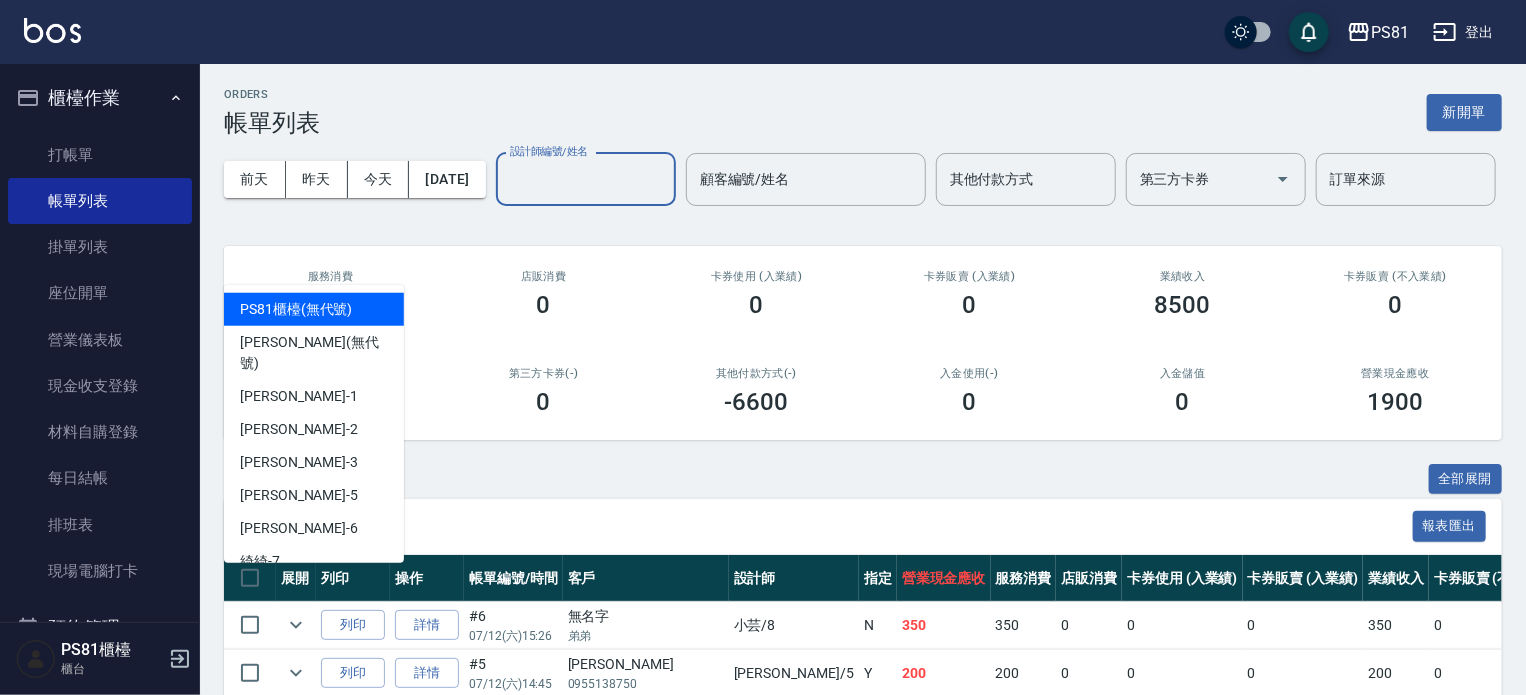 click on "設計師編號/姓名" at bounding box center (586, 179) 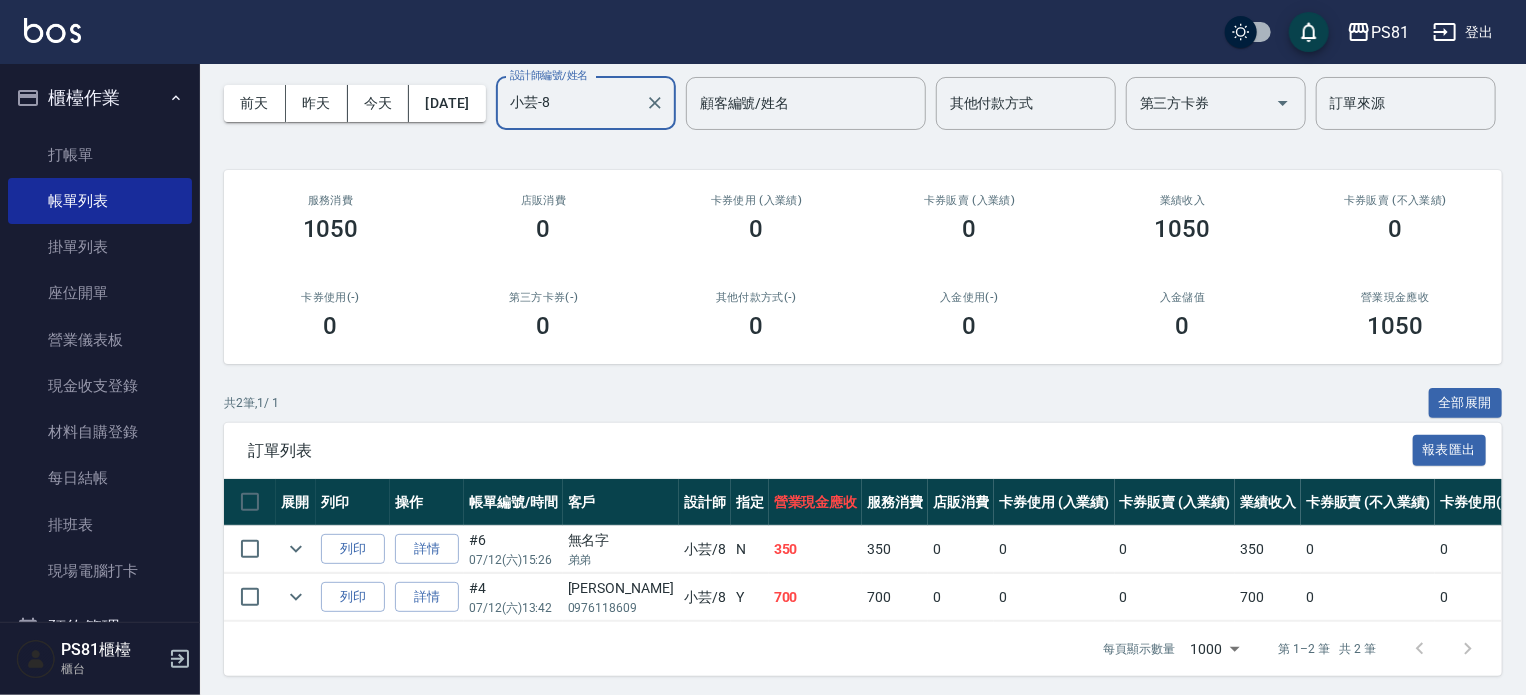 scroll, scrollTop: 158, scrollLeft: 0, axis: vertical 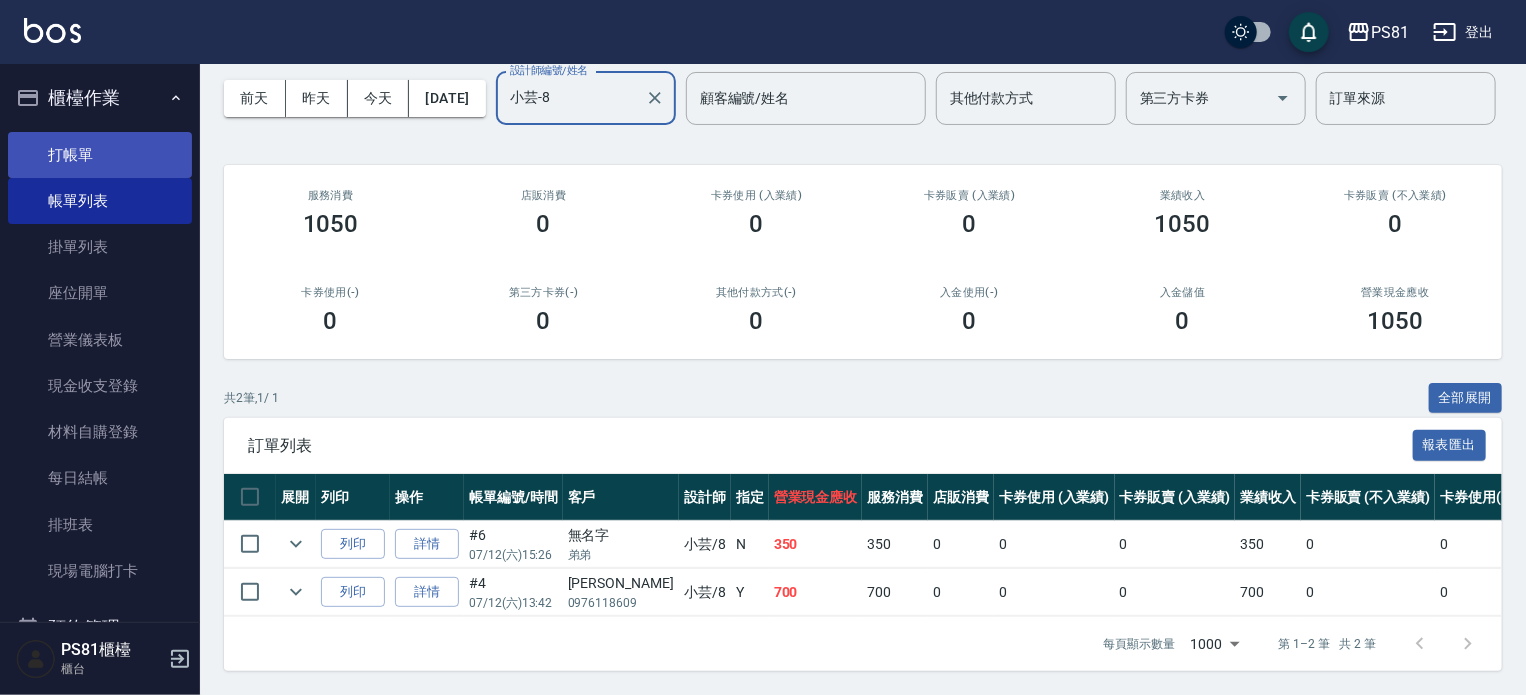 type on "小芸-8" 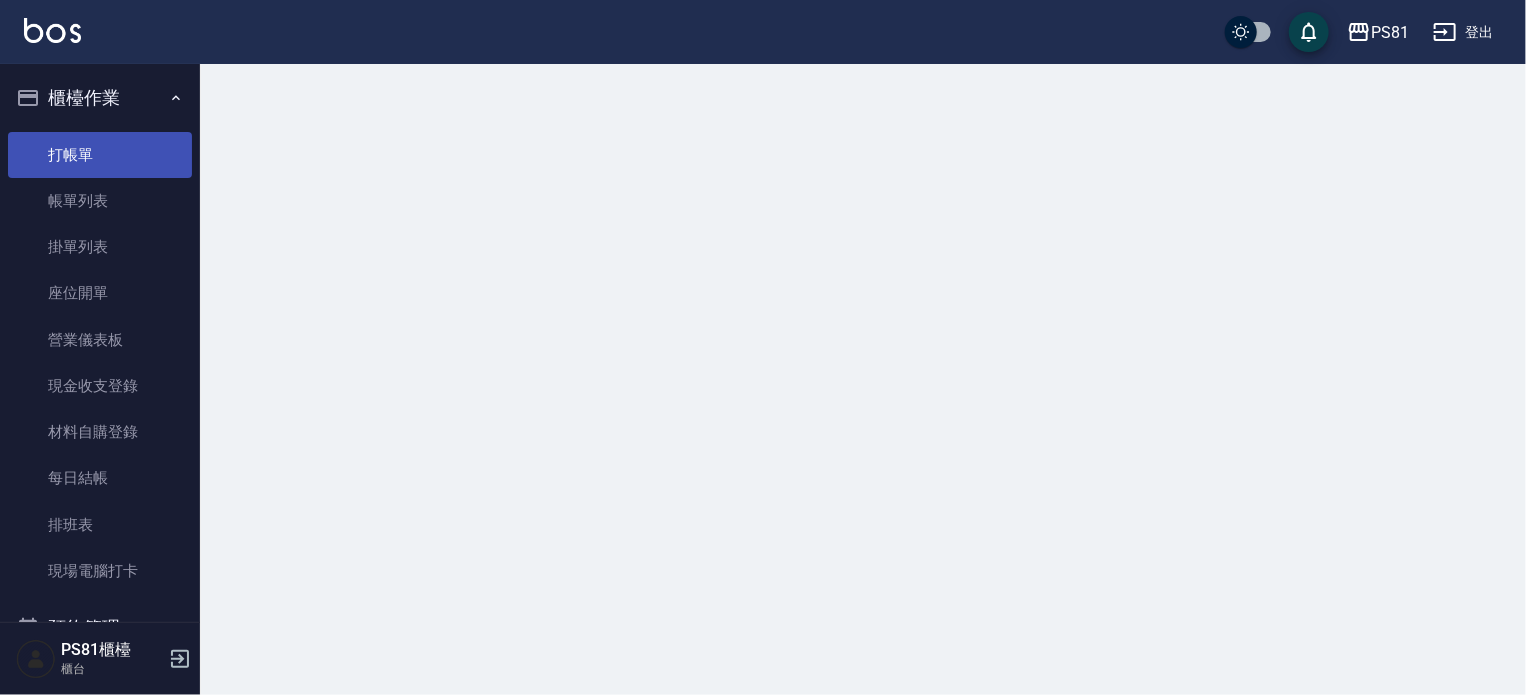 scroll, scrollTop: 0, scrollLeft: 0, axis: both 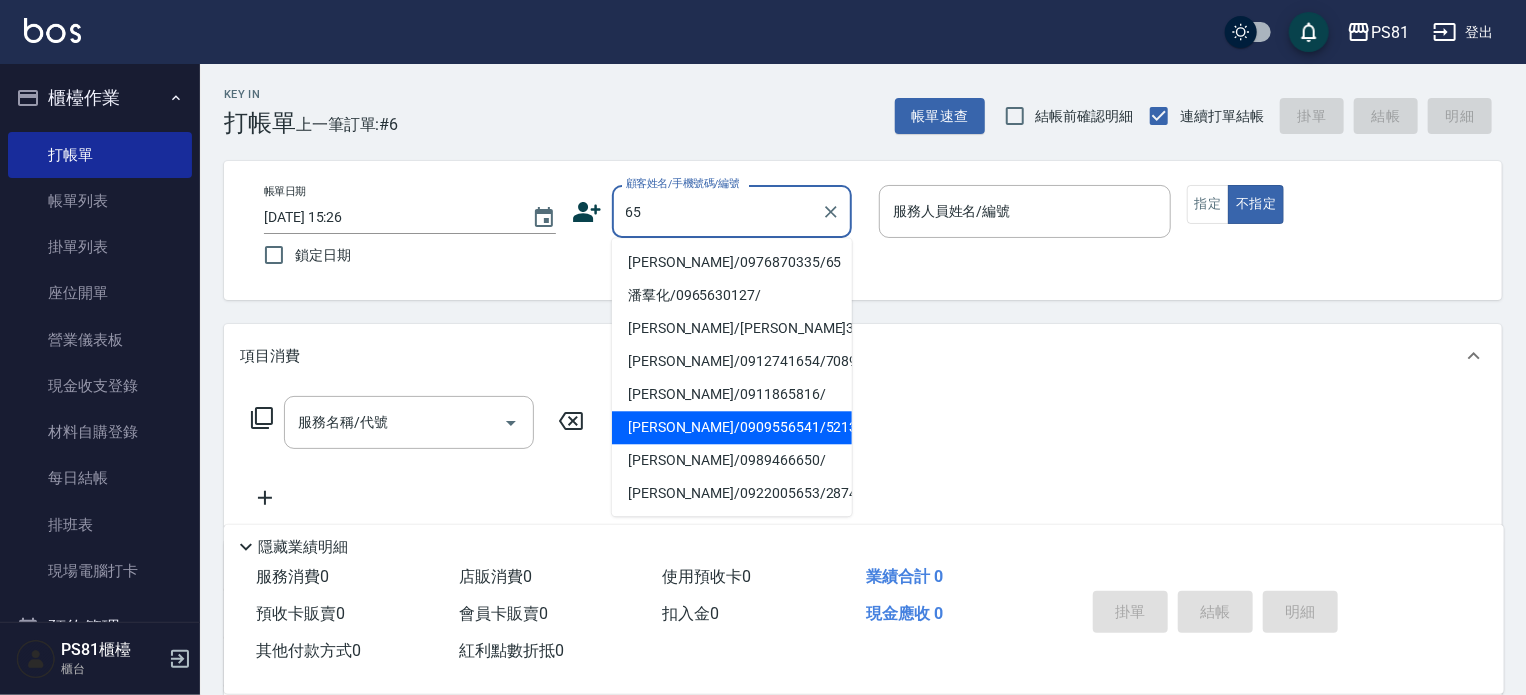 click on "[PERSON_NAME]/0909556541/5213" at bounding box center [732, 427] 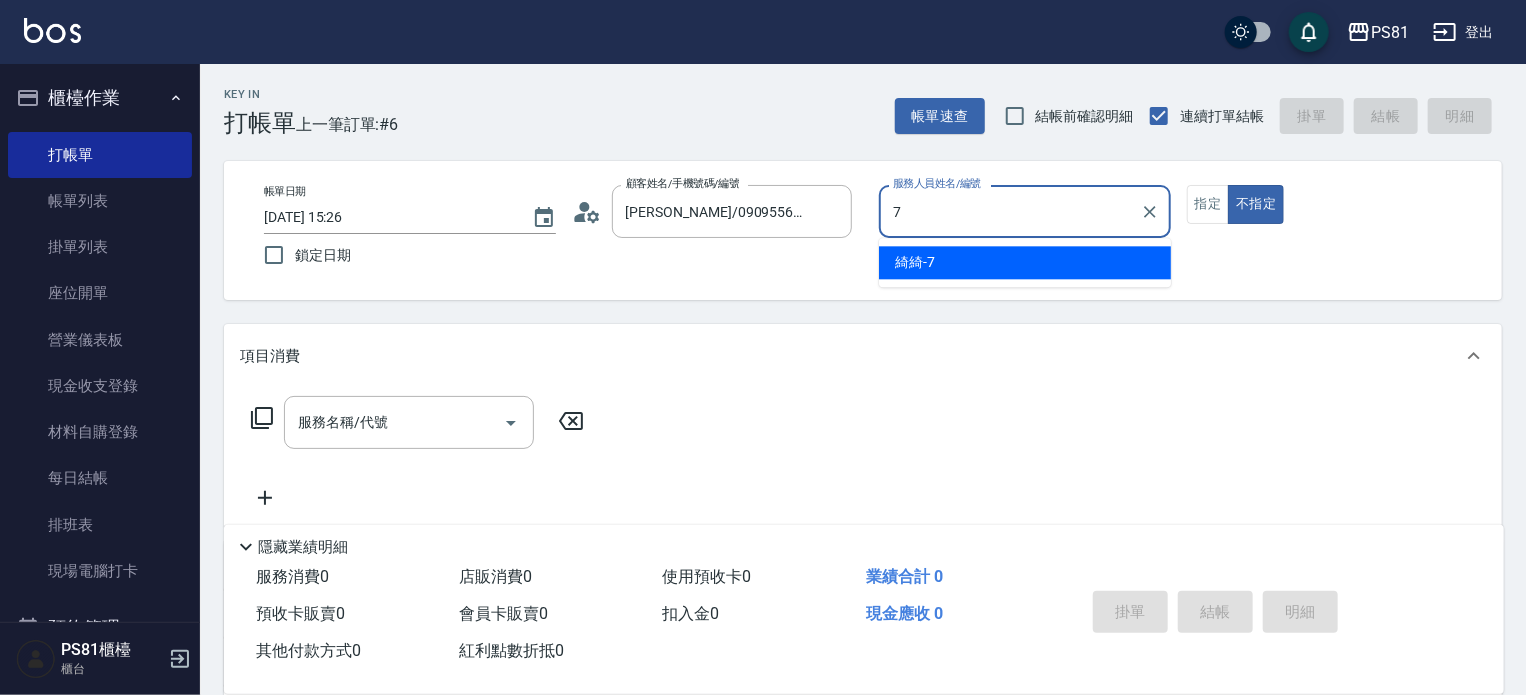 click on "綺綺 -7" at bounding box center [1025, 262] 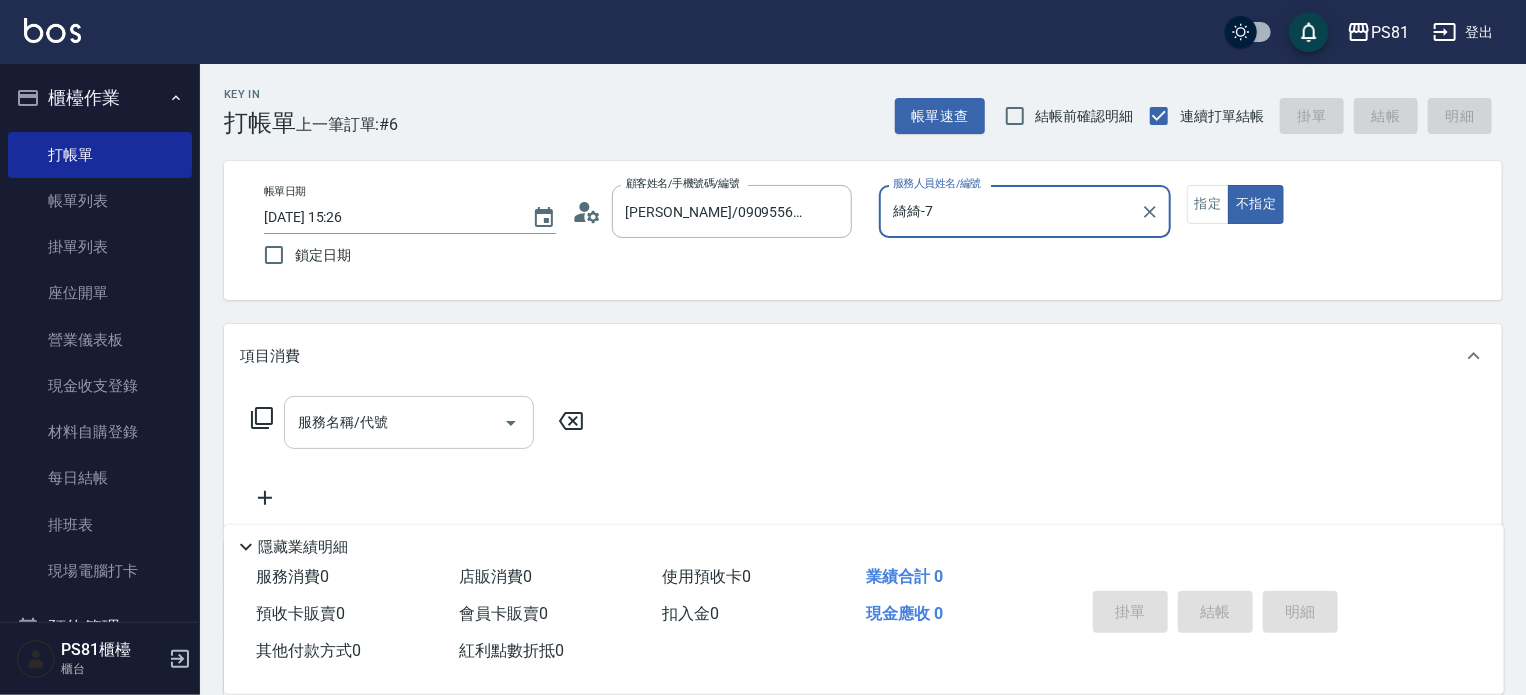 type on "綺綺-7" 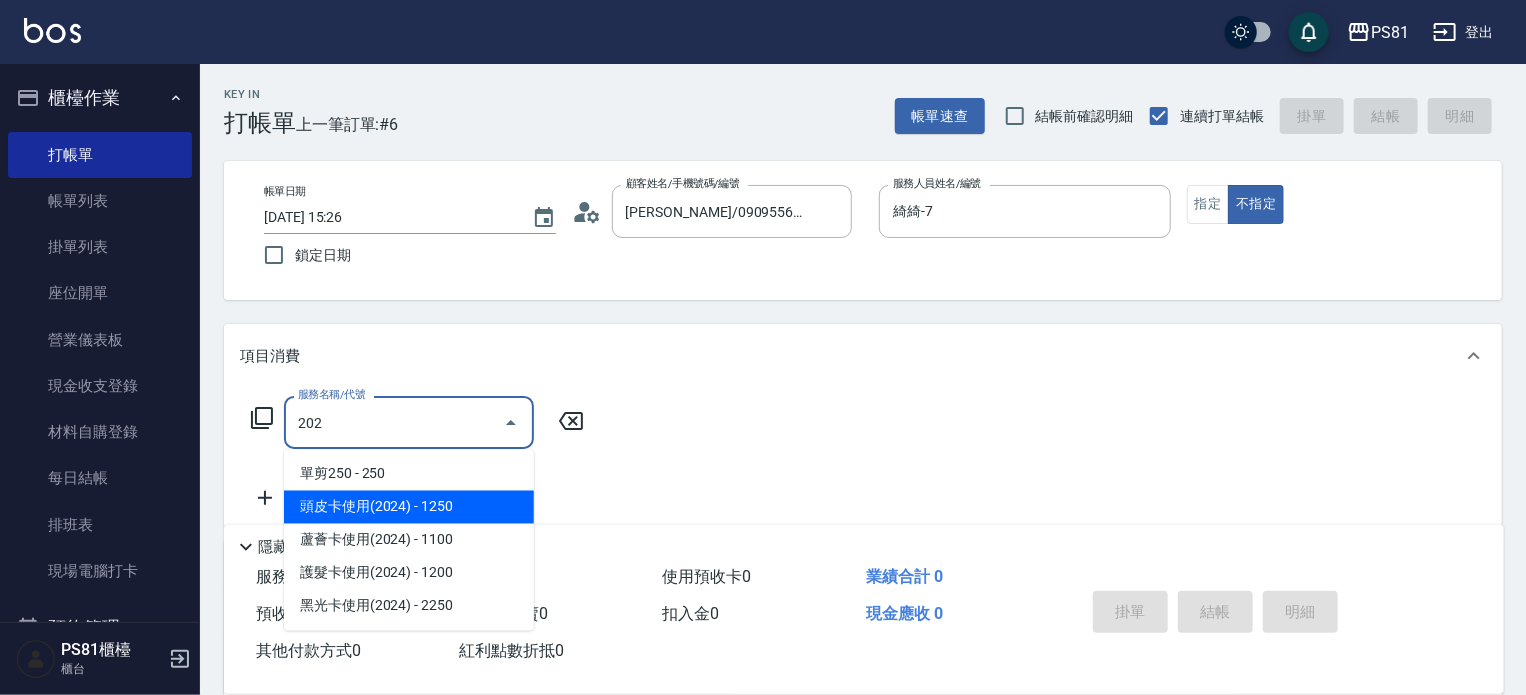 drag, startPoint x: 402, startPoint y: 503, endPoint x: 432, endPoint y: 499, distance: 30.265491 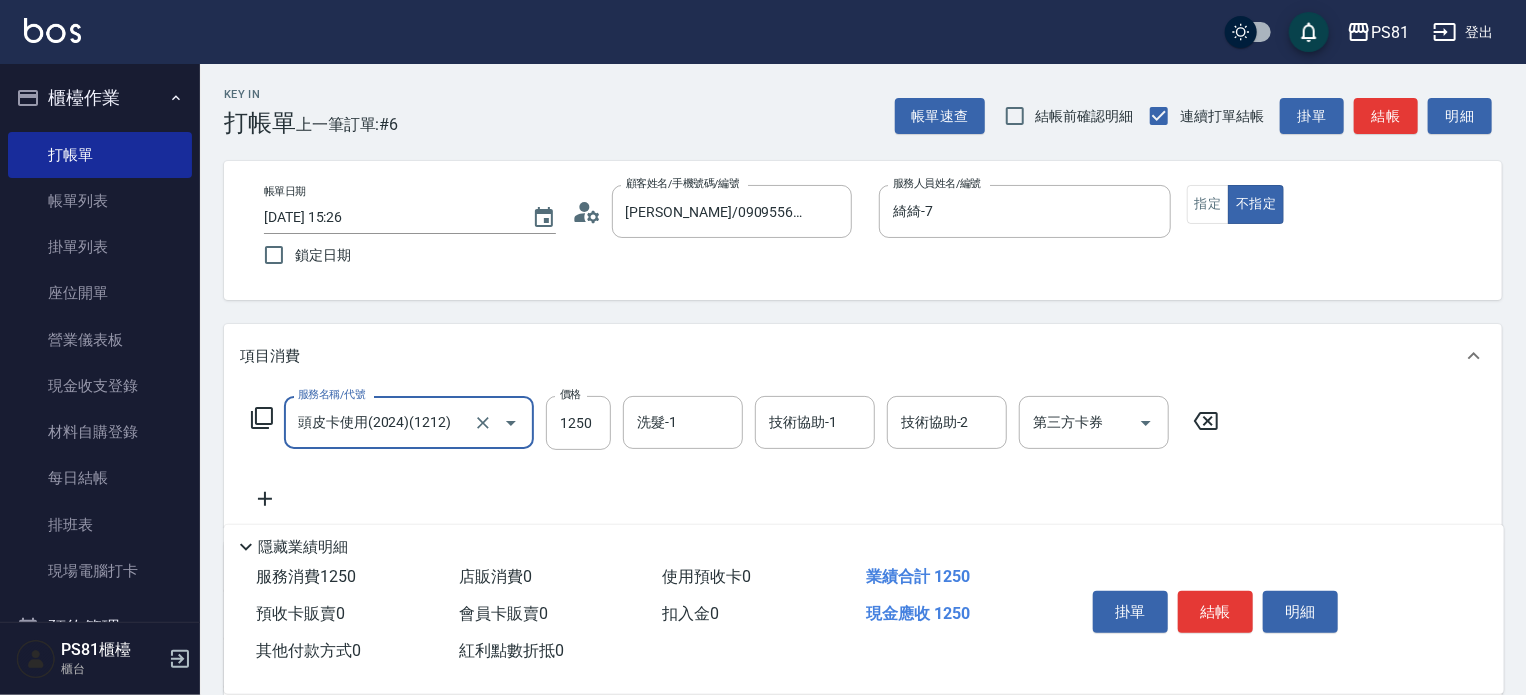click on "頭皮卡使用(2024)(1212)" at bounding box center (381, 422) 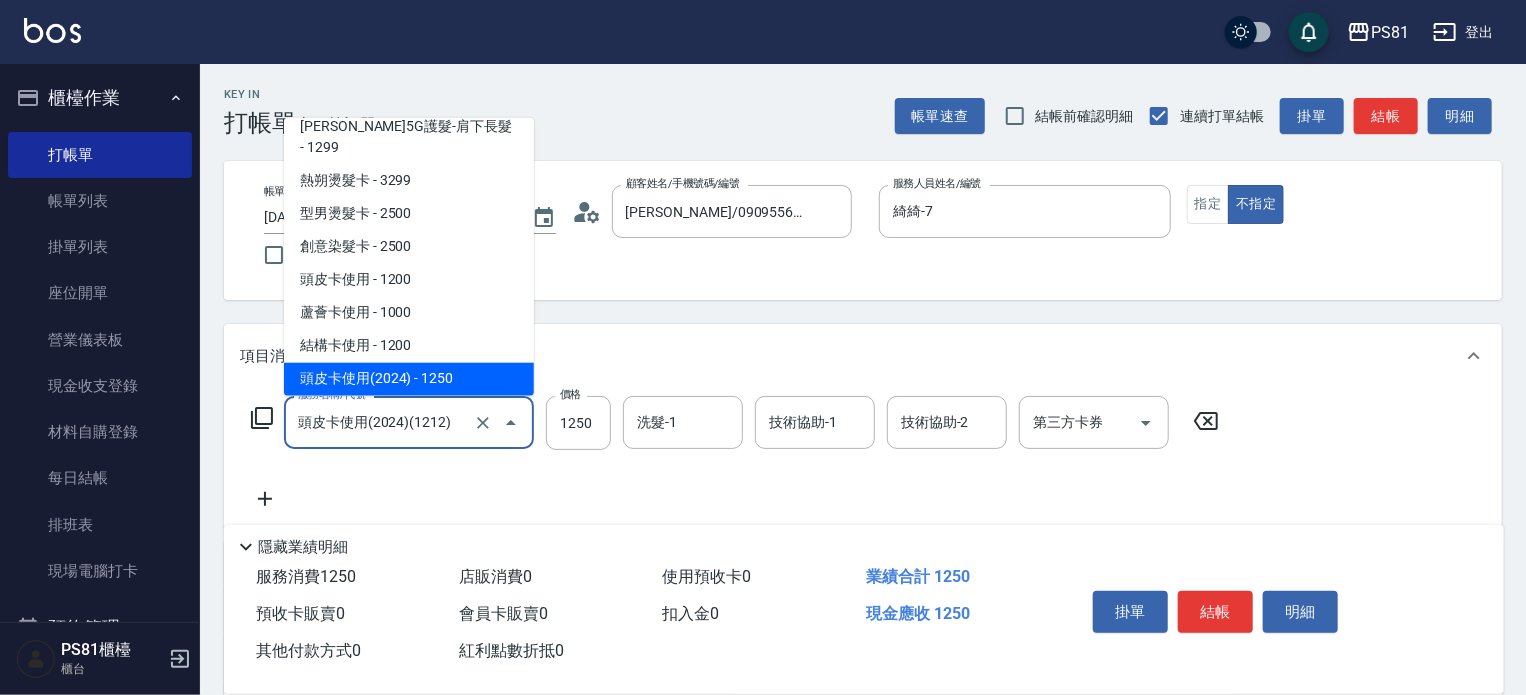 click on "頭皮卡使用(2024)(1212)" at bounding box center (381, 422) 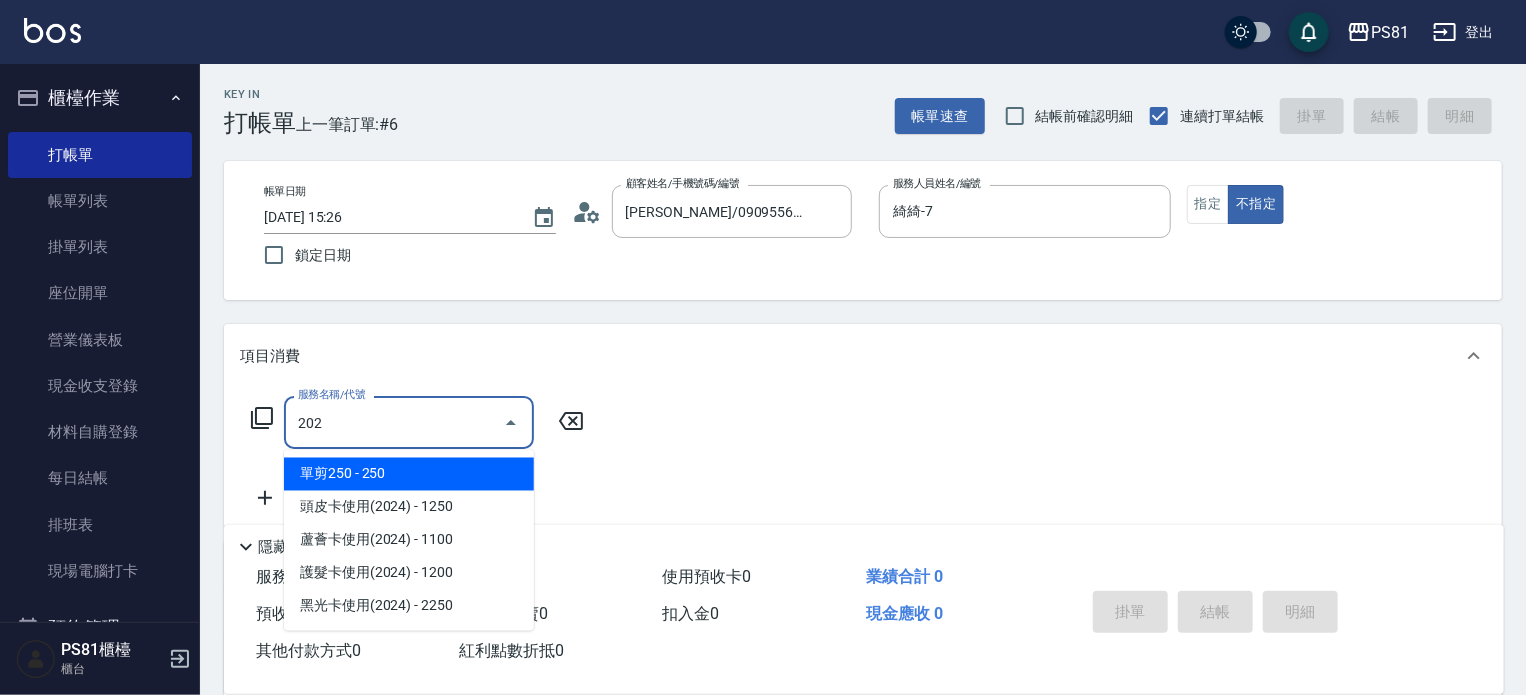 scroll, scrollTop: 0, scrollLeft: 0, axis: both 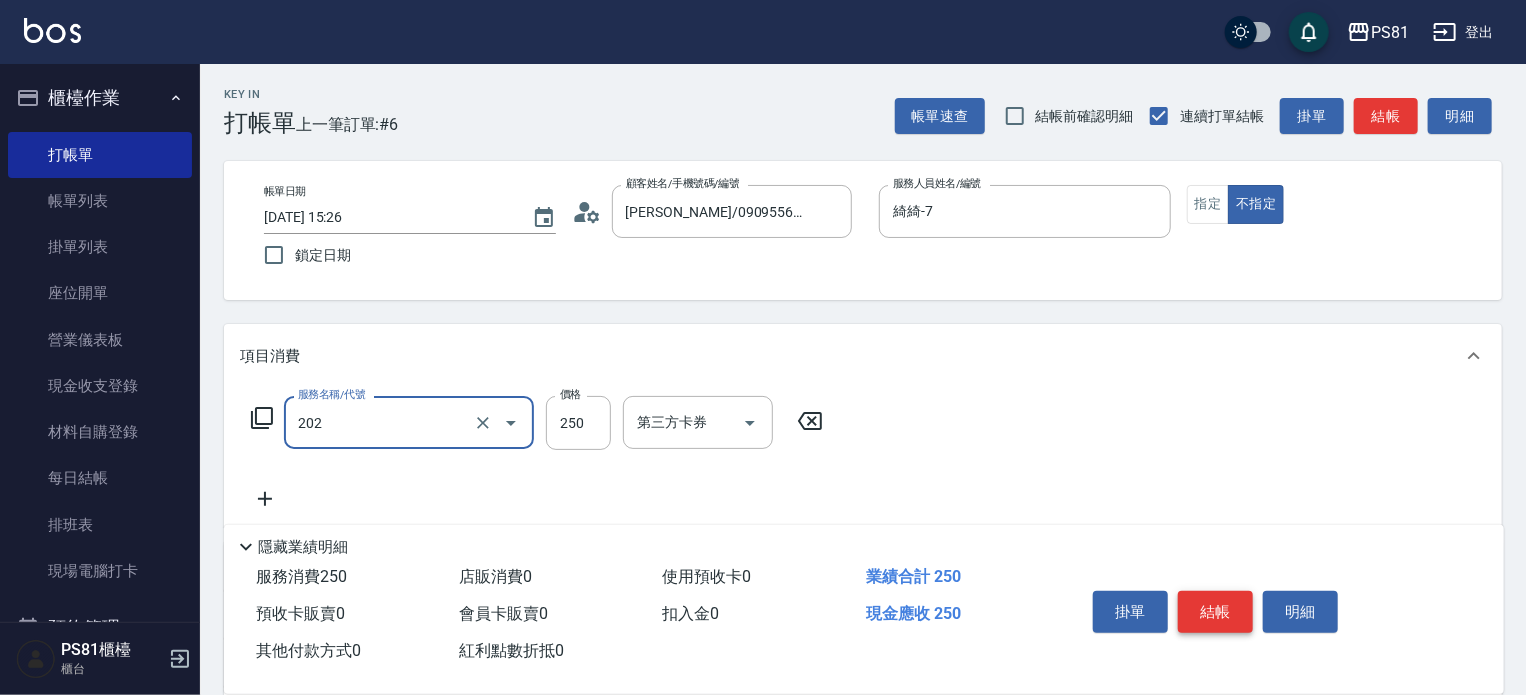 type on "單剪250(202)" 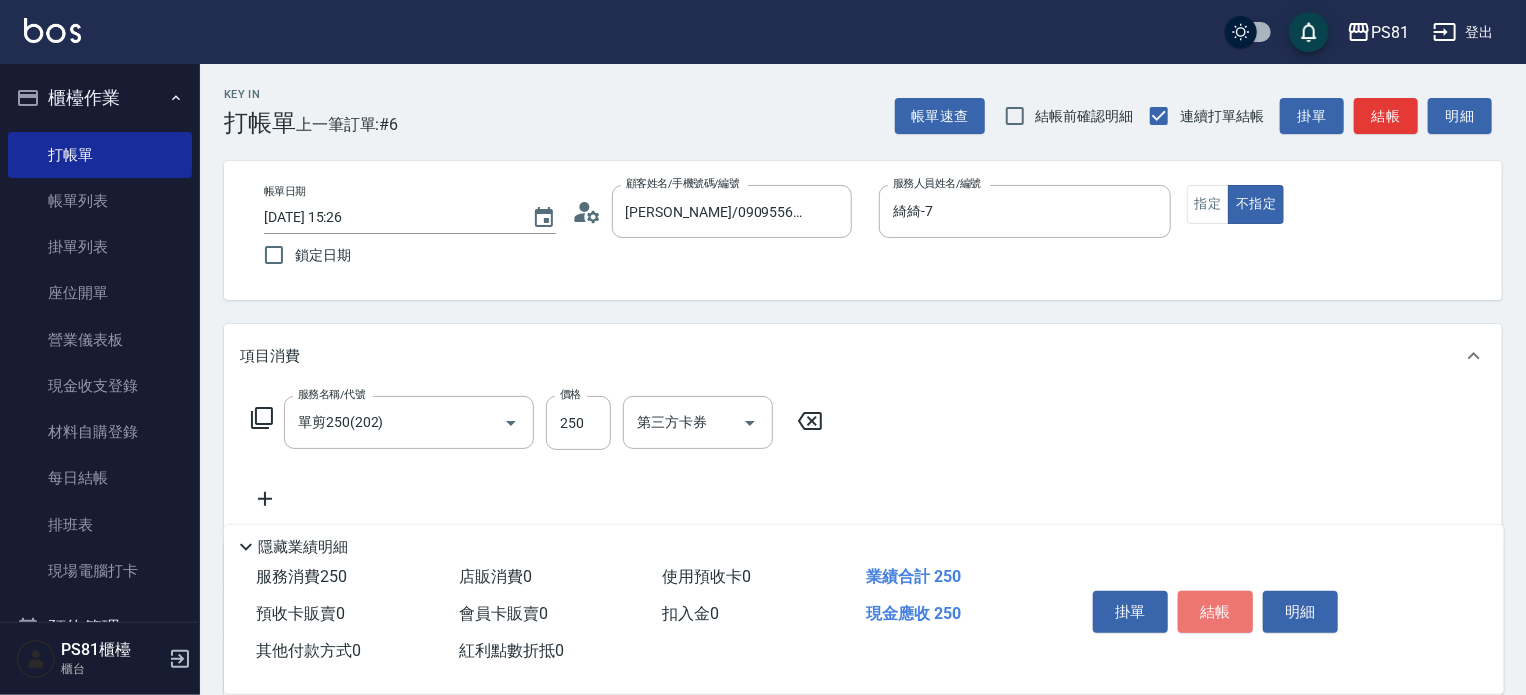click on "結帳" at bounding box center (1215, 612) 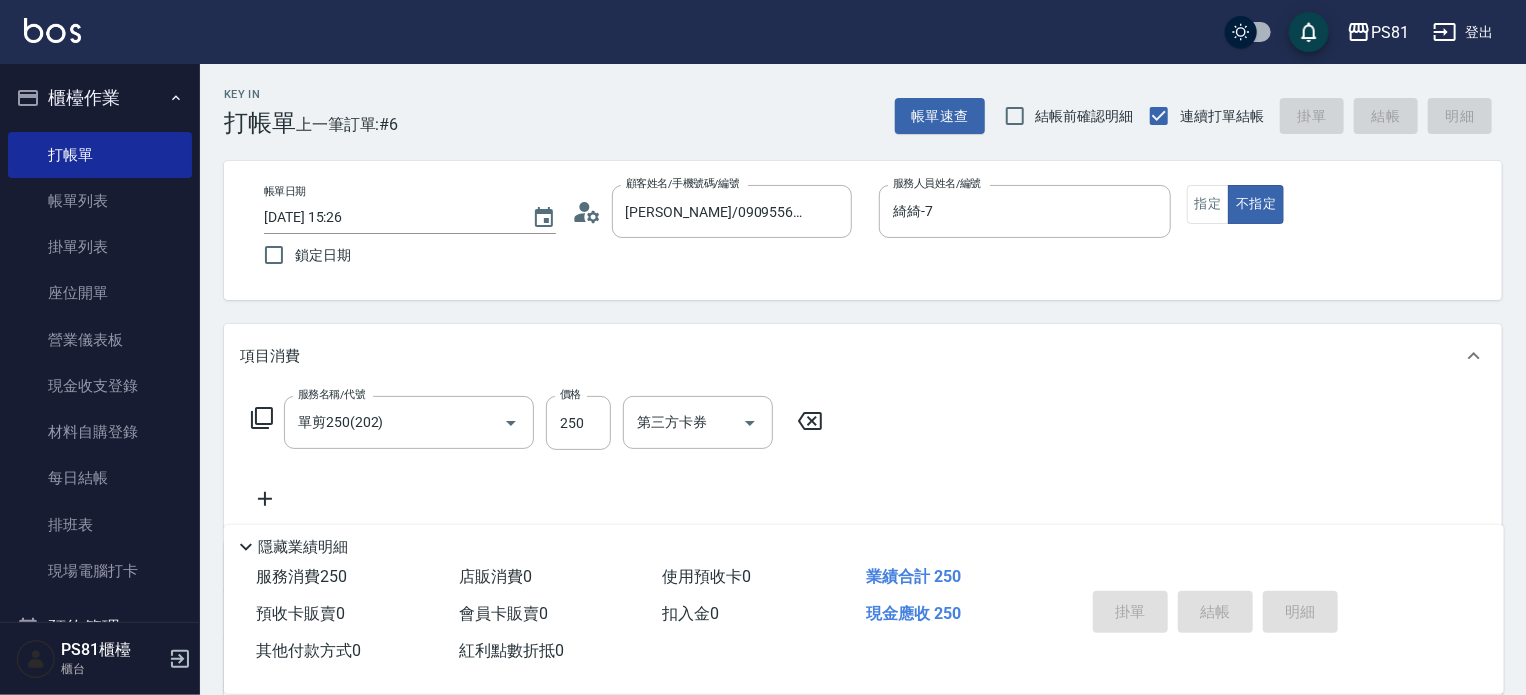 type on "[DATE] 15:32" 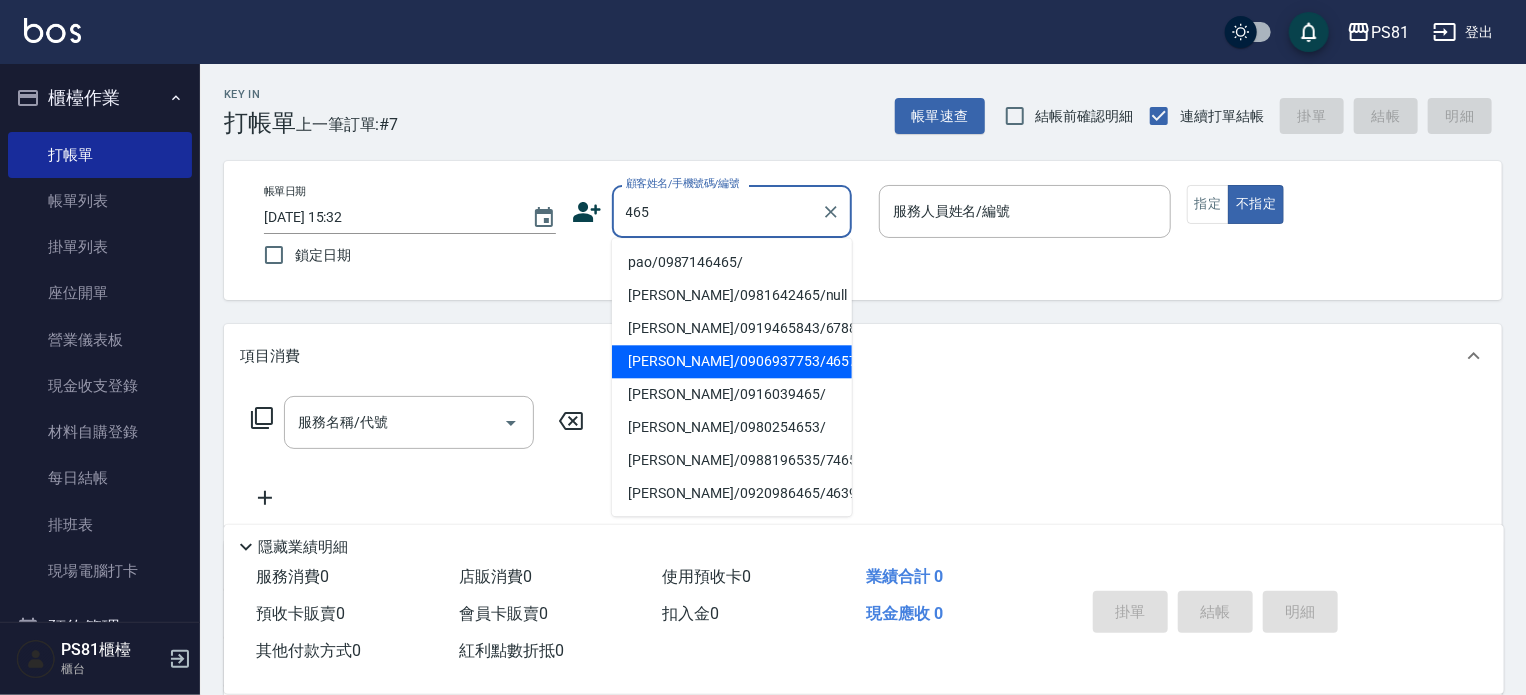 click on "[PERSON_NAME]/0916039465/" at bounding box center (732, 394) 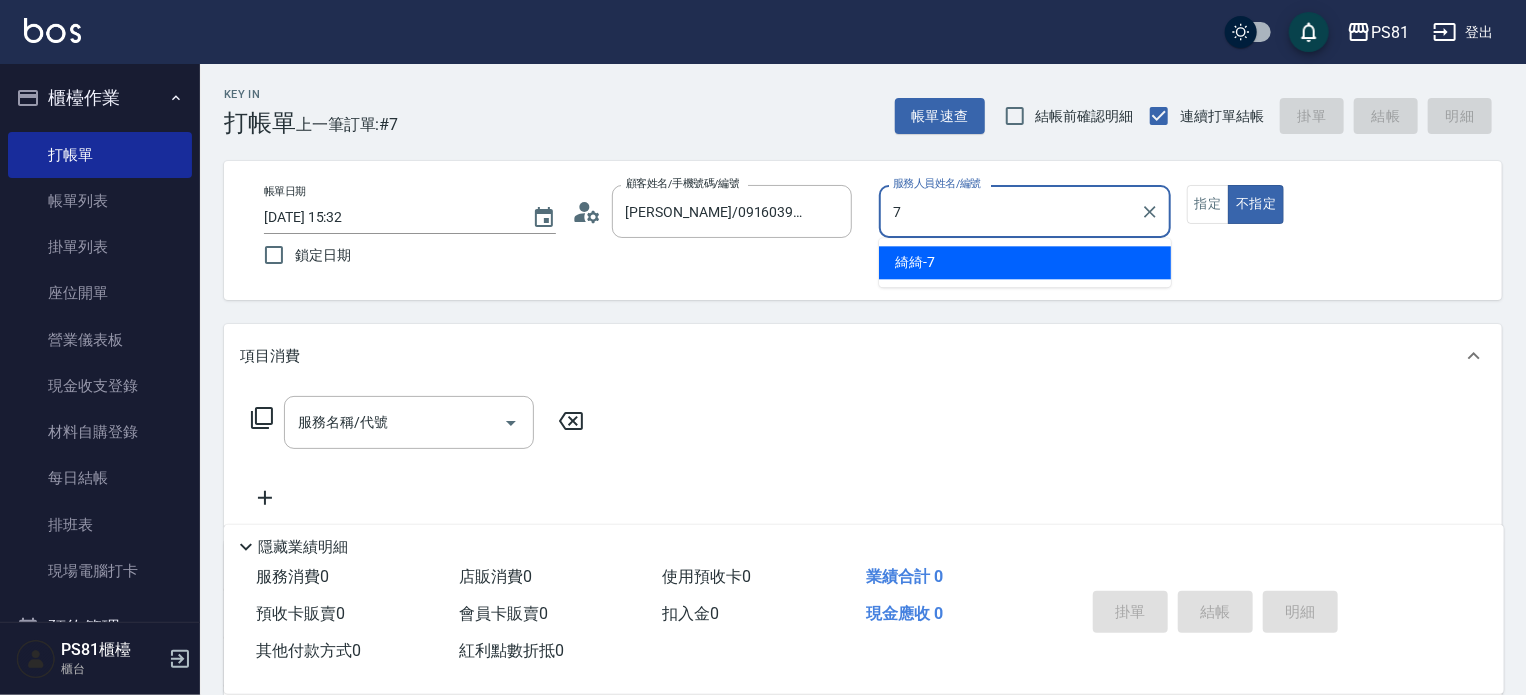 click on "綺綺 -7" at bounding box center (1025, 262) 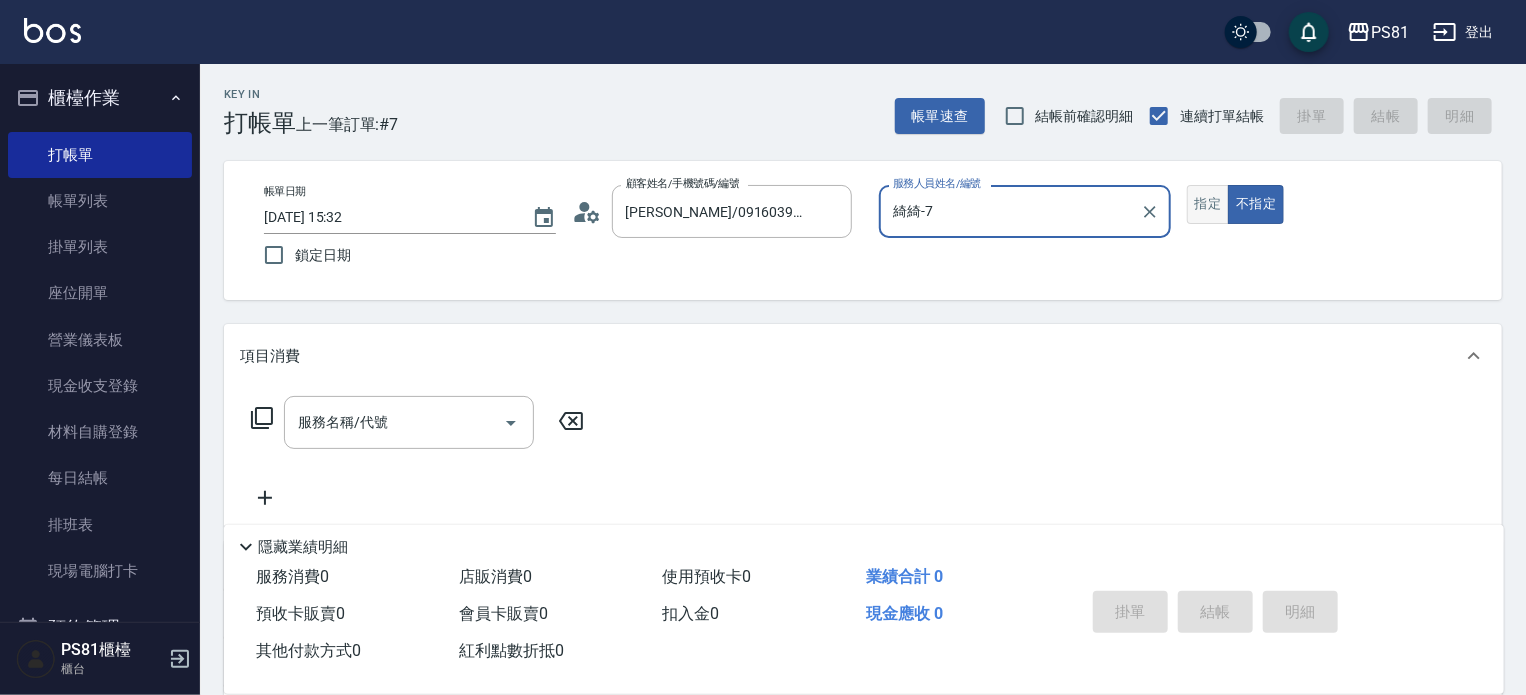 type on "綺綺-7" 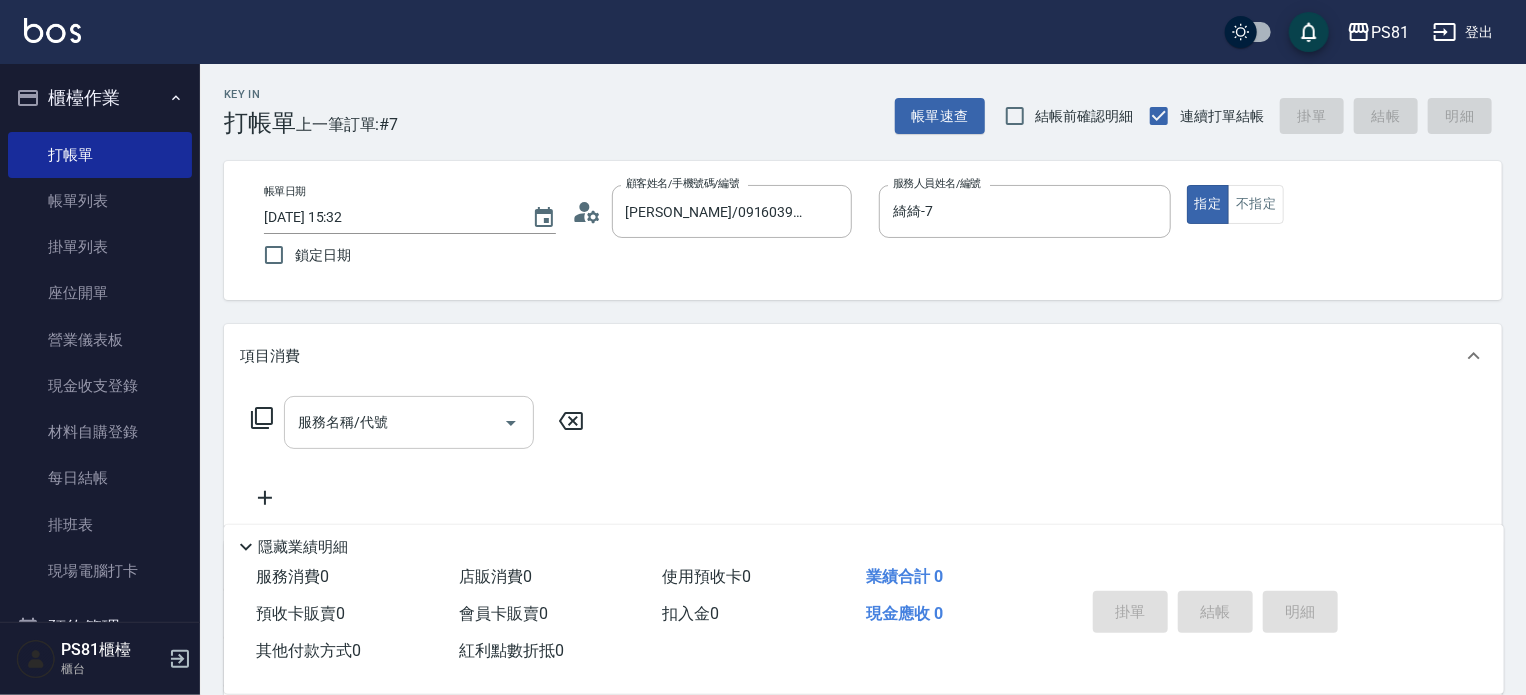 click on "服務名稱/代號" at bounding box center (394, 422) 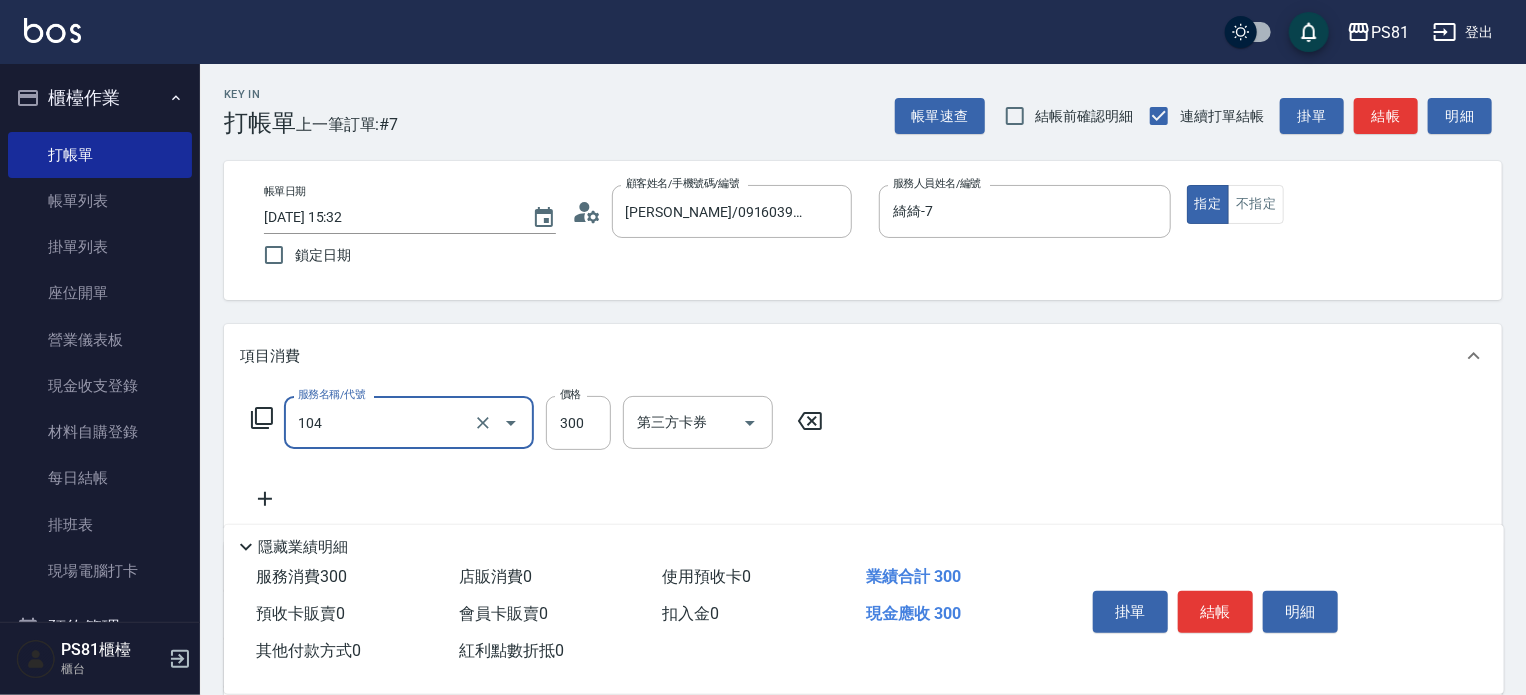 type on "C級單剪300(104)" 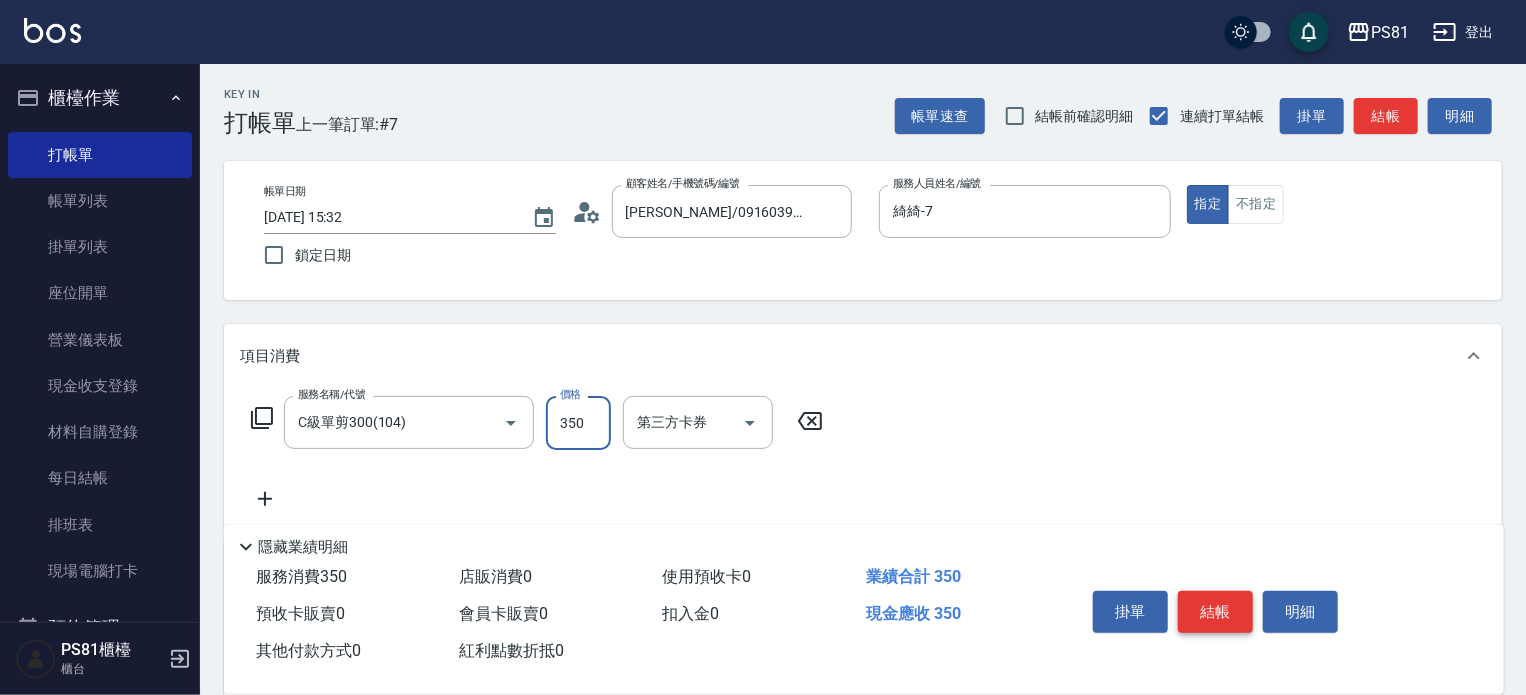 type on "350" 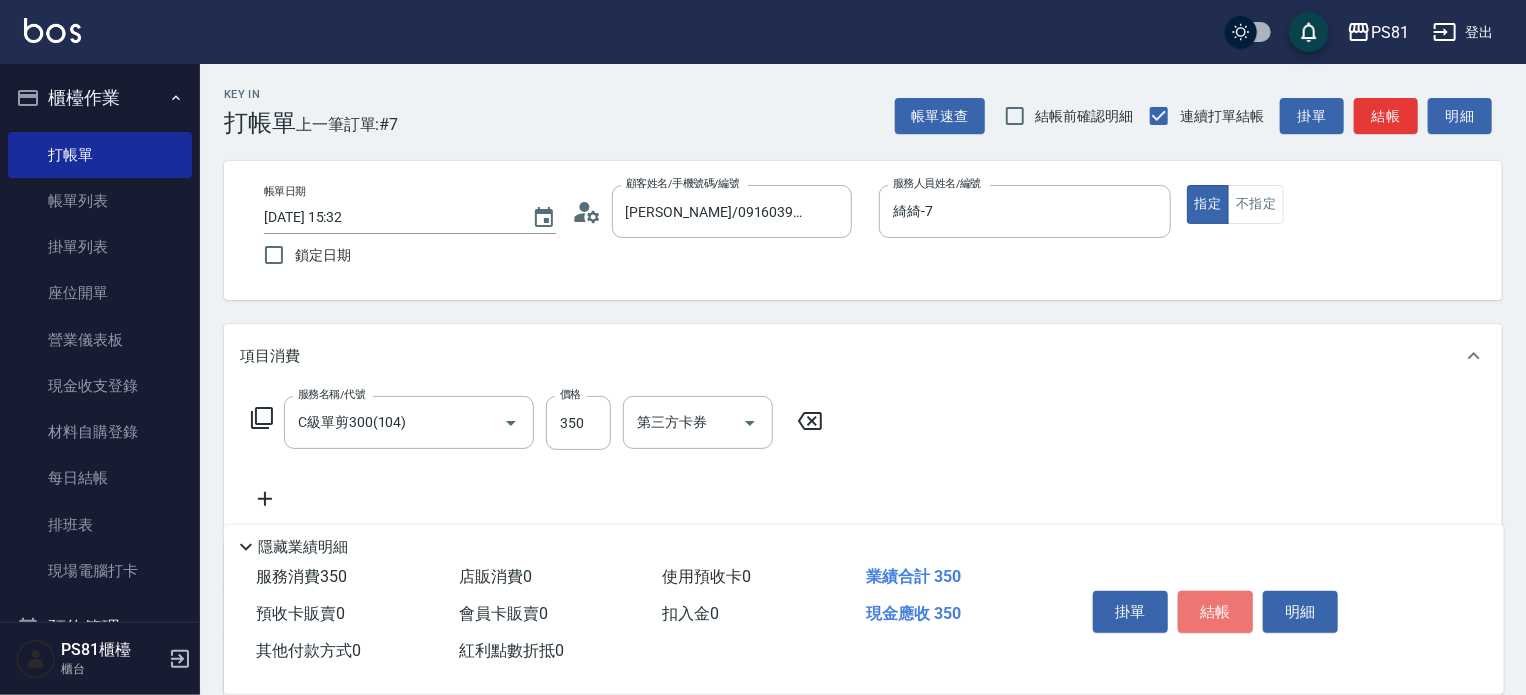 click on "結帳" at bounding box center [1215, 612] 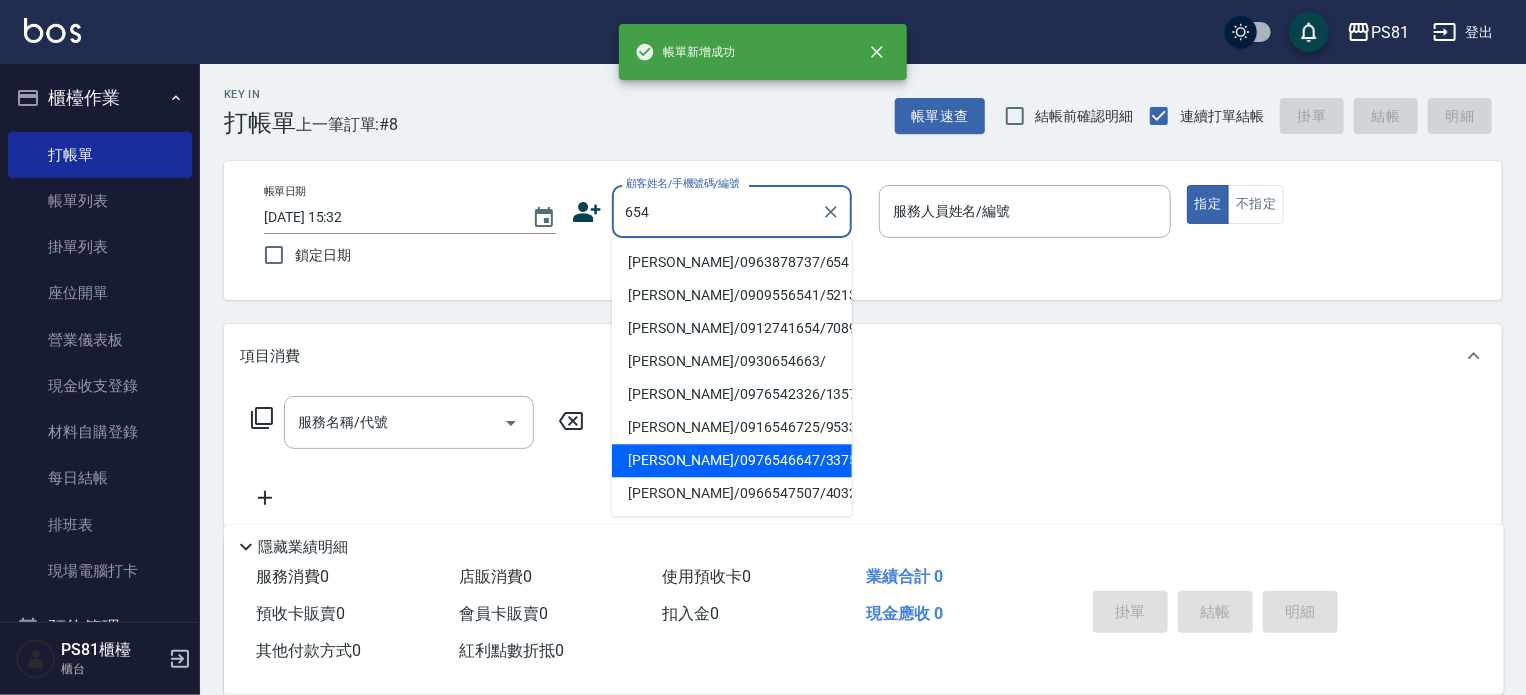 click on "[PERSON_NAME]/0976546647/3375" at bounding box center [732, 460] 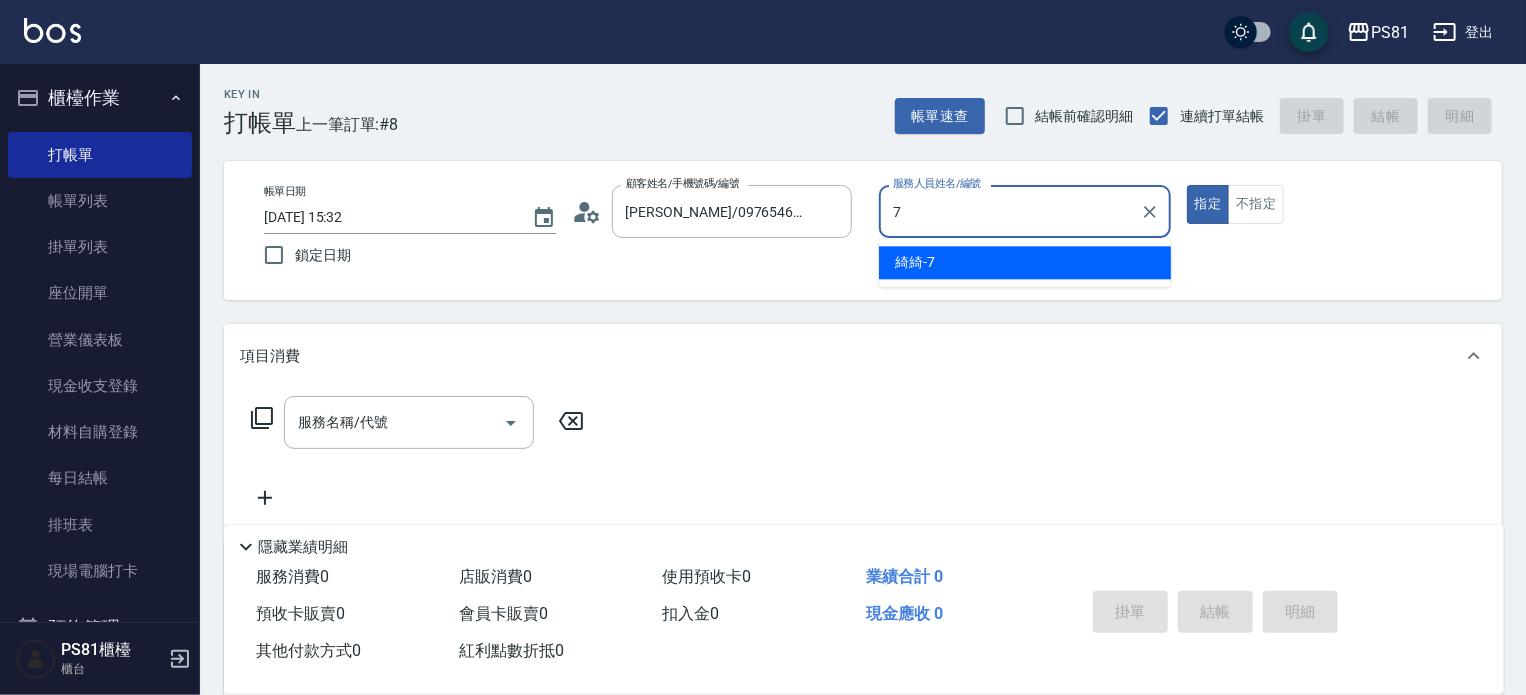click on "綺綺 -7" at bounding box center [1025, 262] 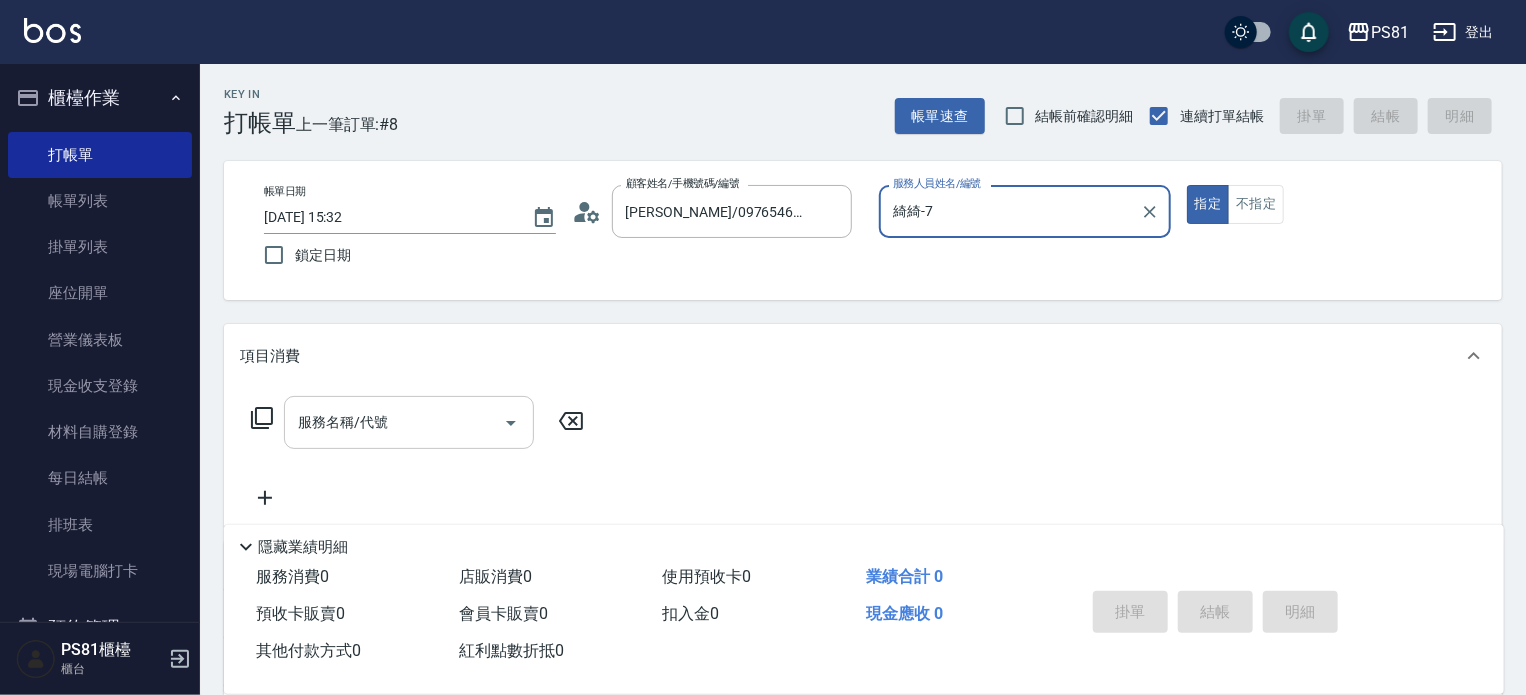 type on "綺綺-7" 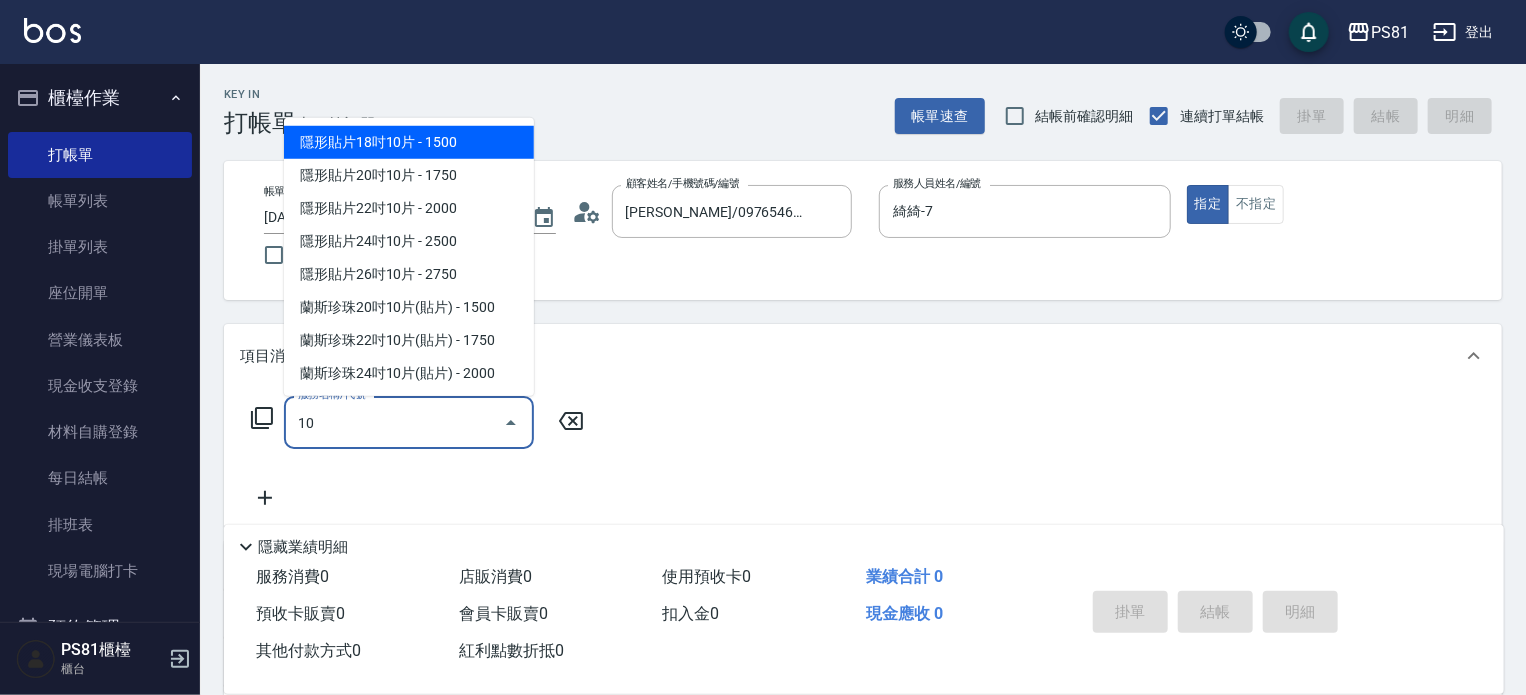 click on "10" at bounding box center (394, 422) 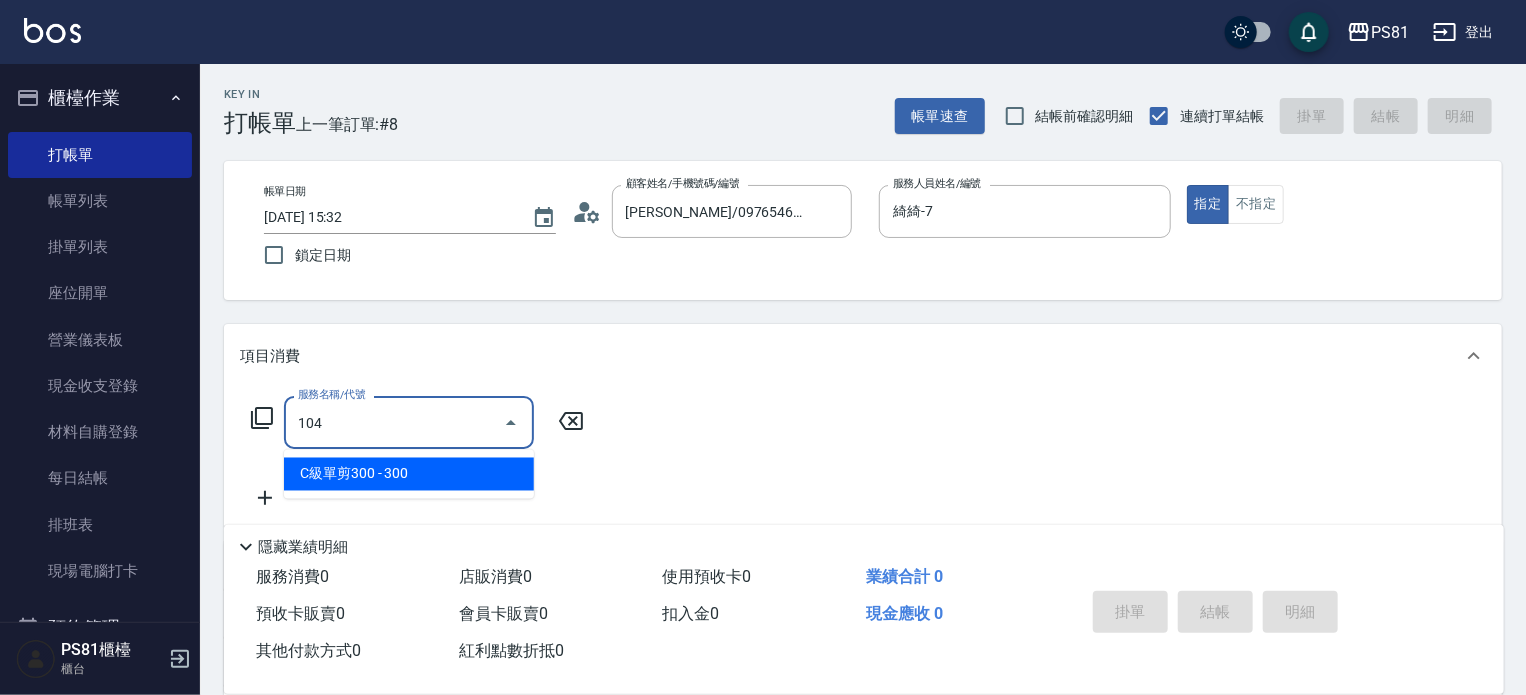 drag, startPoint x: 376, startPoint y: 486, endPoint x: 454, endPoint y: 451, distance: 85.49269 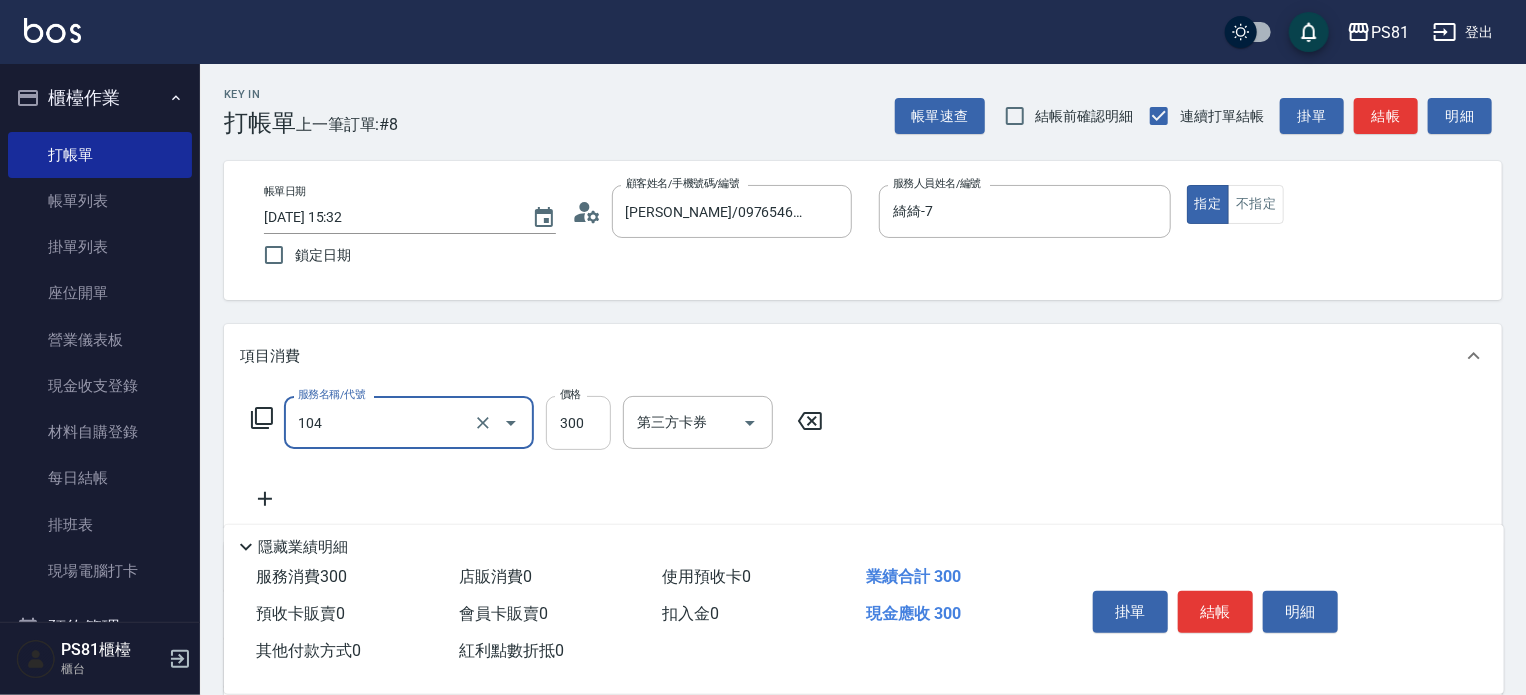 type on "C級單剪300(104)" 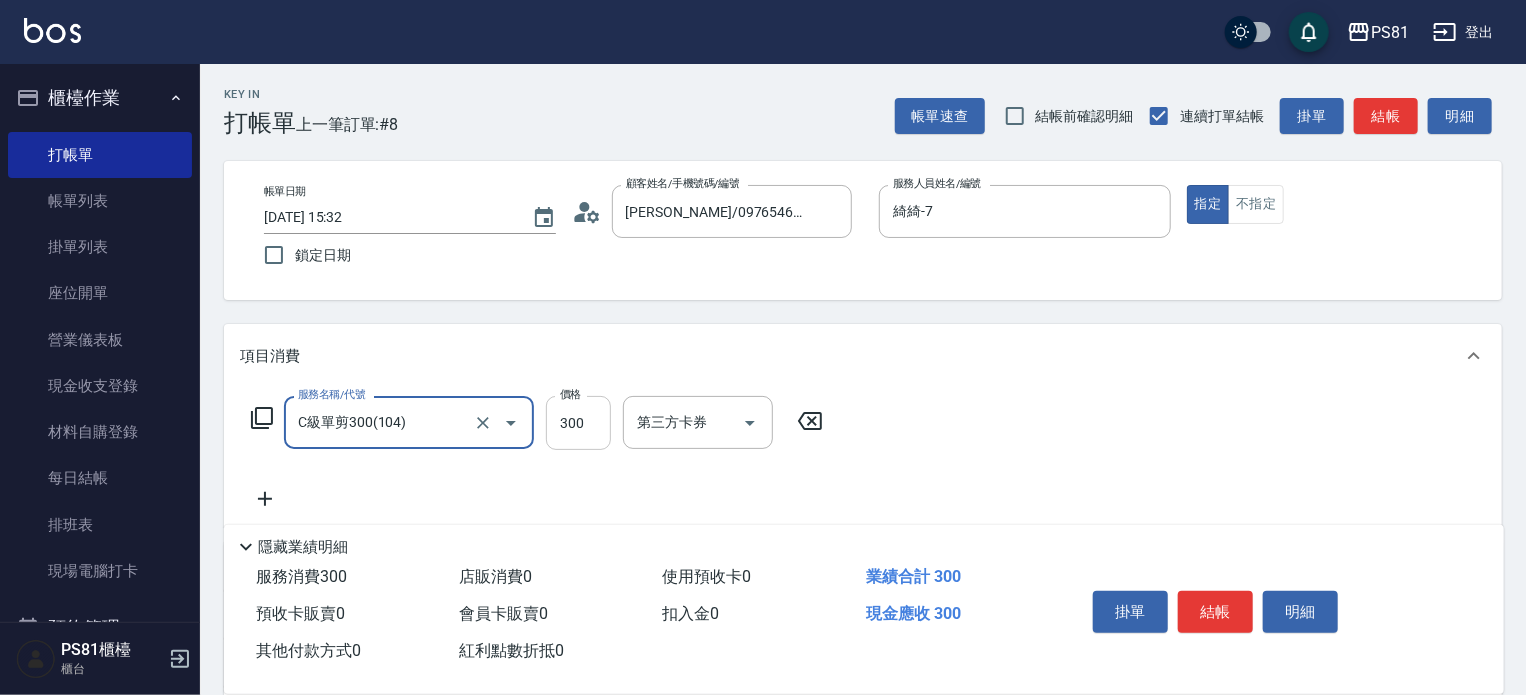 click on "300" at bounding box center (578, 423) 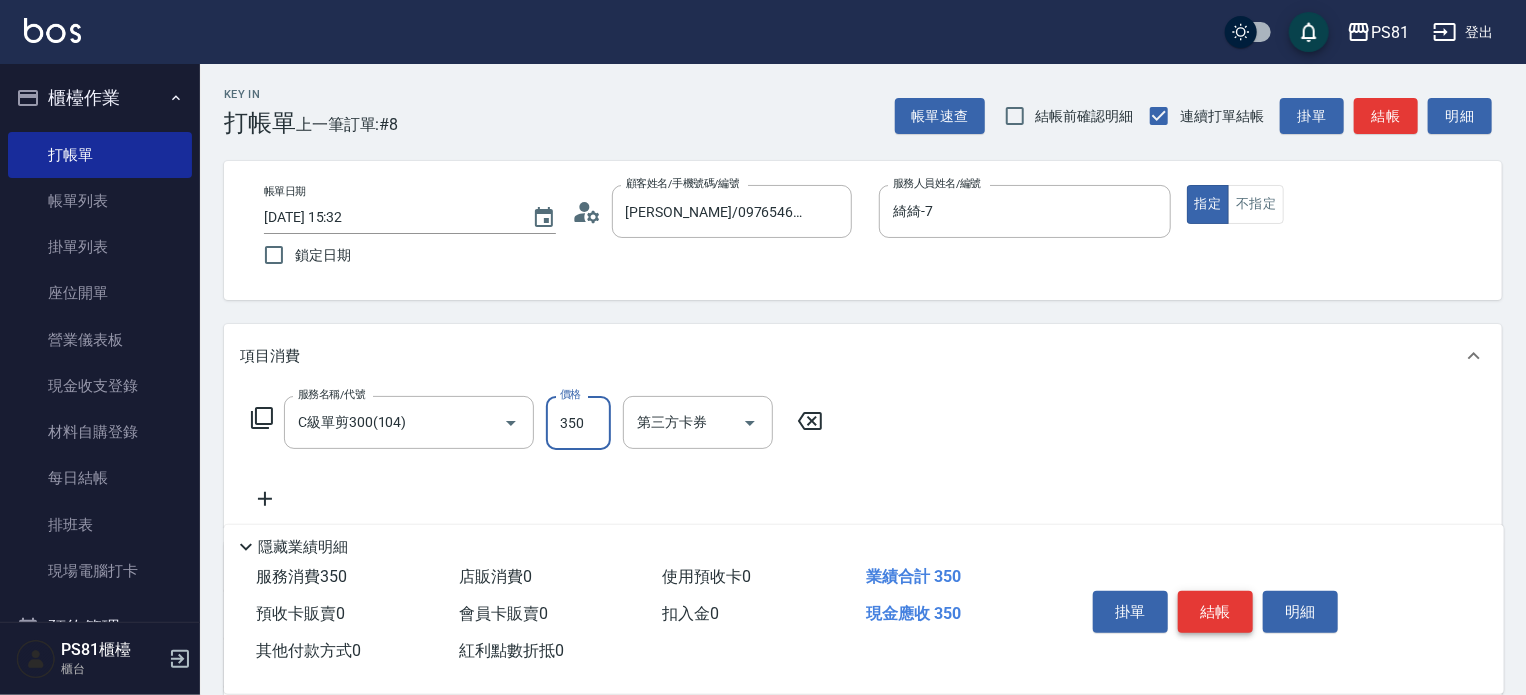 type on "350" 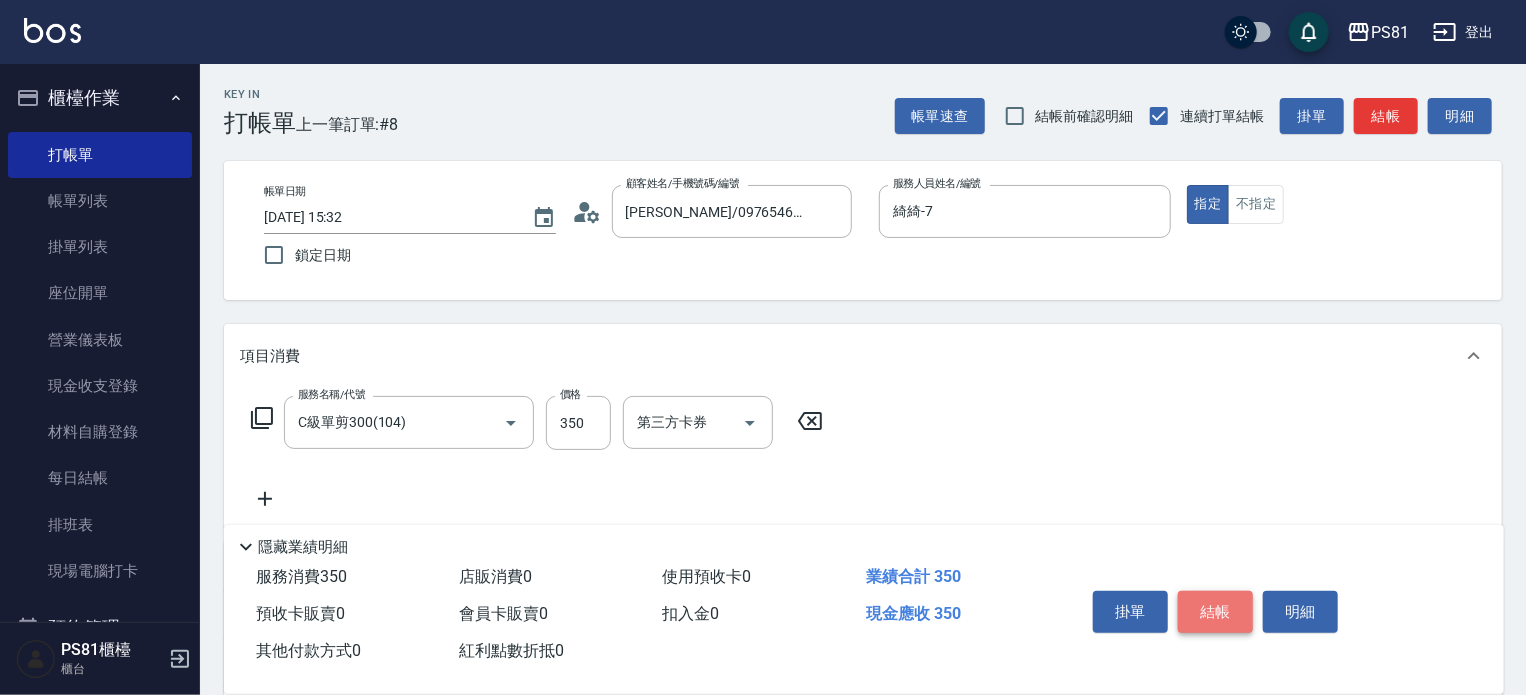 click on "結帳" at bounding box center (1215, 612) 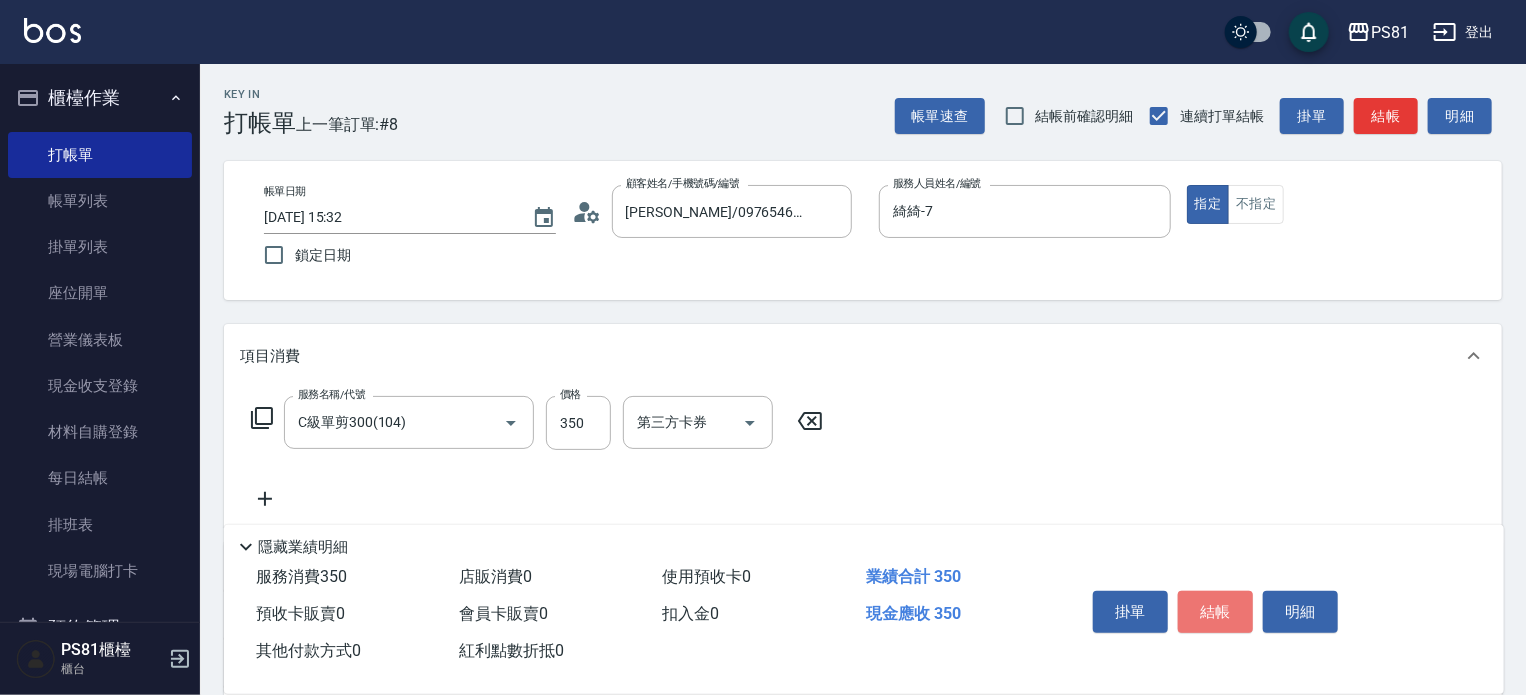 type 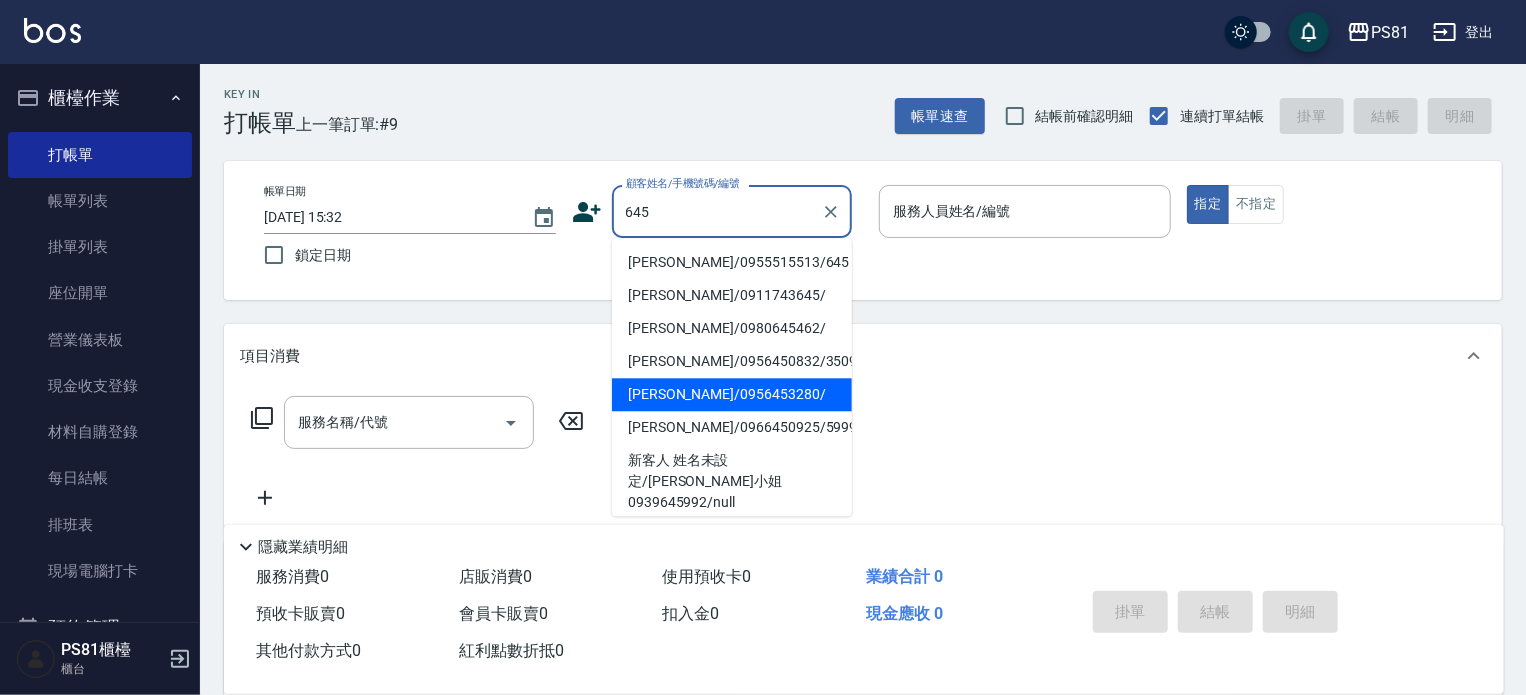 click on "[PERSON_NAME]/0956453280/" at bounding box center (732, 394) 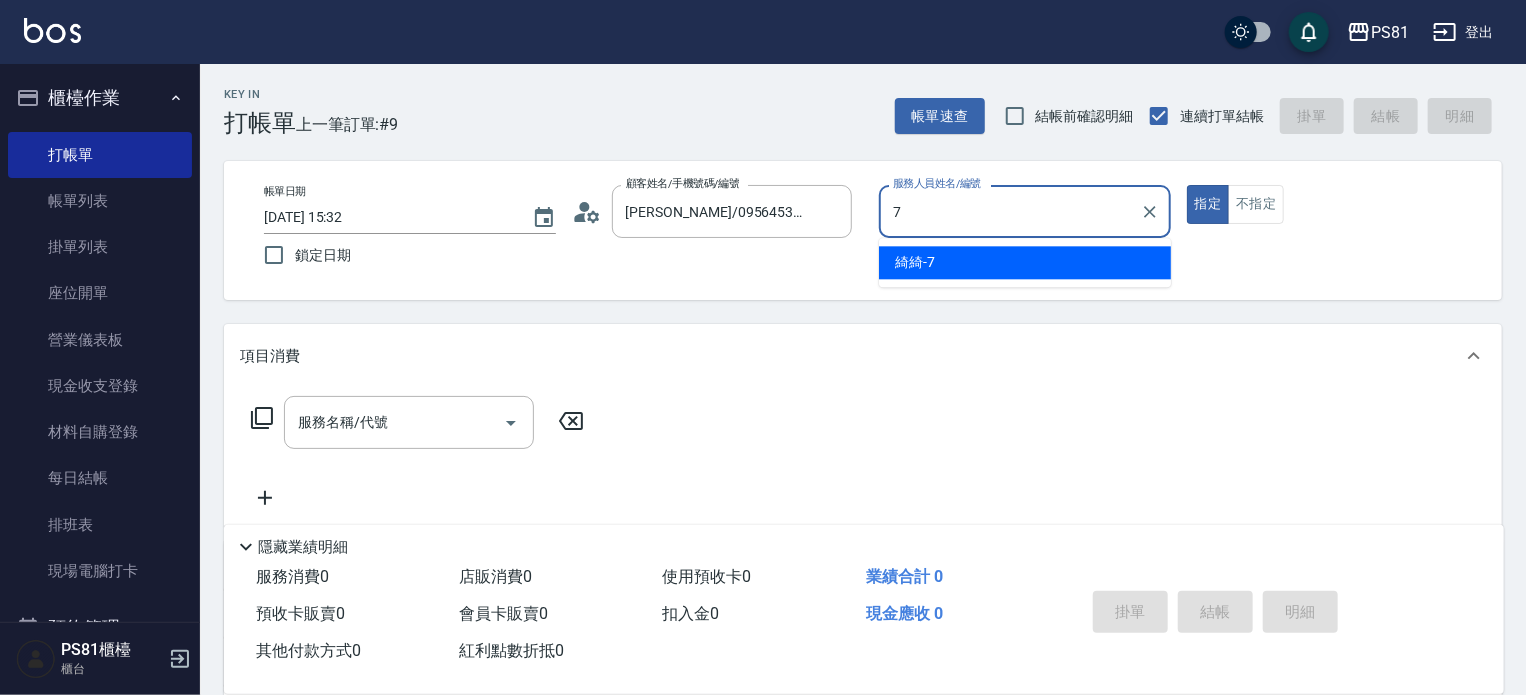 click on "綺綺 -7" at bounding box center [1025, 262] 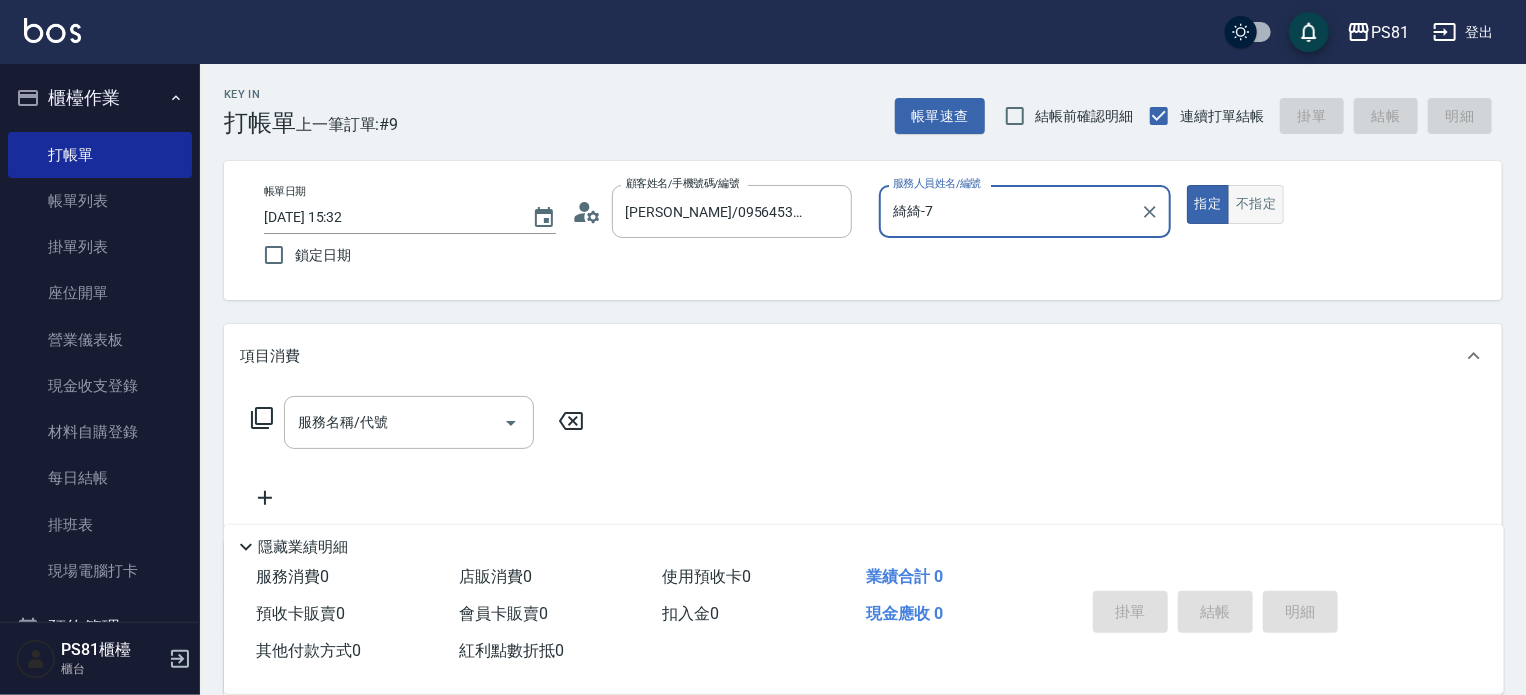type on "綺綺-7" 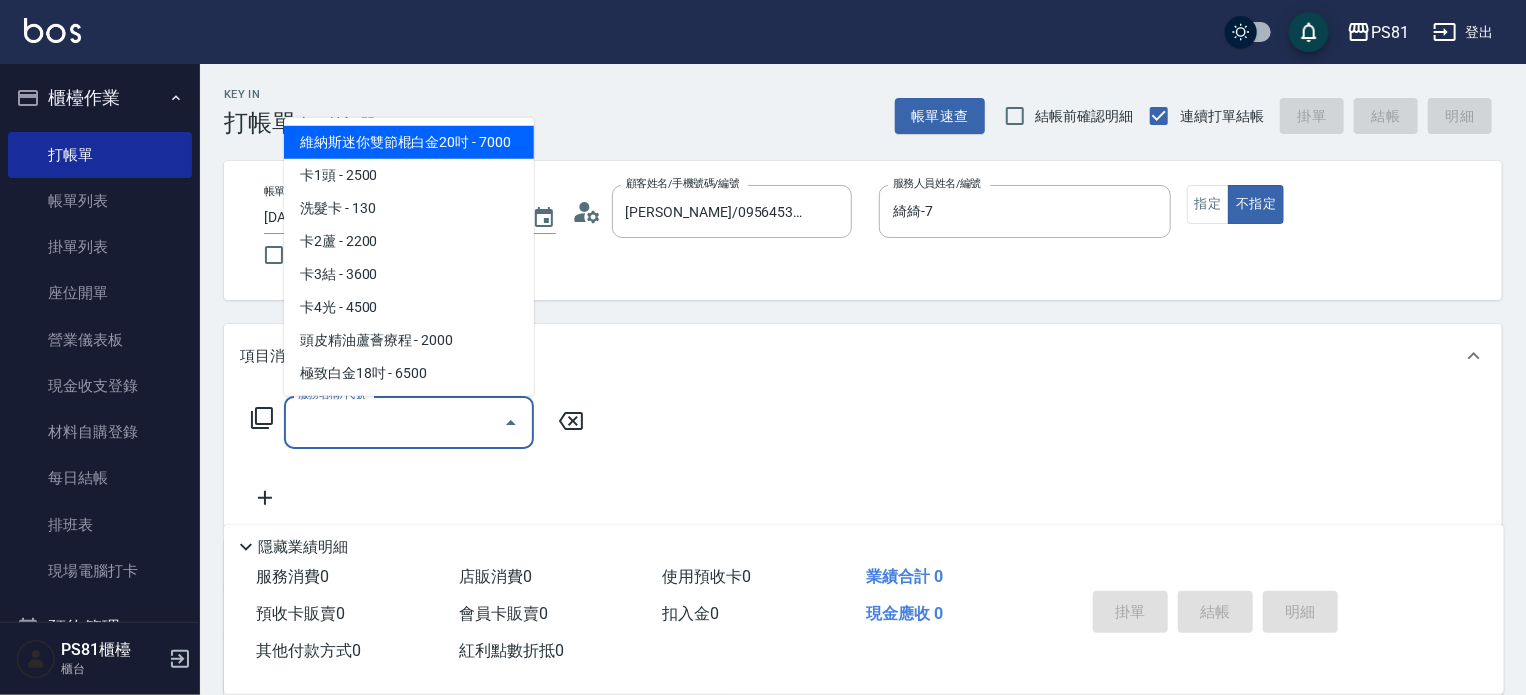 click on "服務名稱/代號" at bounding box center [394, 422] 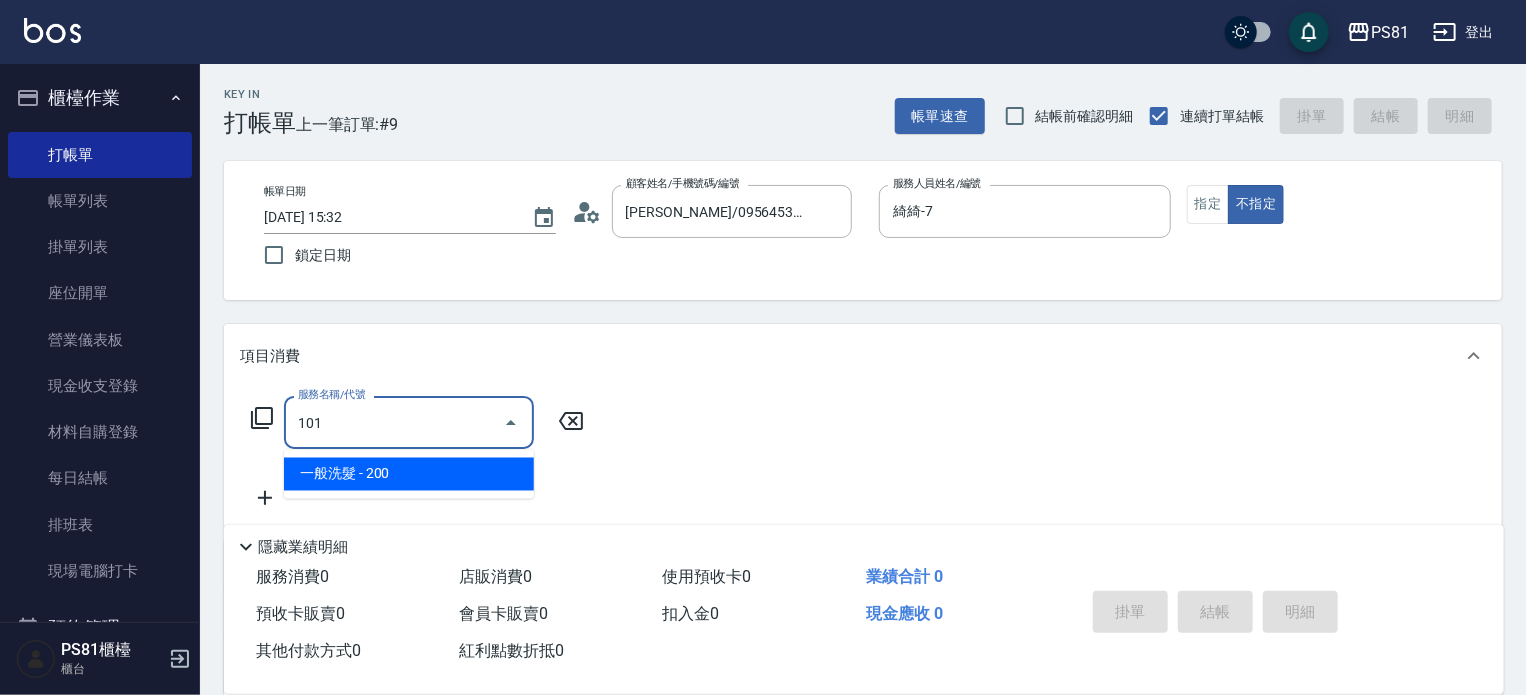 drag, startPoint x: 409, startPoint y: 464, endPoint x: 444, endPoint y: 457, distance: 35.69314 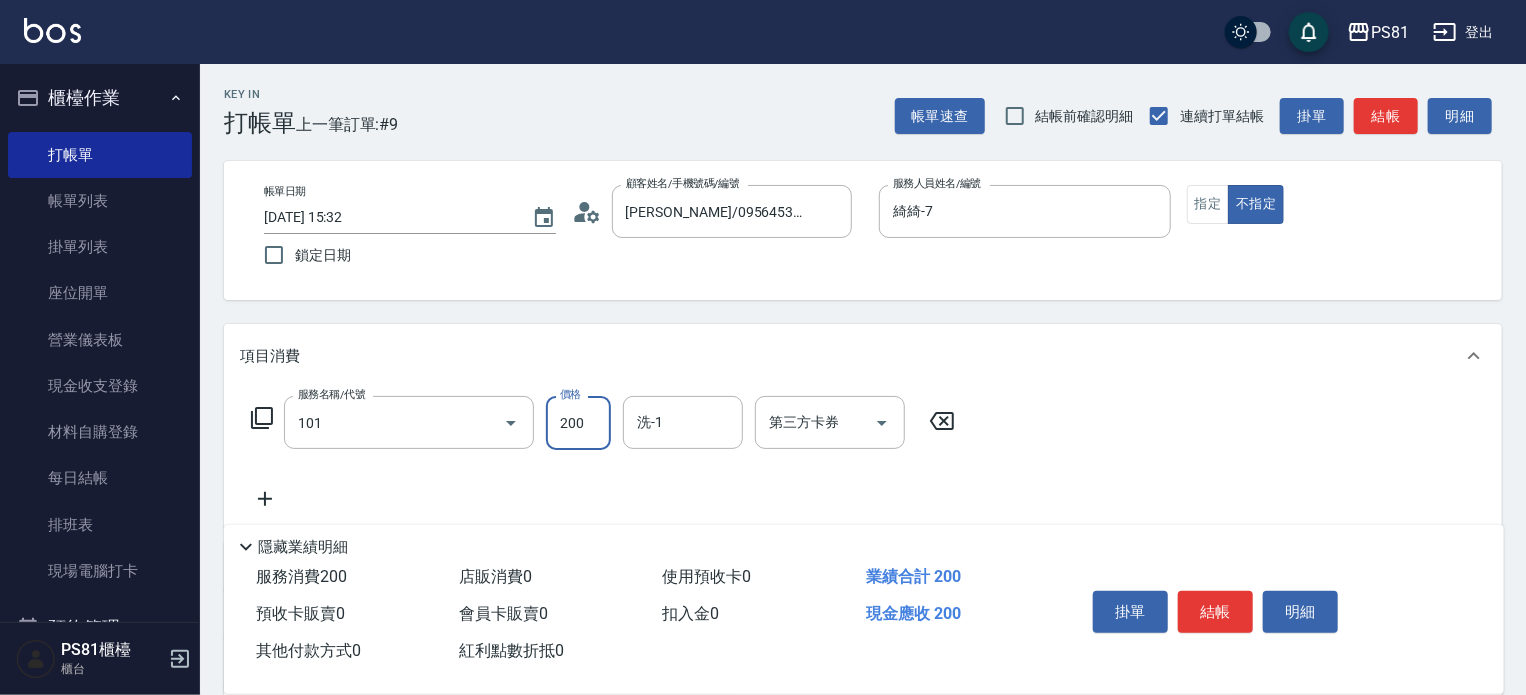 type on "一般洗髮(101)" 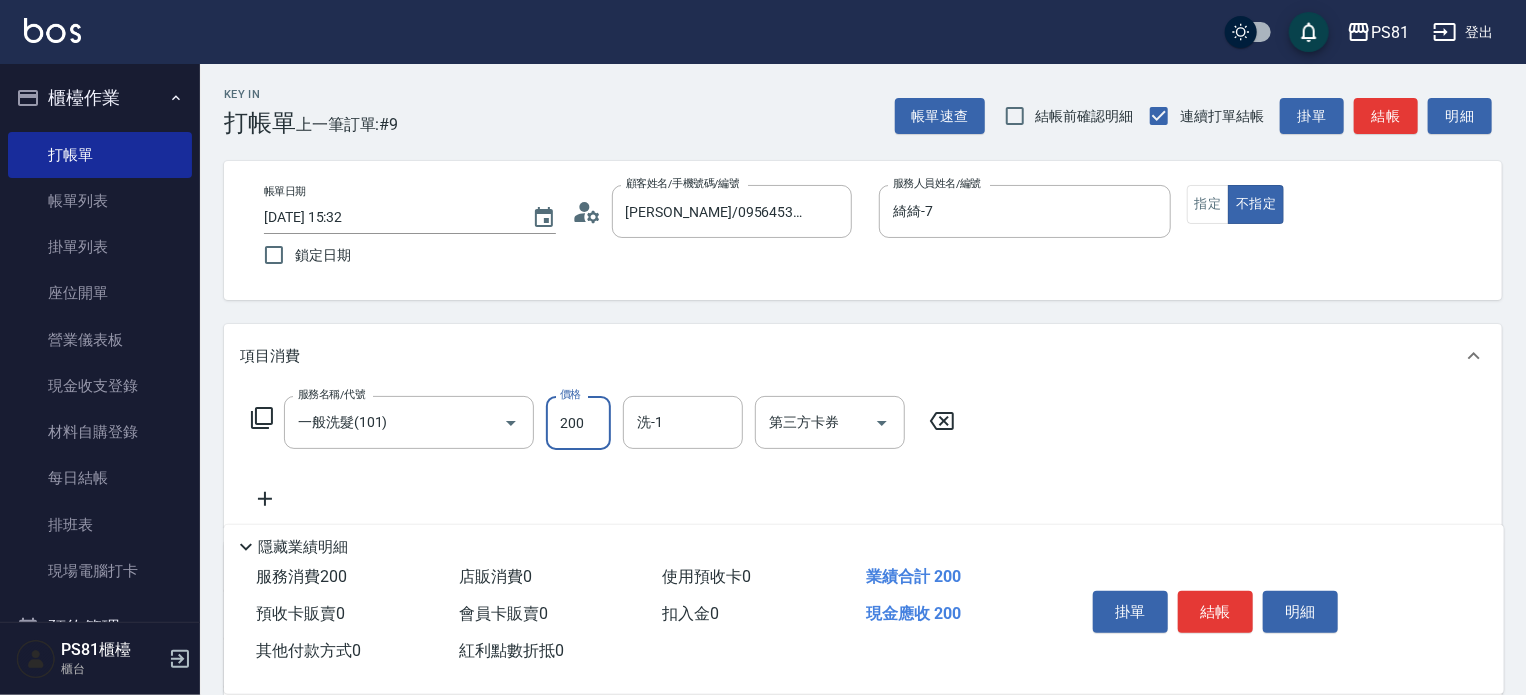 click on "200" at bounding box center [578, 423] 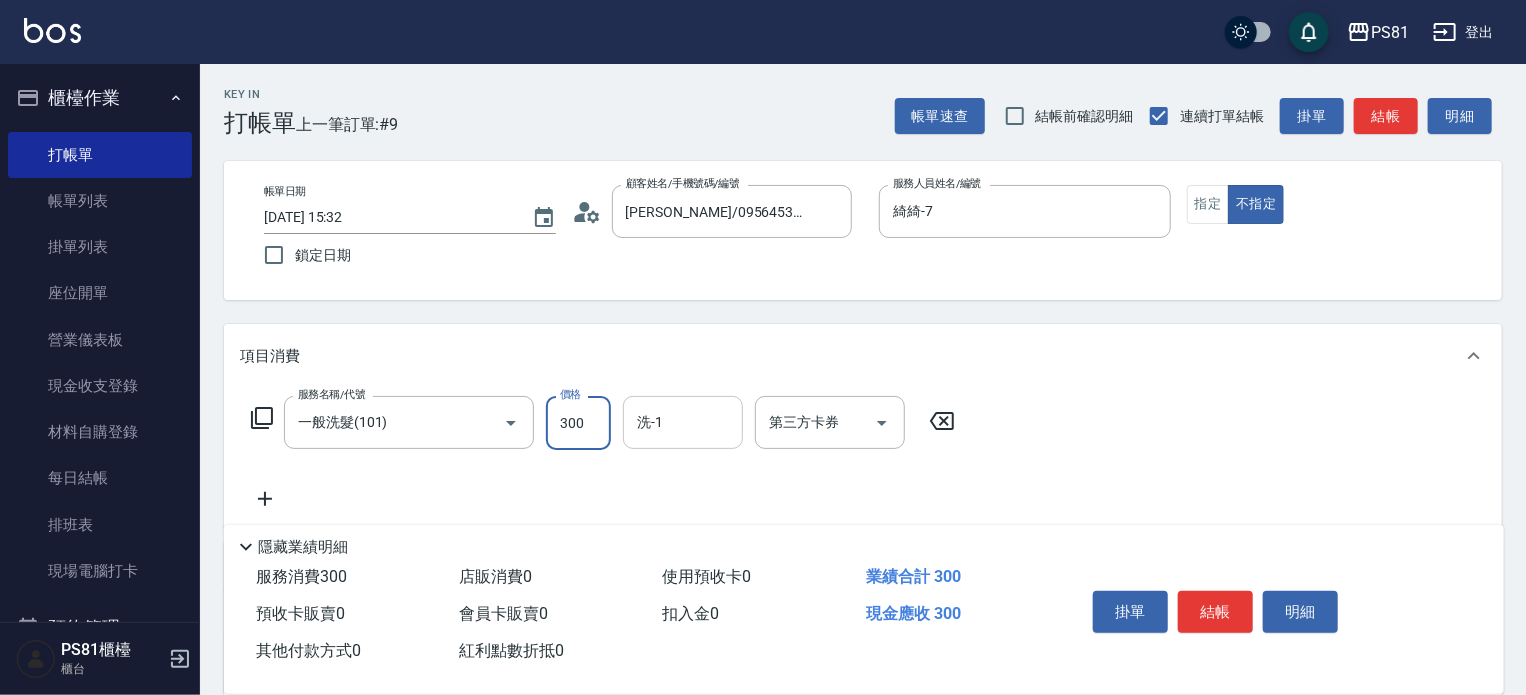 type on "300" 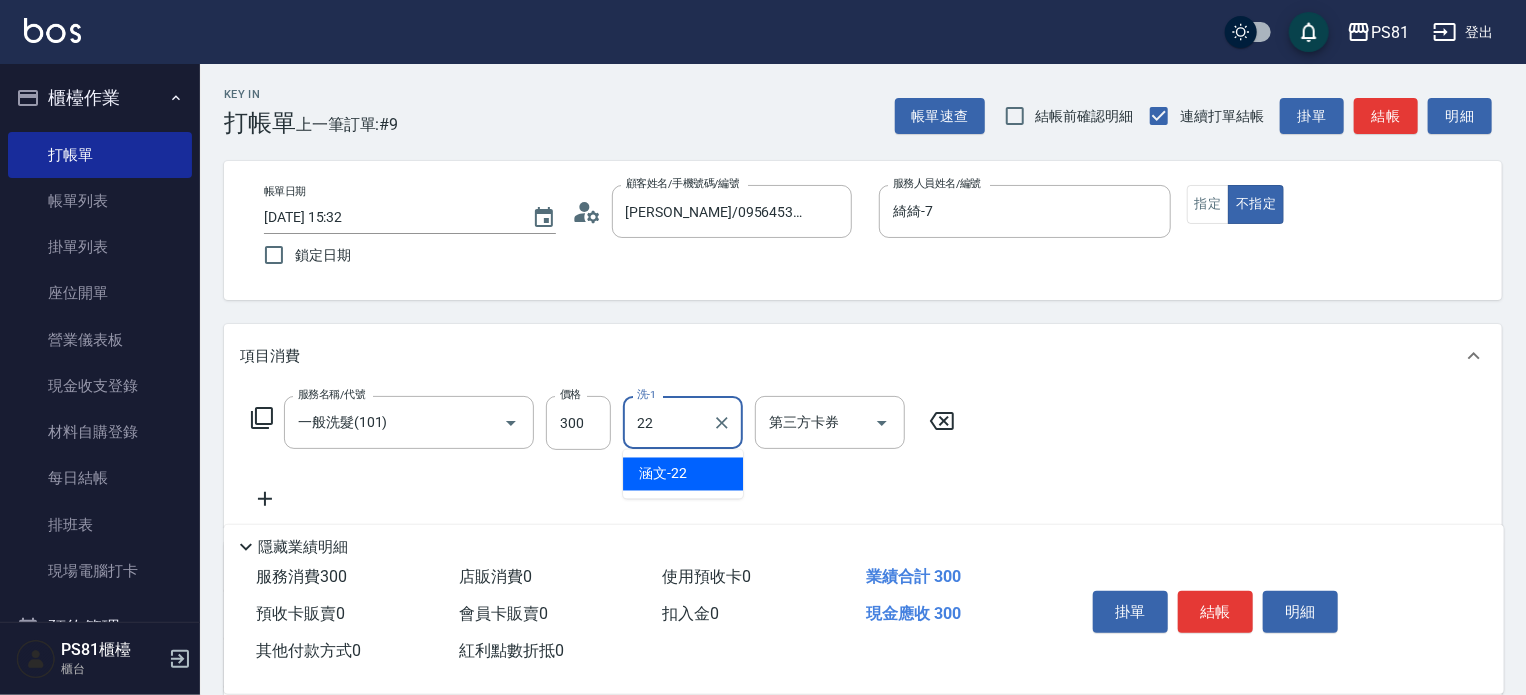 click on "22 洗-1" at bounding box center (683, 422) 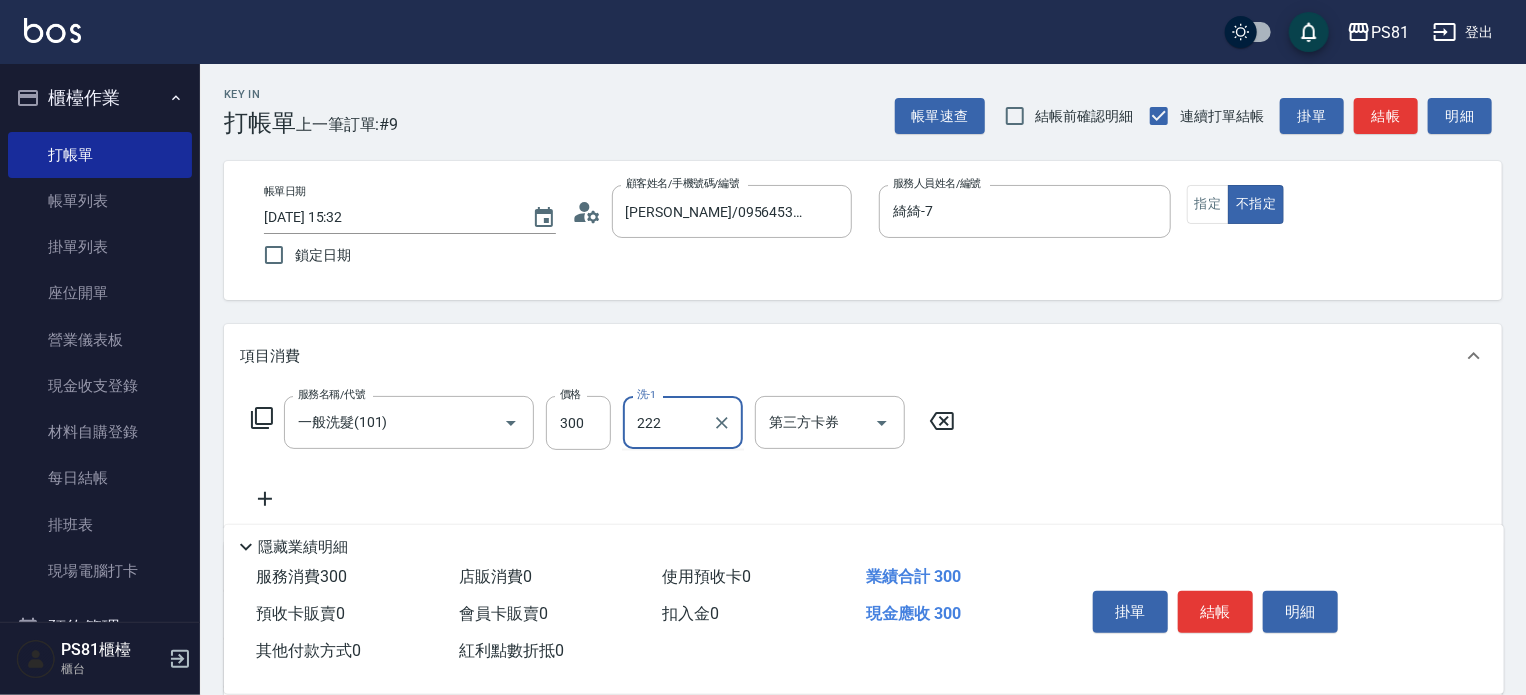 click on "222 洗-1" at bounding box center (683, 422) 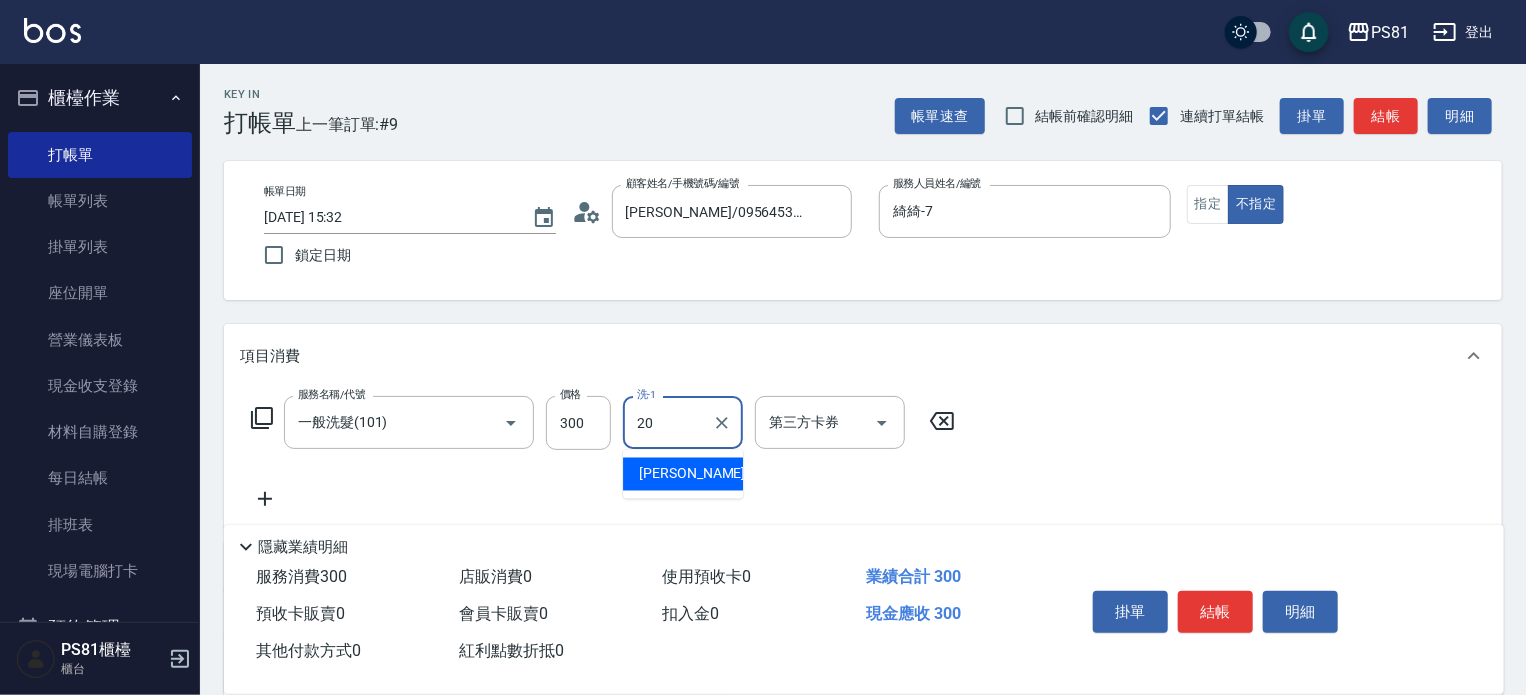 drag, startPoint x: 674, startPoint y: 479, endPoint x: 821, endPoint y: 487, distance: 147.21753 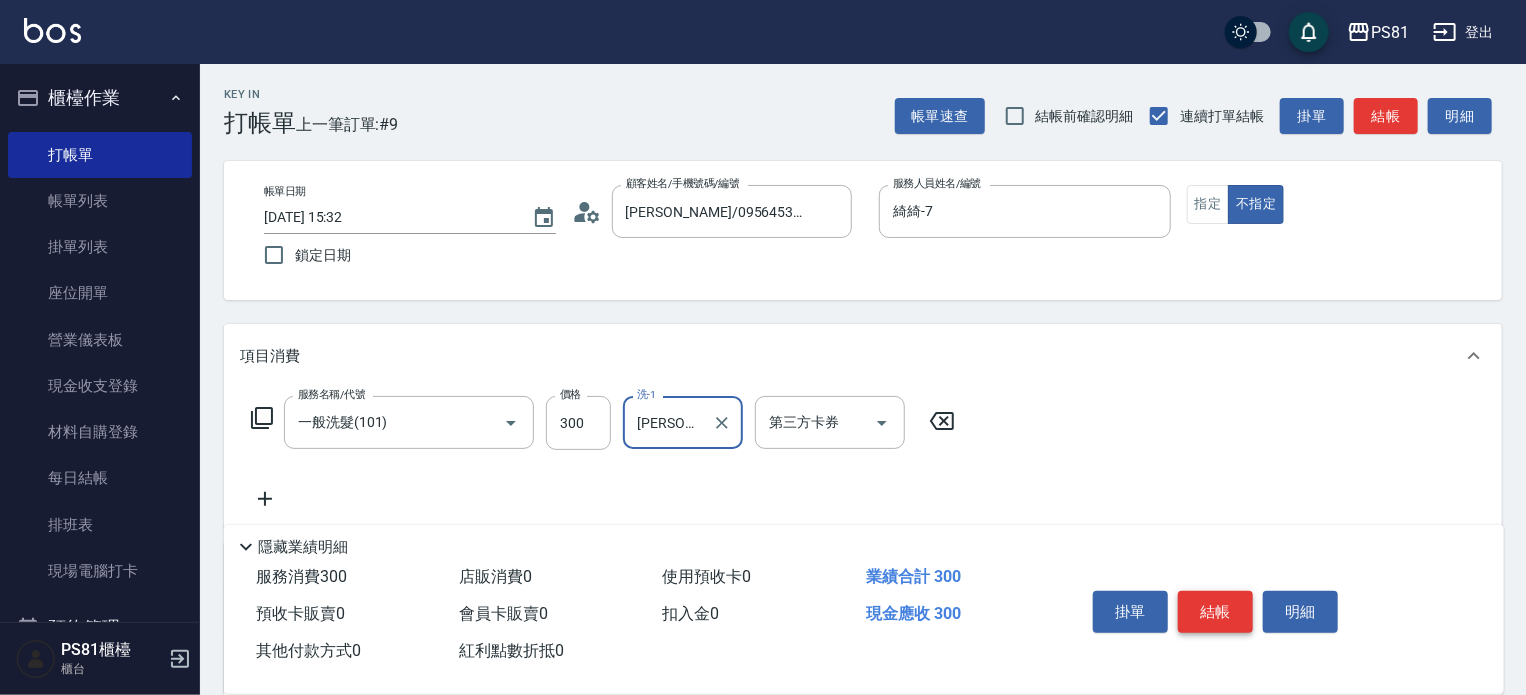 type on "[PERSON_NAME]-20" 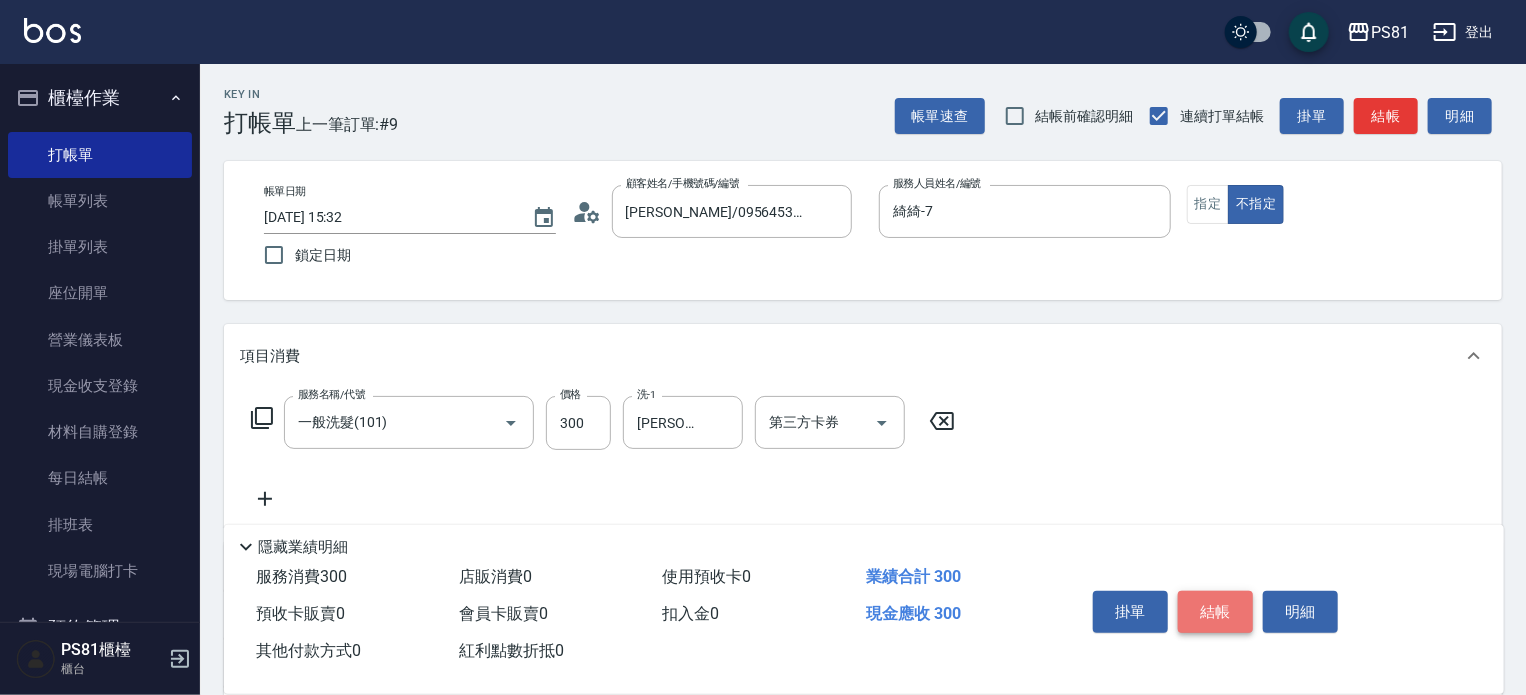 click on "結帳" at bounding box center [1215, 612] 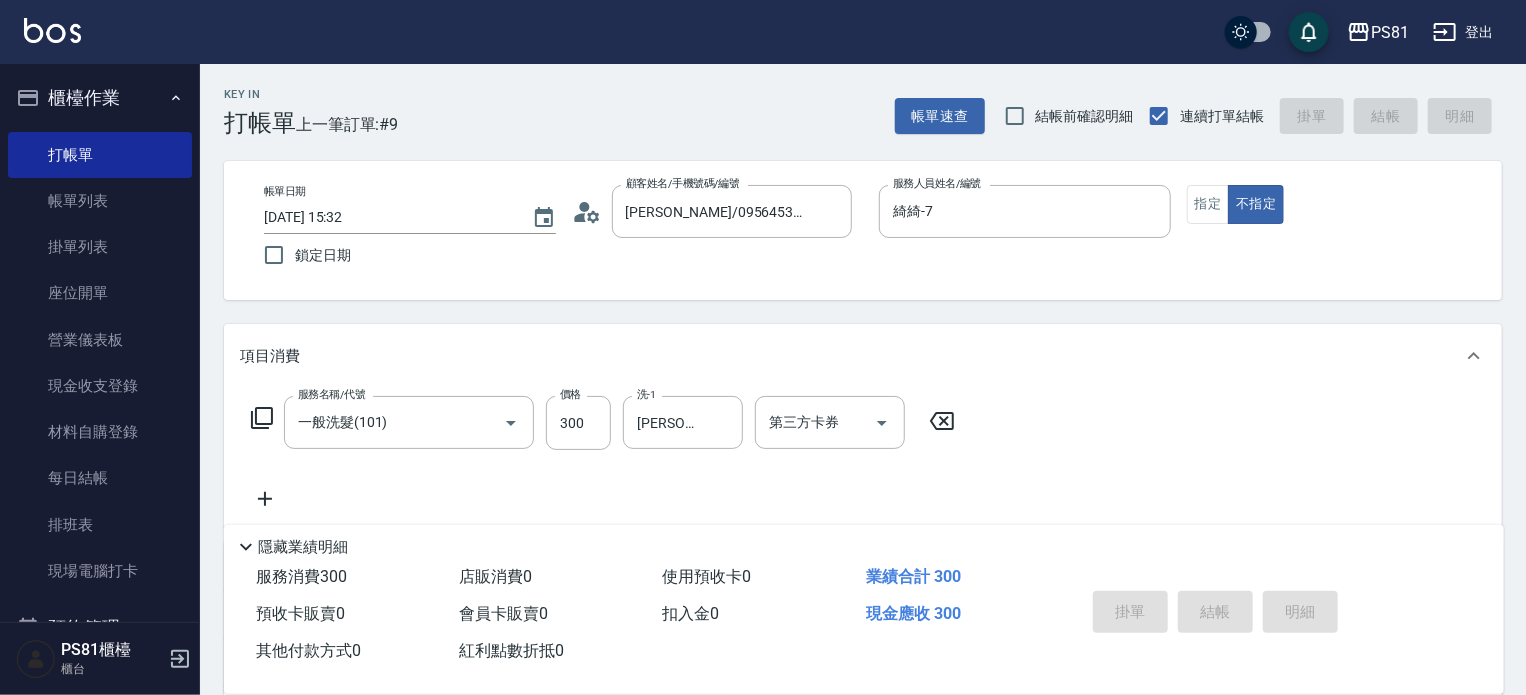 type 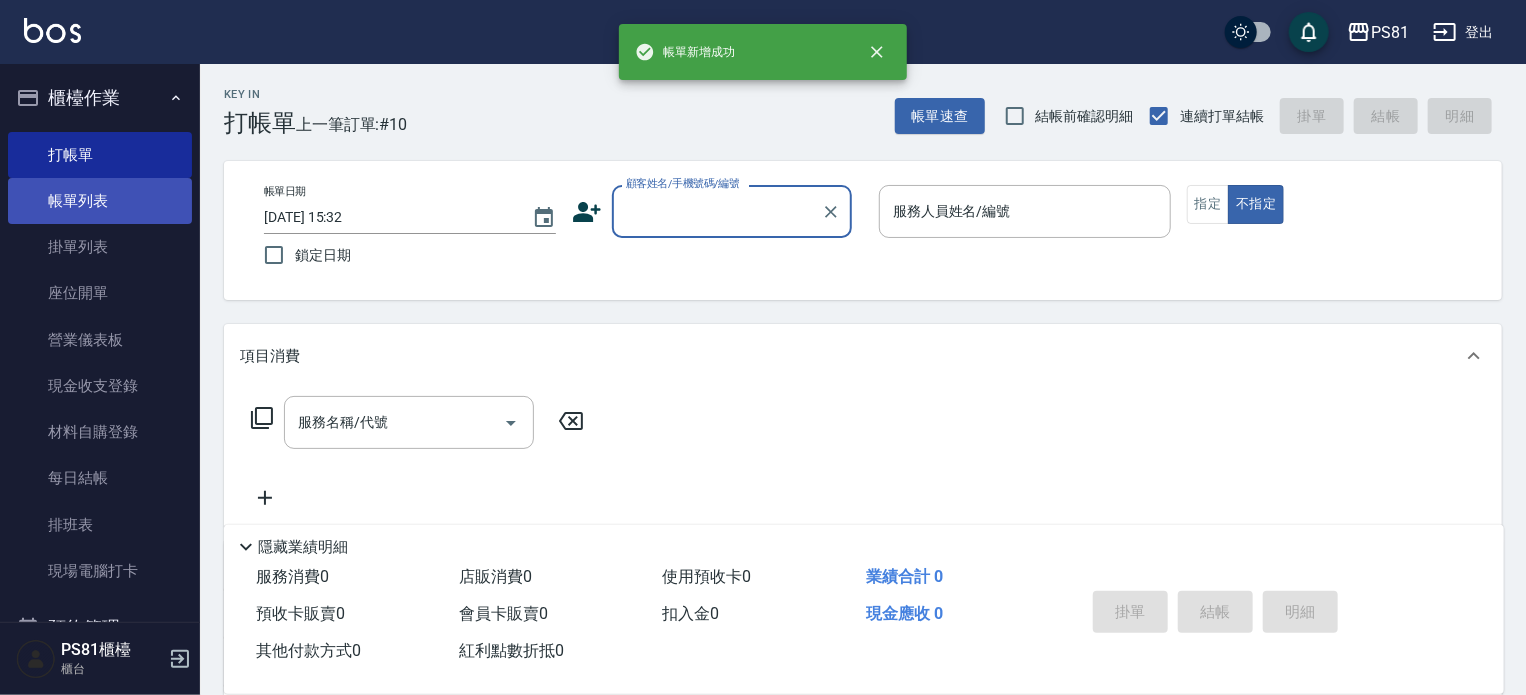 click on "帳單列表" at bounding box center (100, 201) 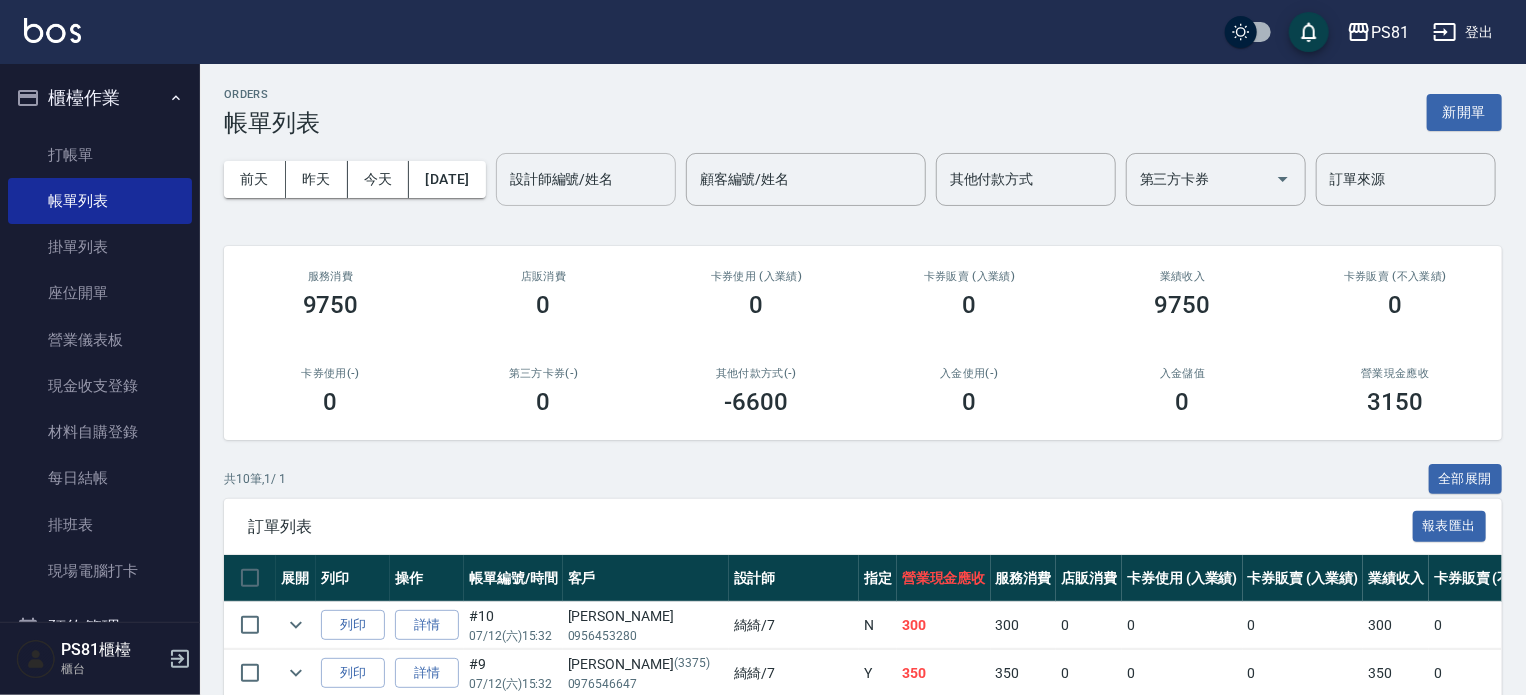 click on "設計師編號/姓名" at bounding box center (586, 179) 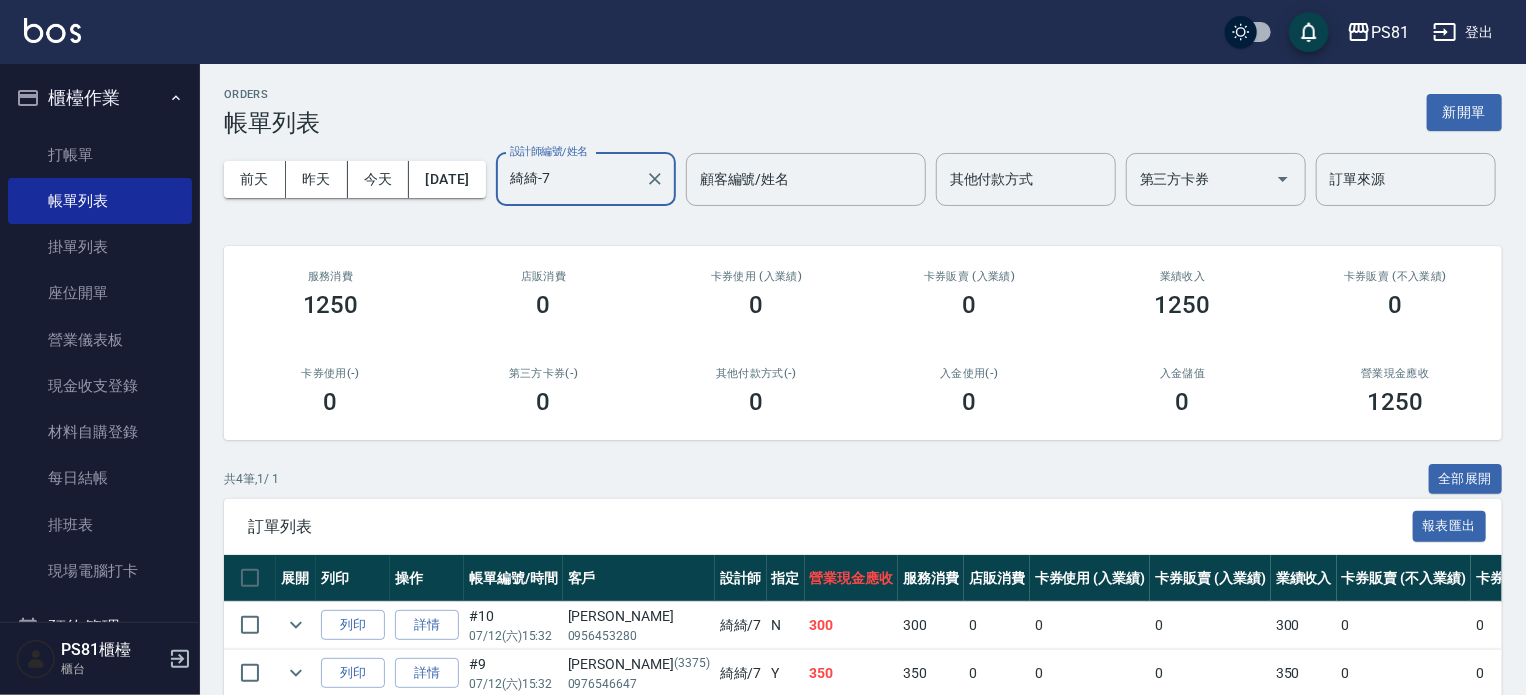 scroll, scrollTop: 253, scrollLeft: 0, axis: vertical 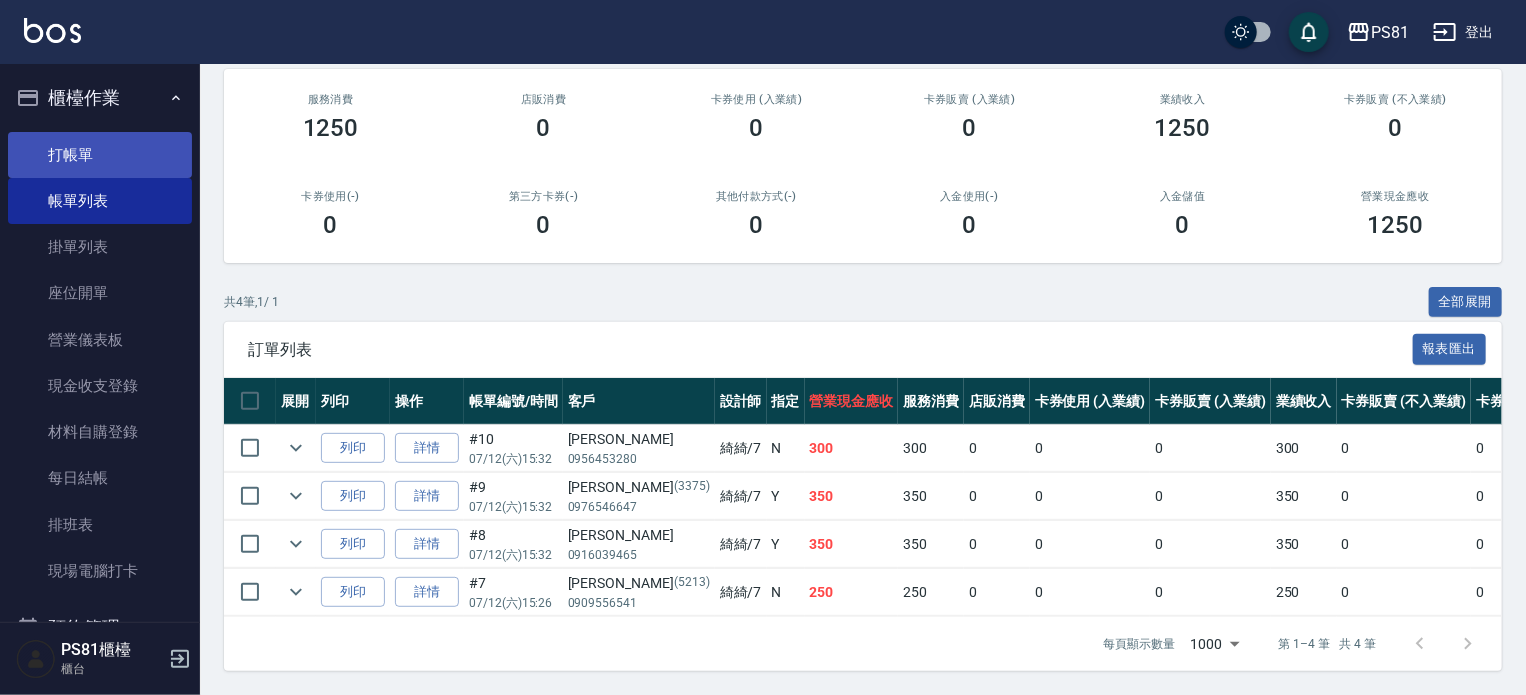 type on "綺綺-7" 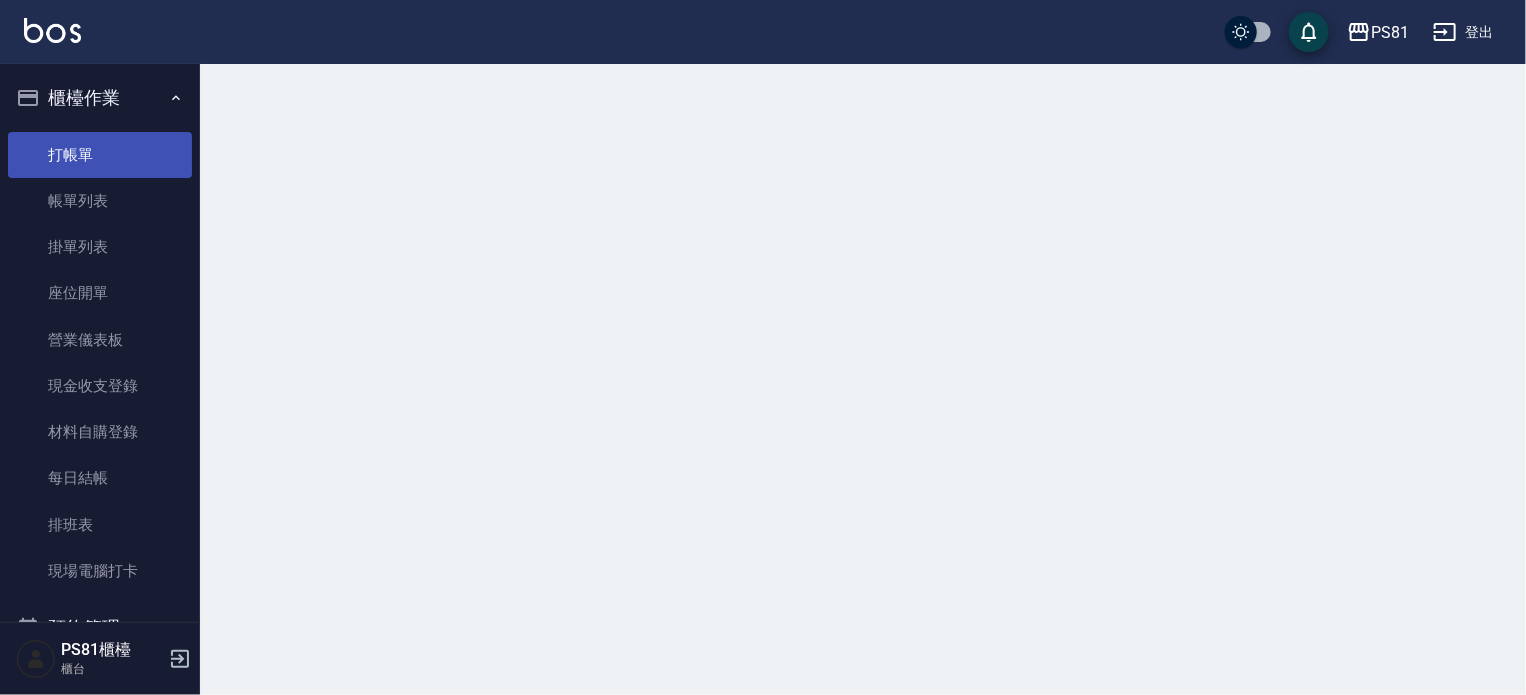 scroll, scrollTop: 0, scrollLeft: 0, axis: both 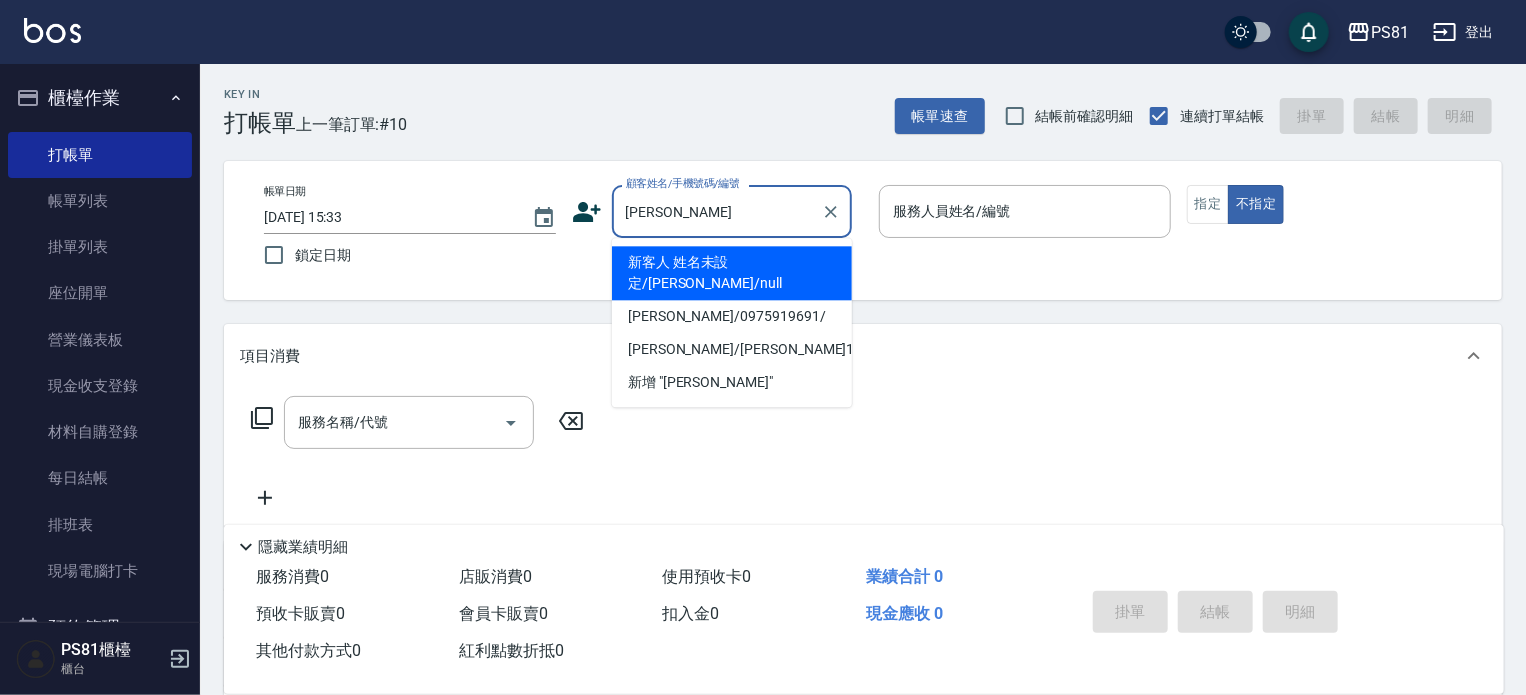 click on "新客人 姓名未設定/[PERSON_NAME]/null" at bounding box center (732, 273) 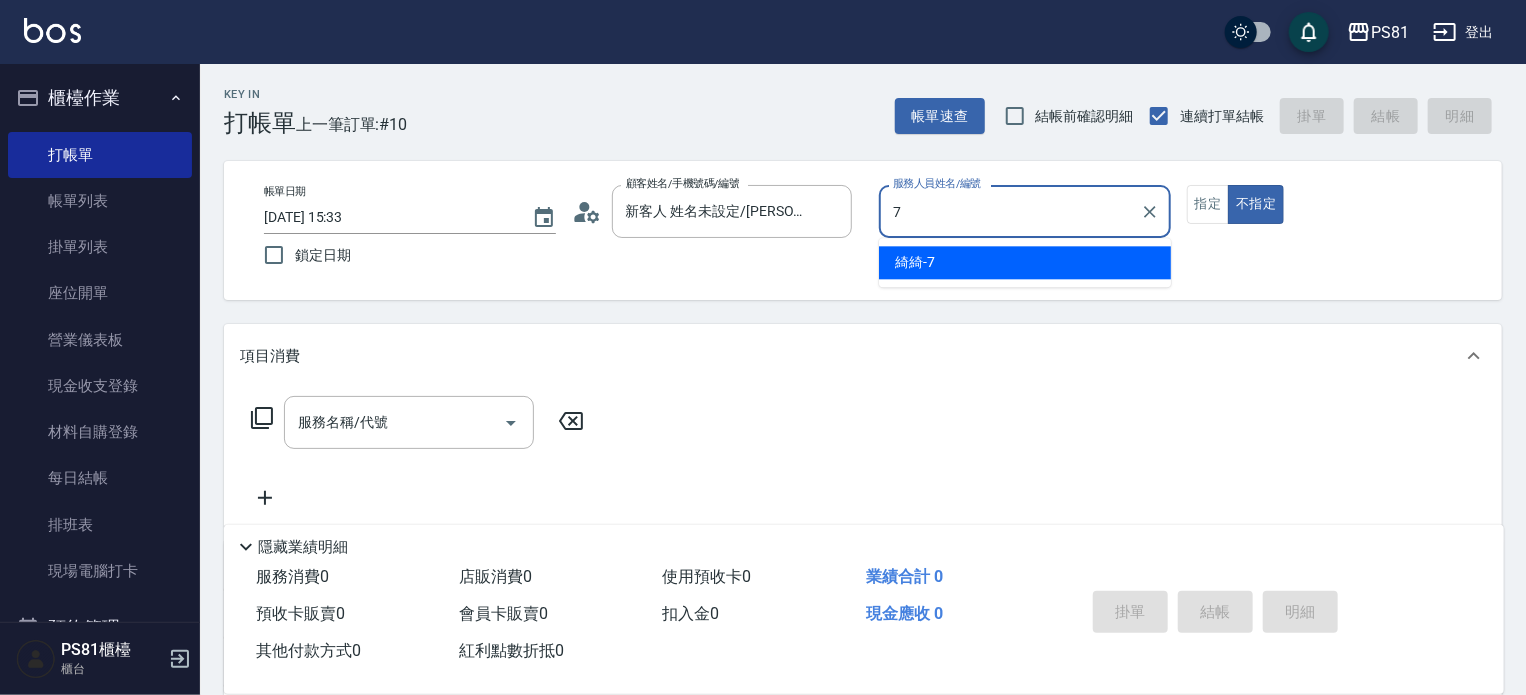 drag, startPoint x: 959, startPoint y: 258, endPoint x: 1112, endPoint y: 229, distance: 155.72412 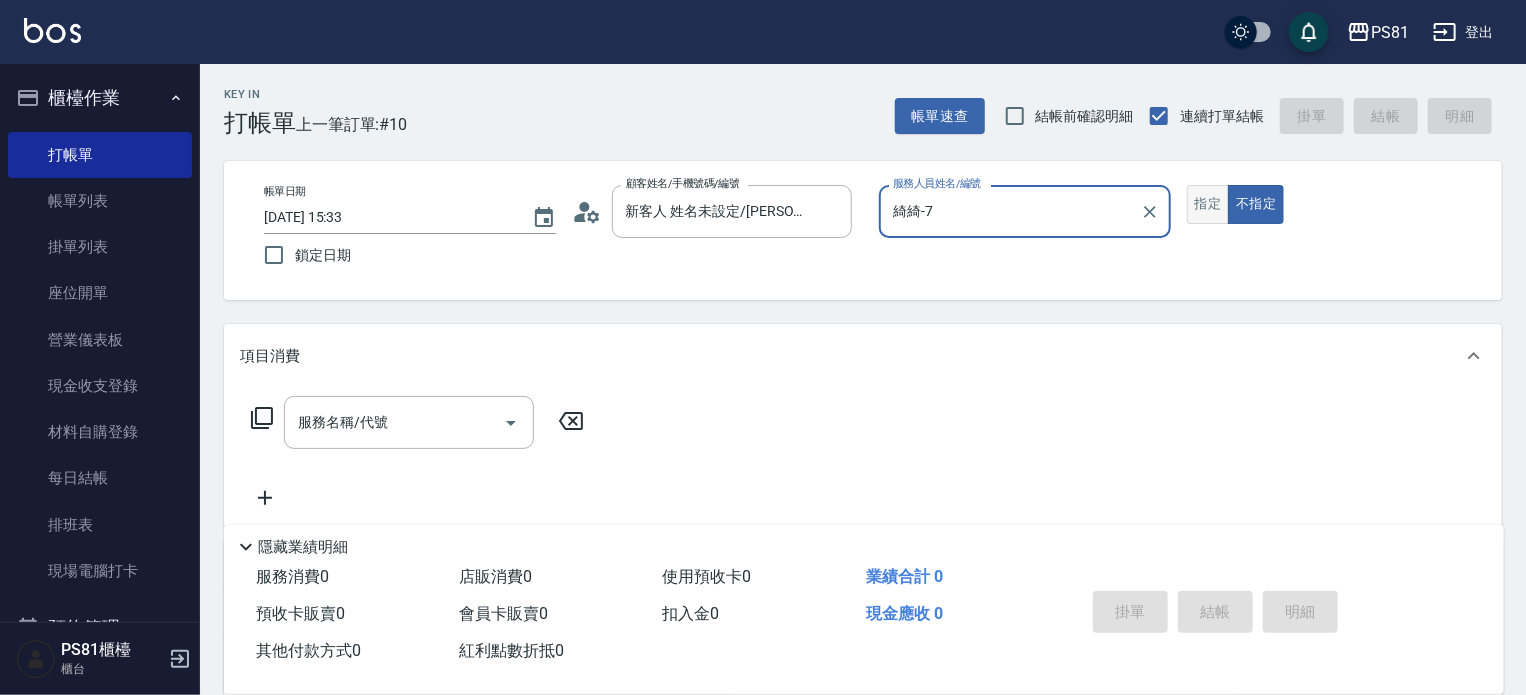 type on "綺綺-7" 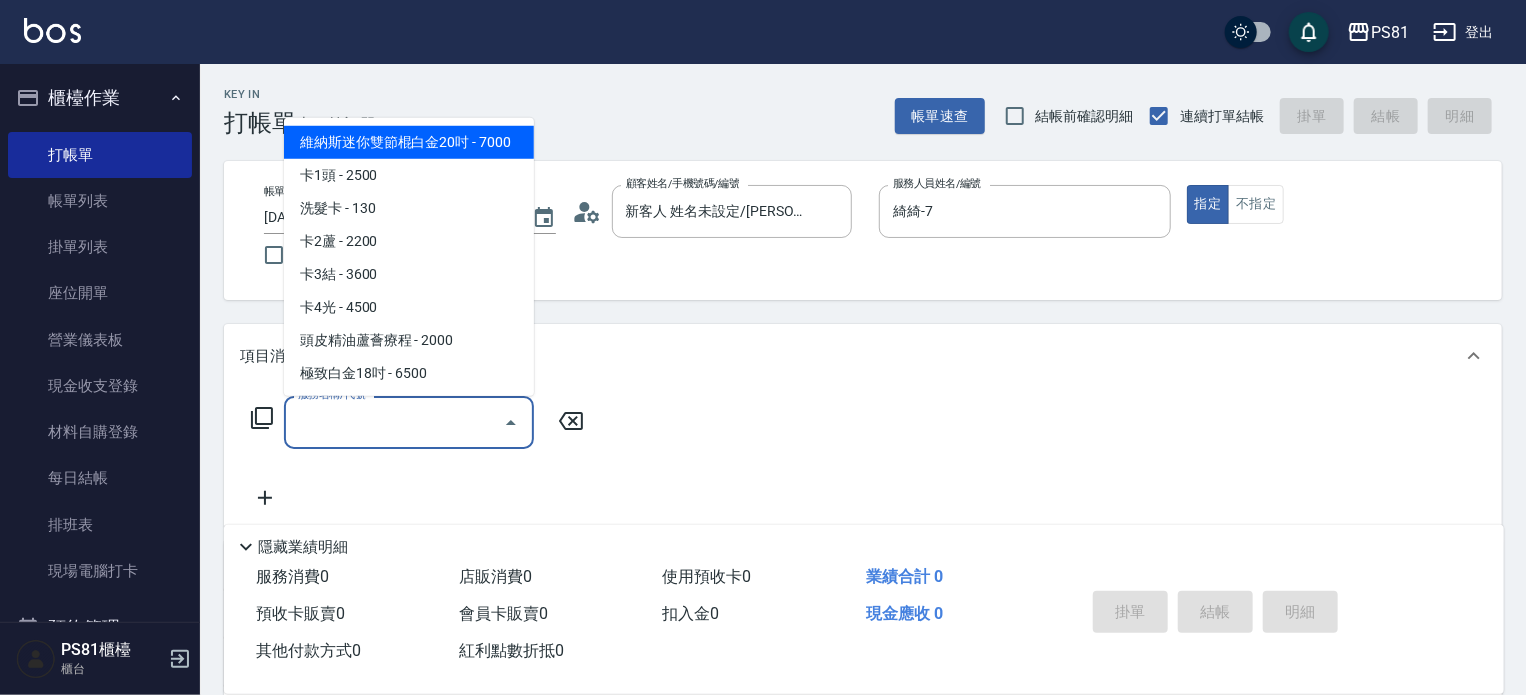 click on "服務名稱/代號" at bounding box center (394, 422) 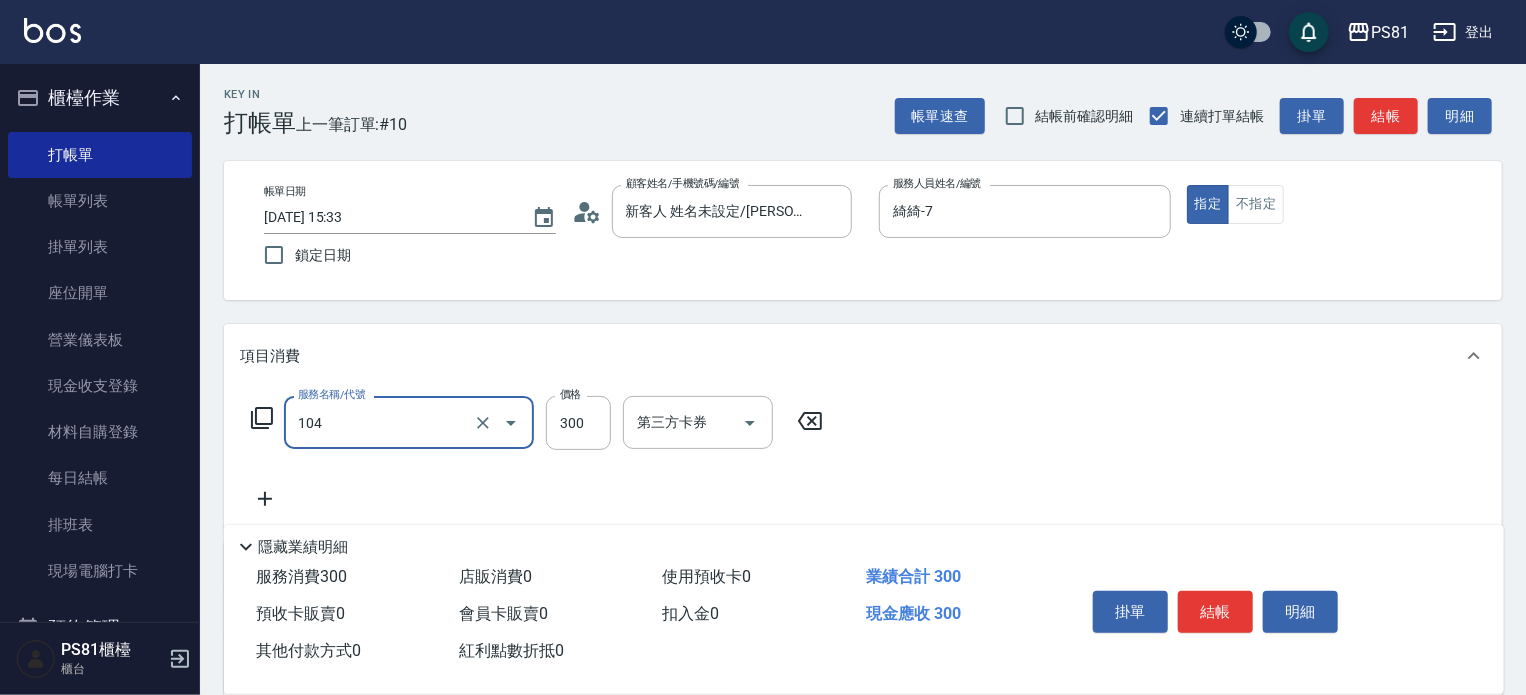 type on "C級單剪300(104)" 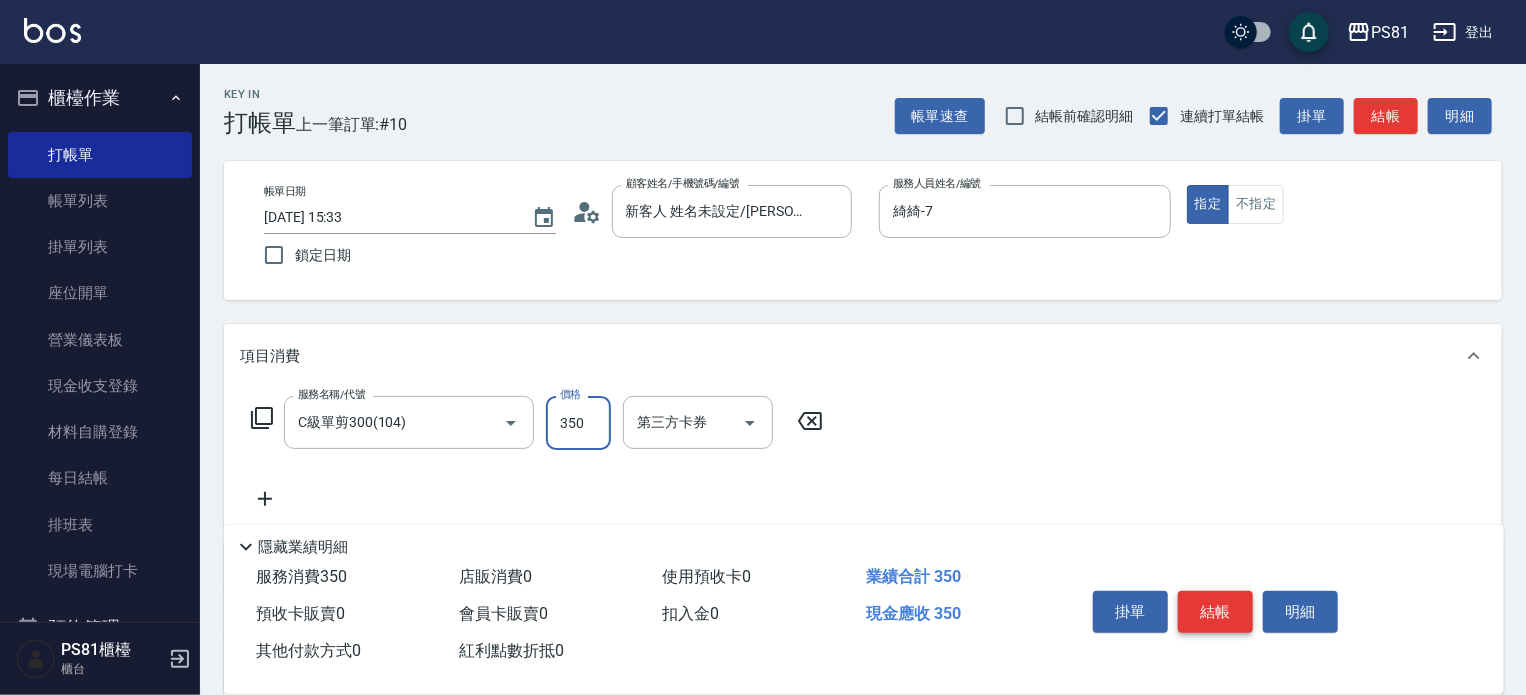 type on "350" 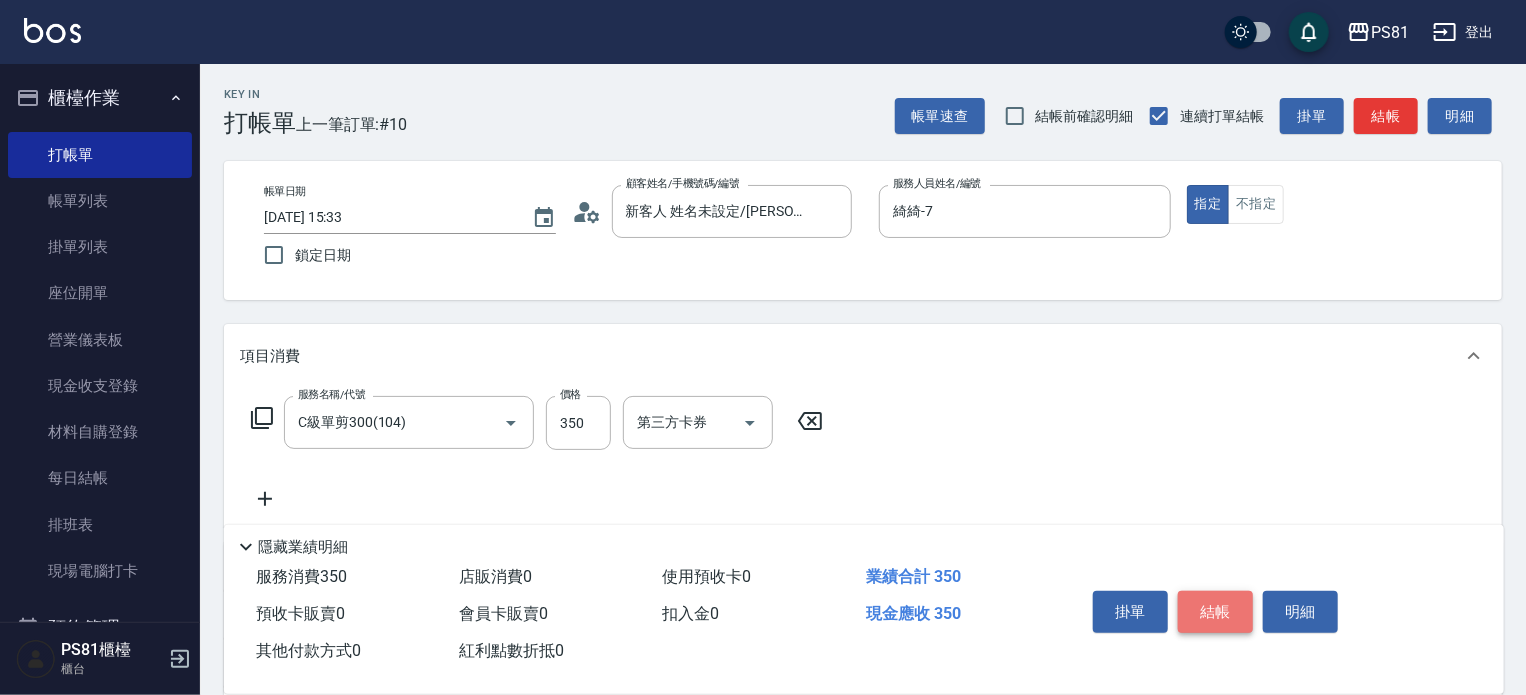 click on "結帳" at bounding box center (1215, 612) 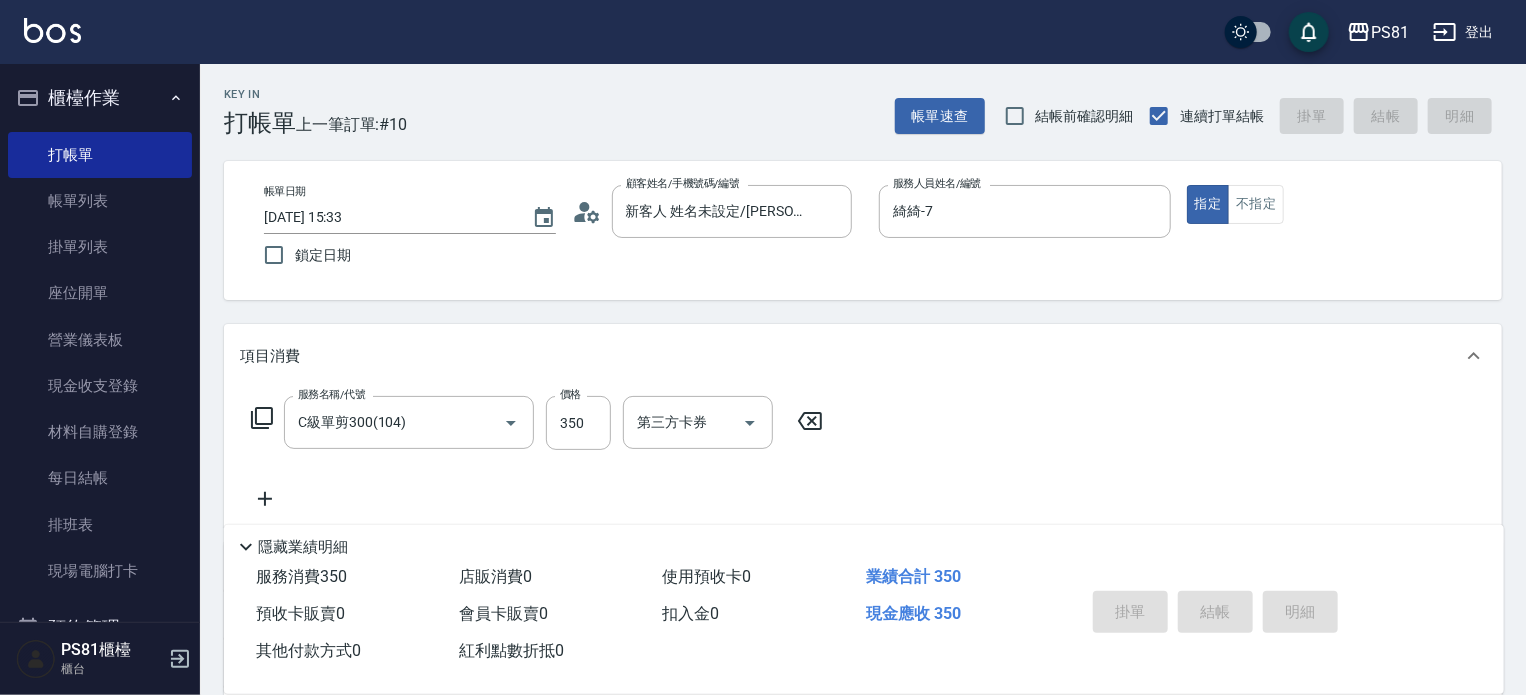 type 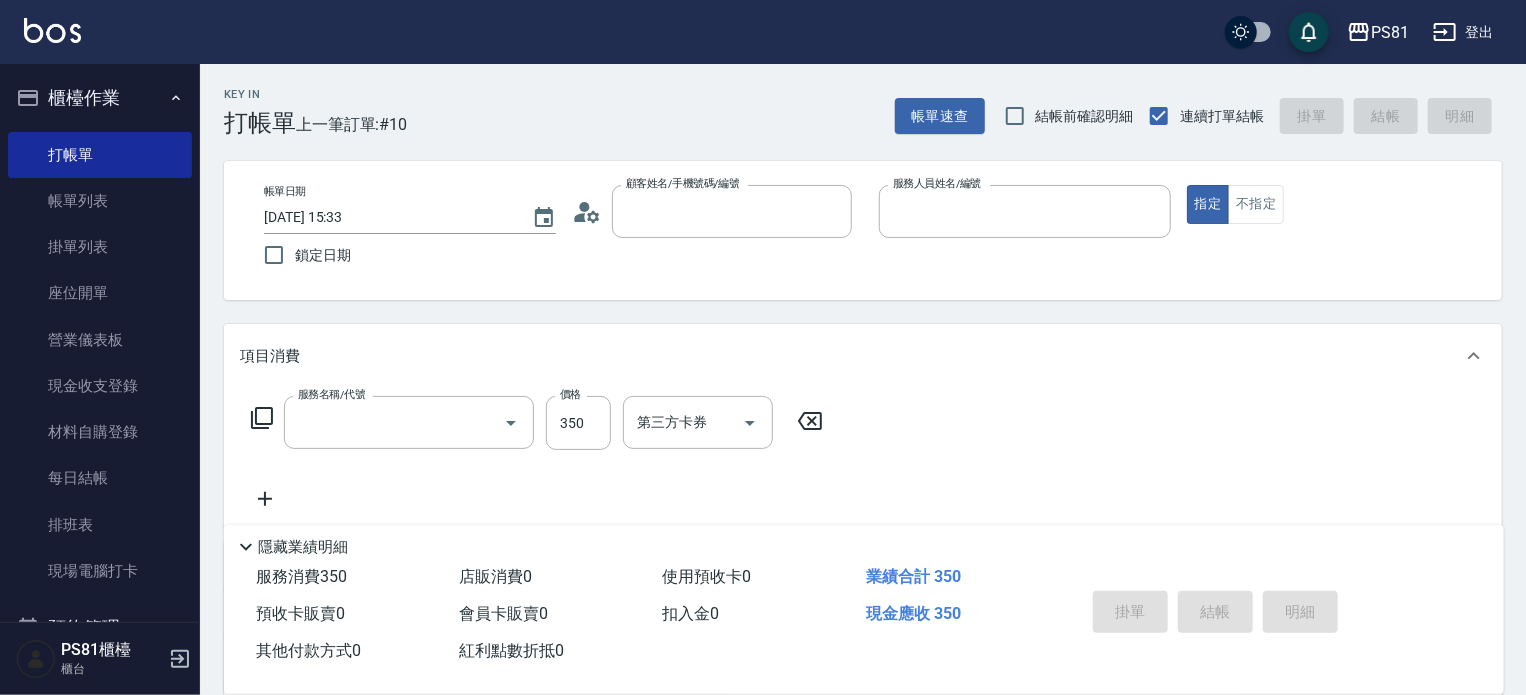 scroll, scrollTop: 0, scrollLeft: 0, axis: both 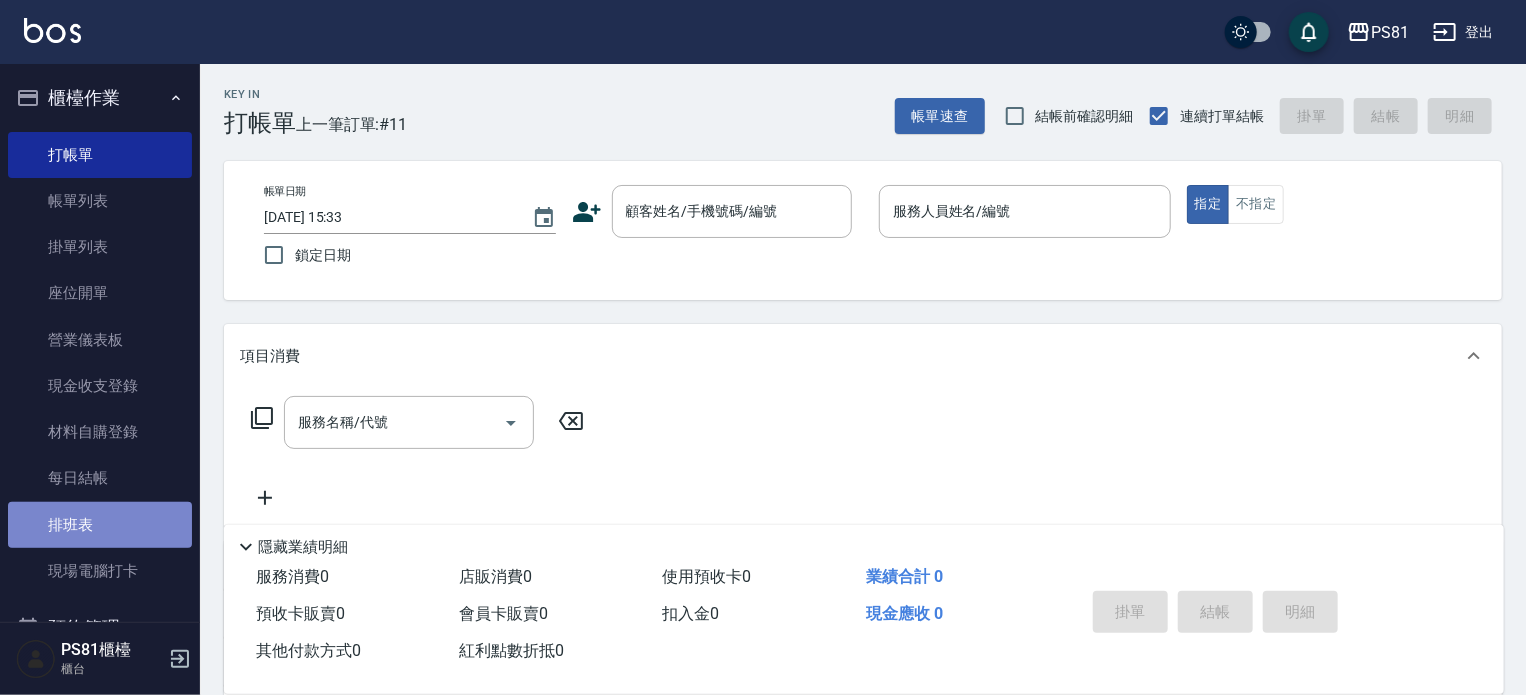 click on "排班表" at bounding box center (100, 525) 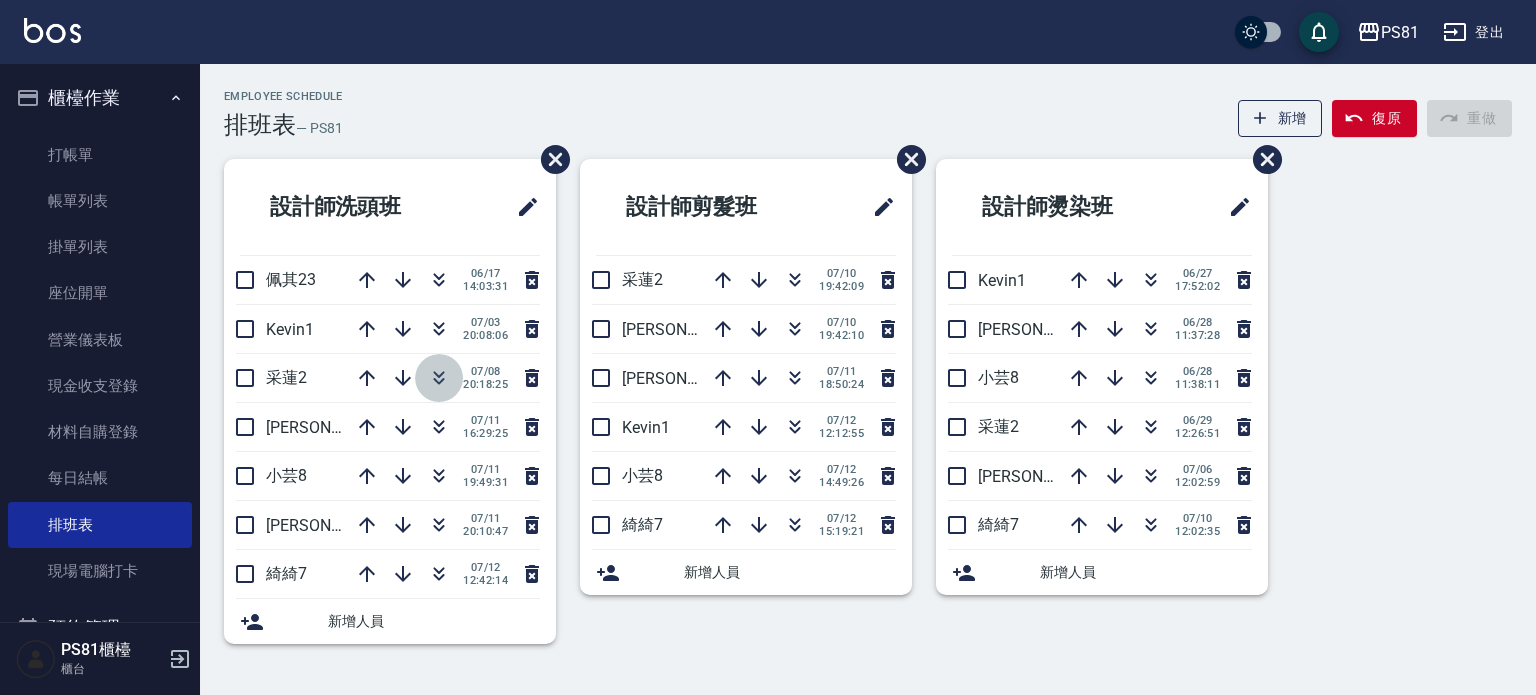 click 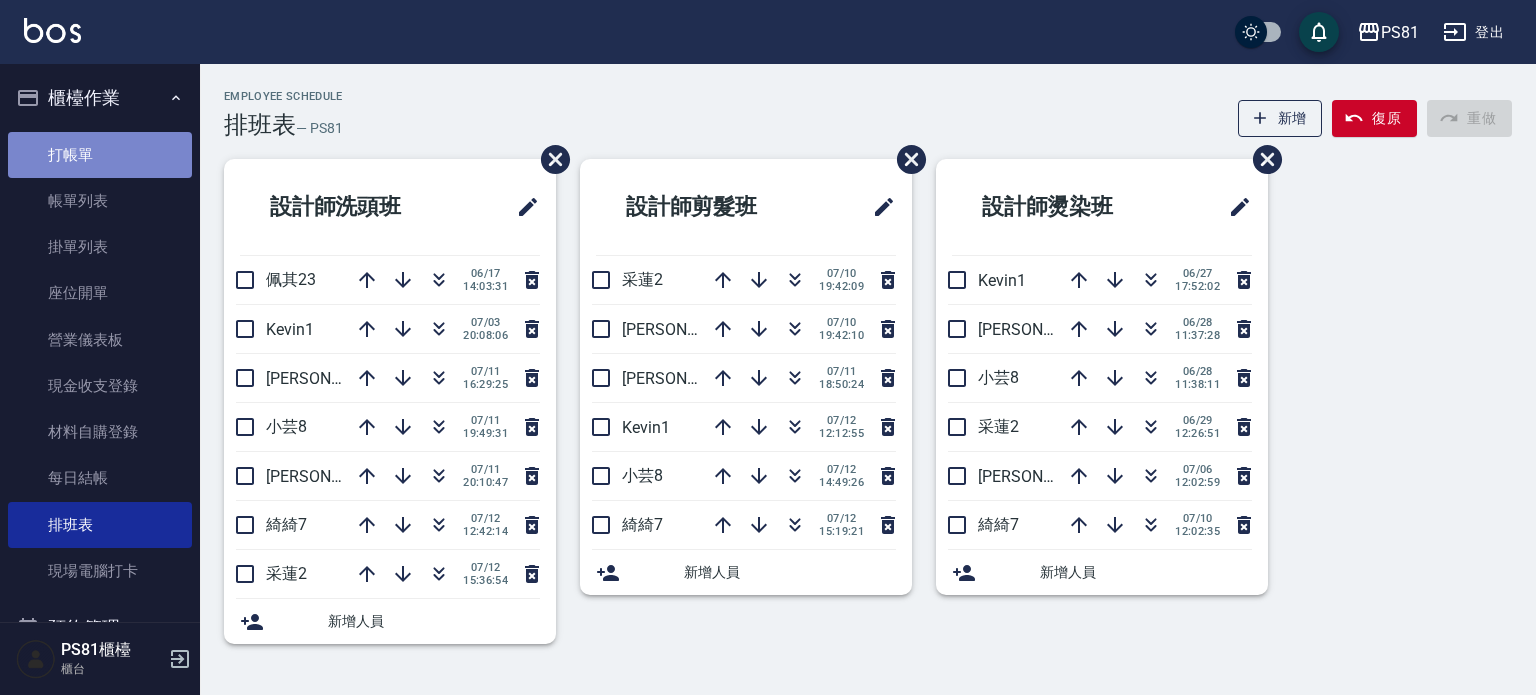 click on "打帳單" at bounding box center [100, 155] 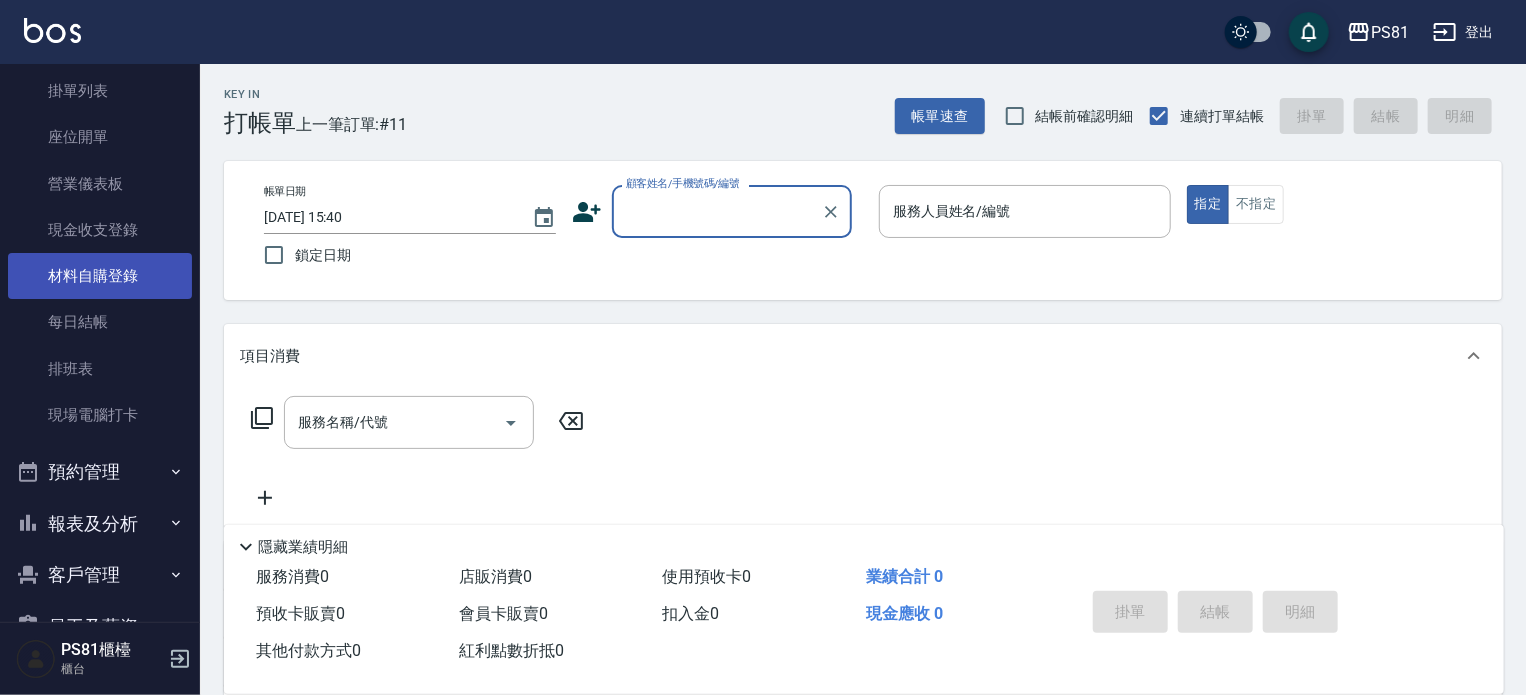 scroll, scrollTop: 300, scrollLeft: 0, axis: vertical 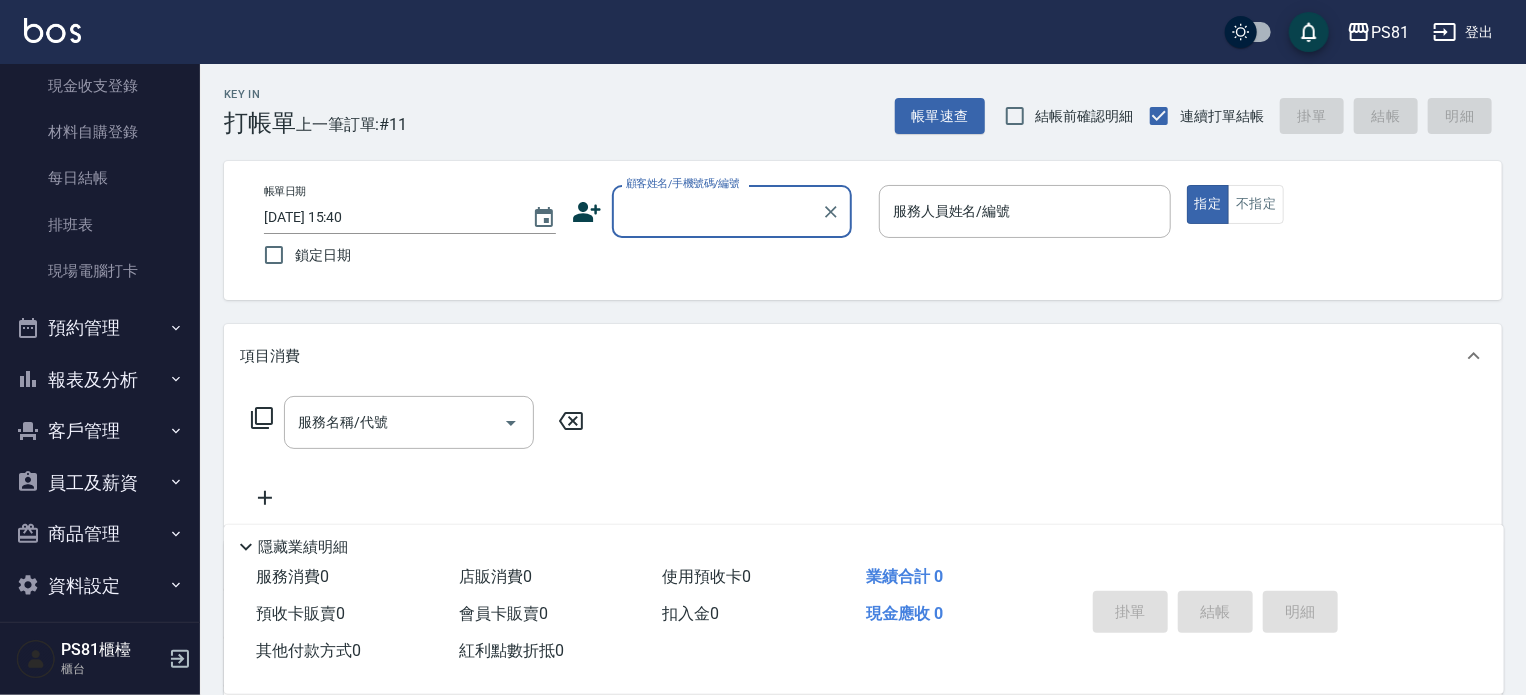 click on "報表及分析" at bounding box center [100, 380] 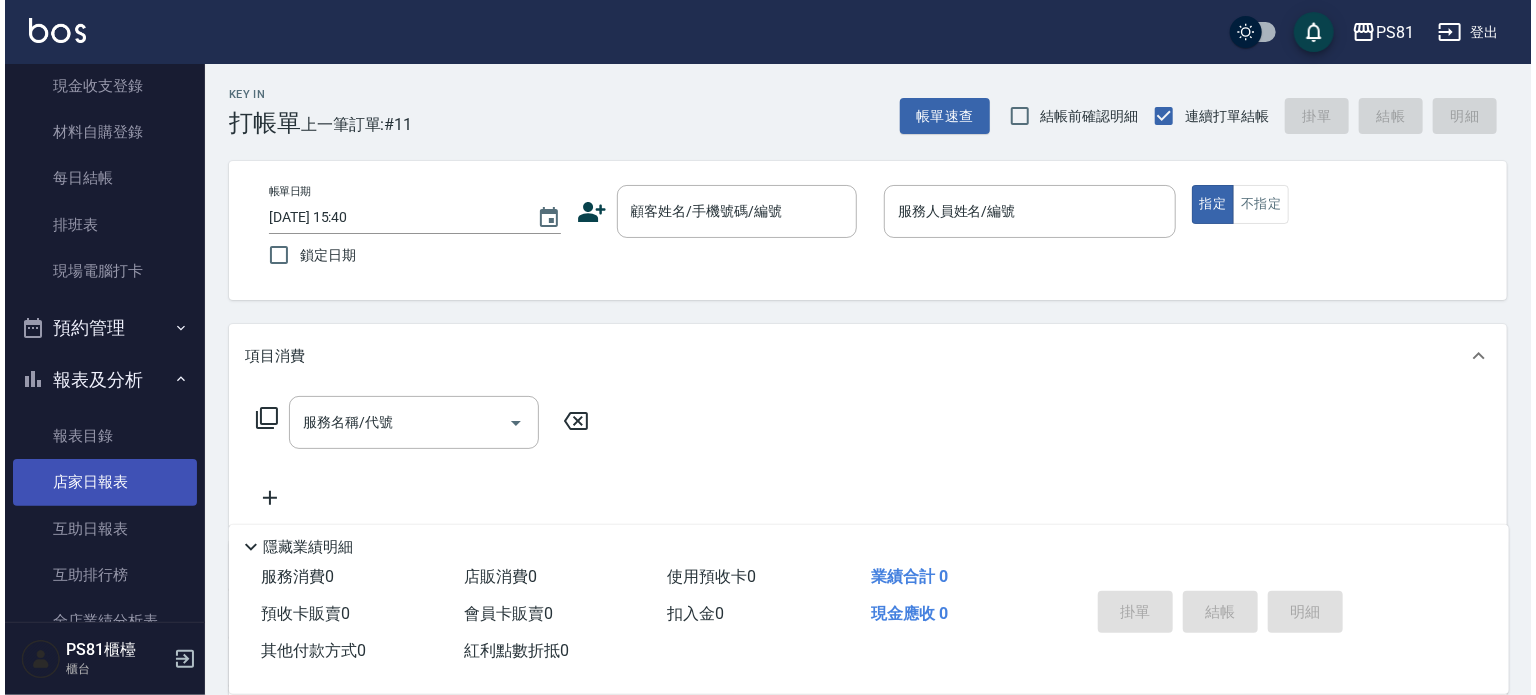 scroll, scrollTop: 400, scrollLeft: 0, axis: vertical 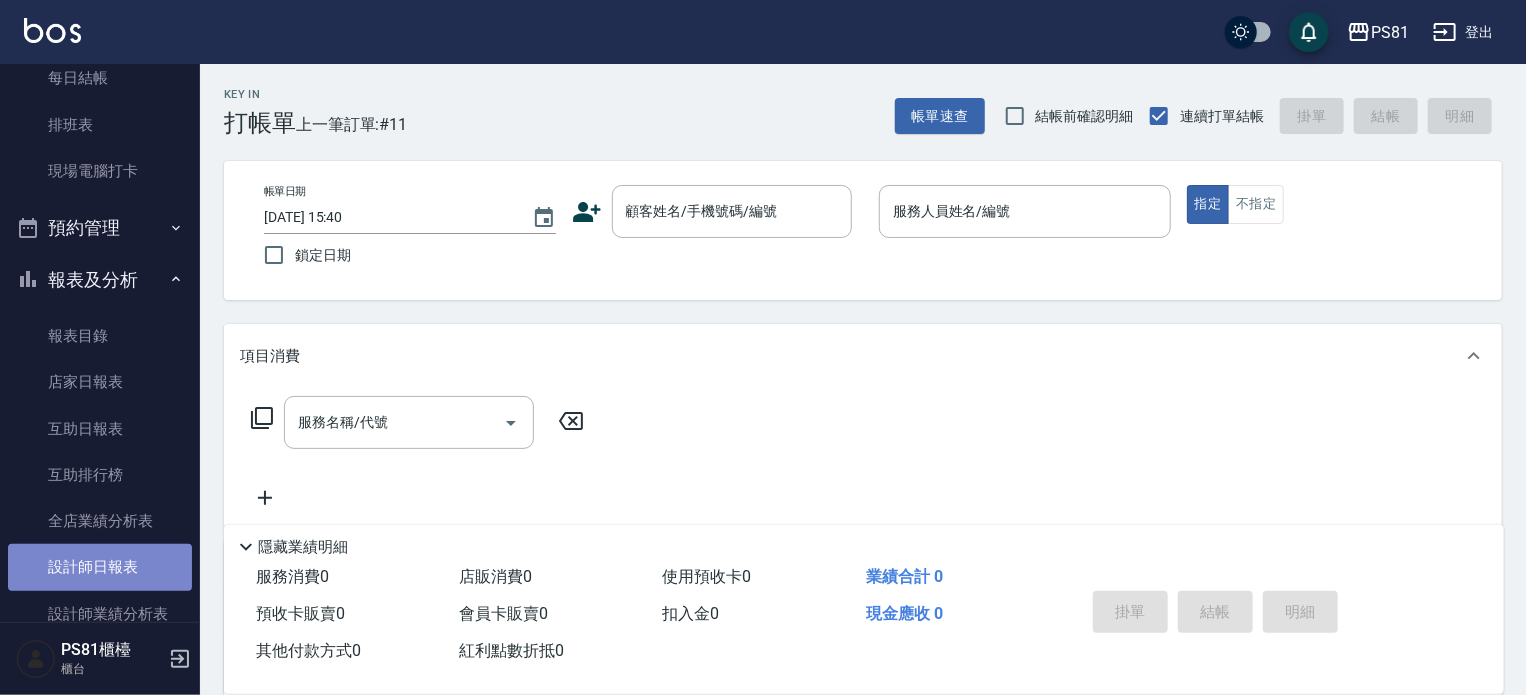 click on "設計師日報表" at bounding box center (100, 567) 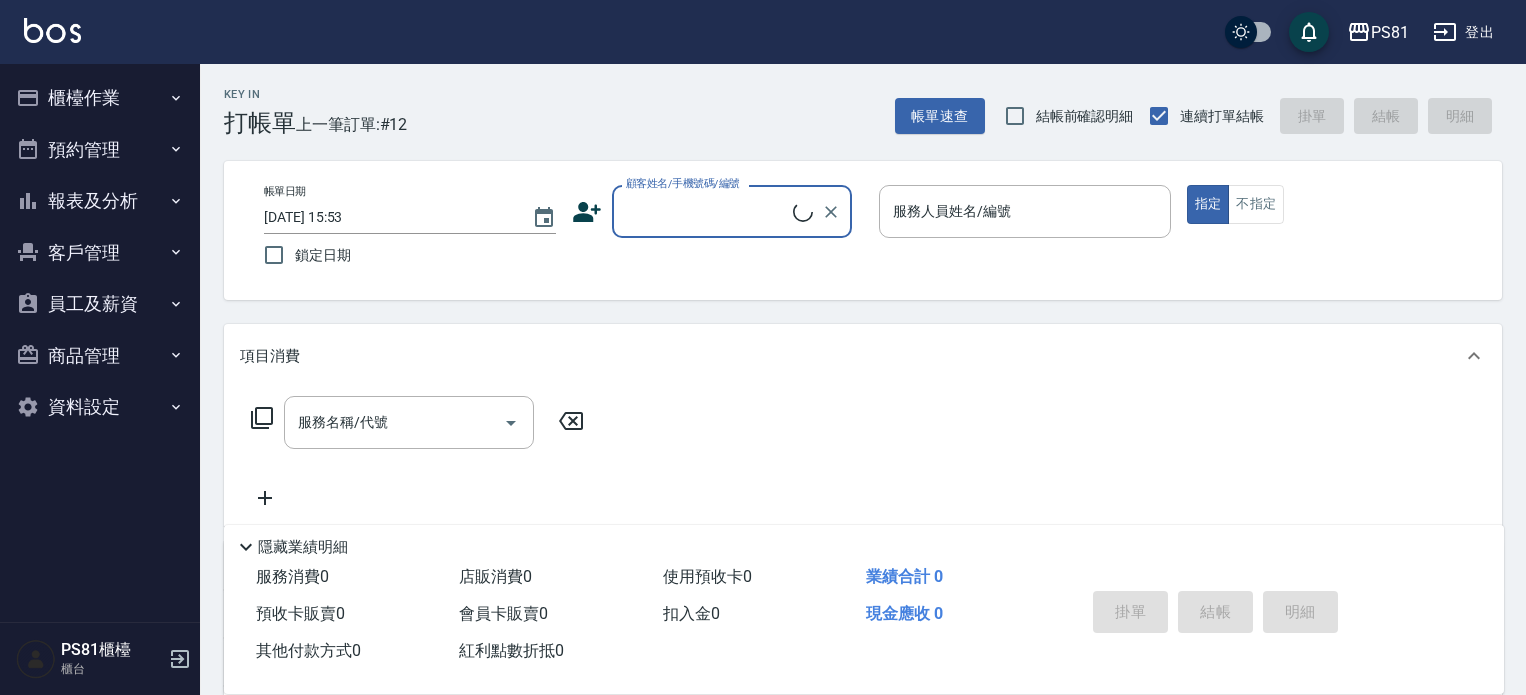 scroll, scrollTop: 0, scrollLeft: 0, axis: both 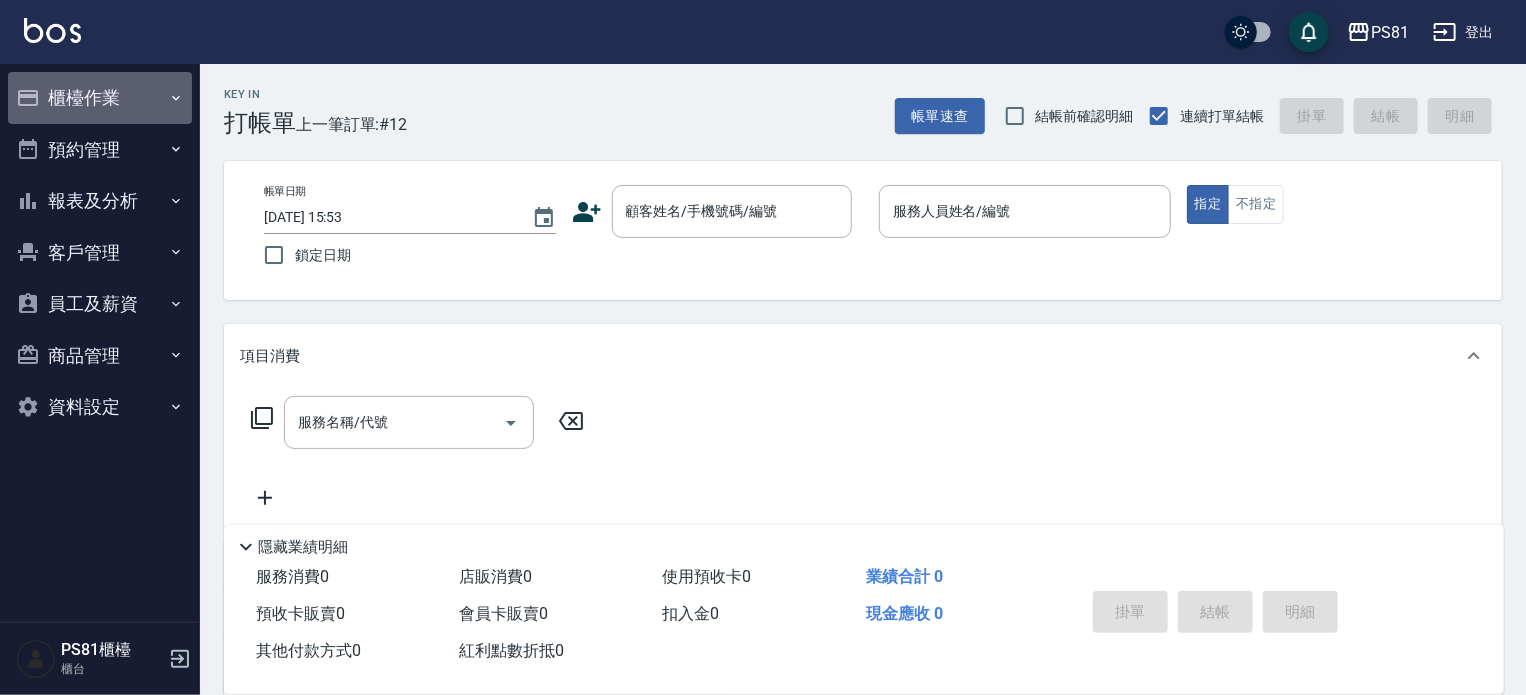 click on "櫃檯作業" at bounding box center [100, 98] 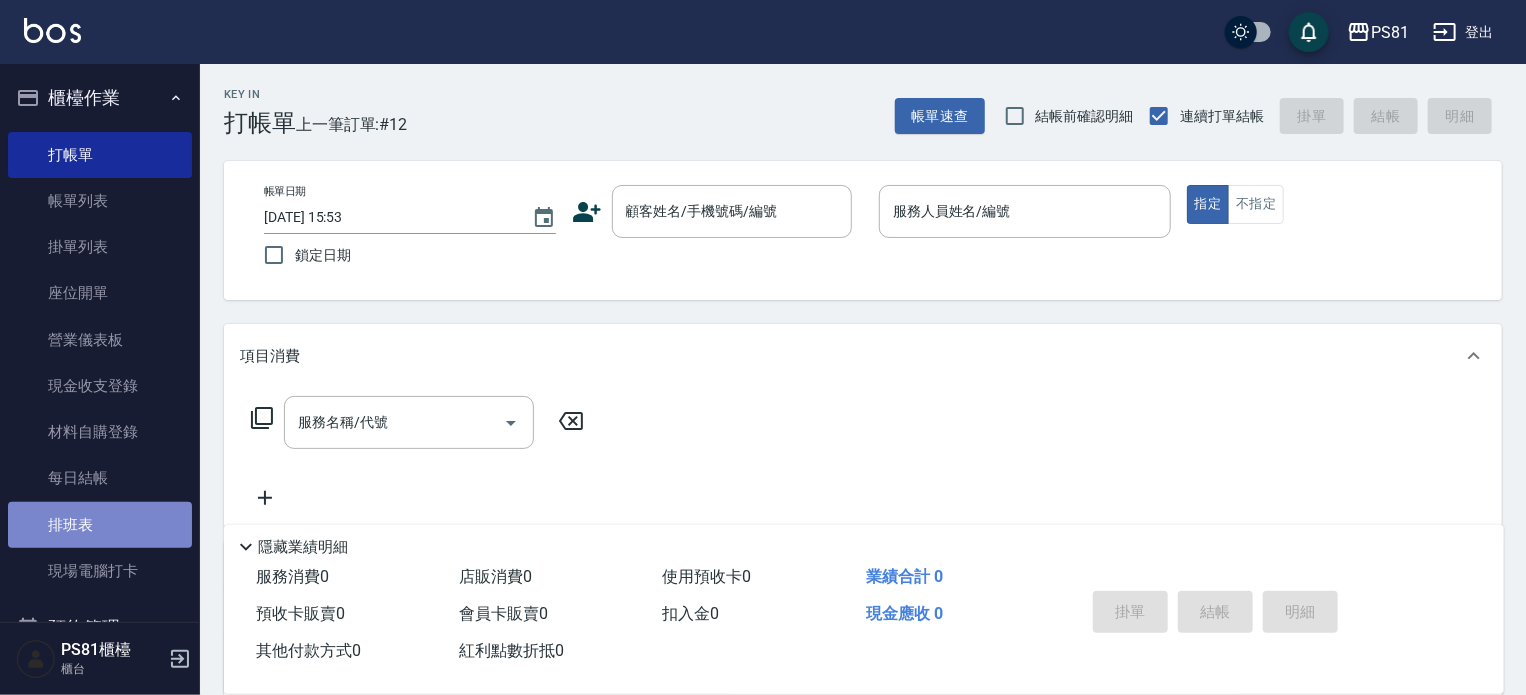 click on "排班表" at bounding box center (100, 525) 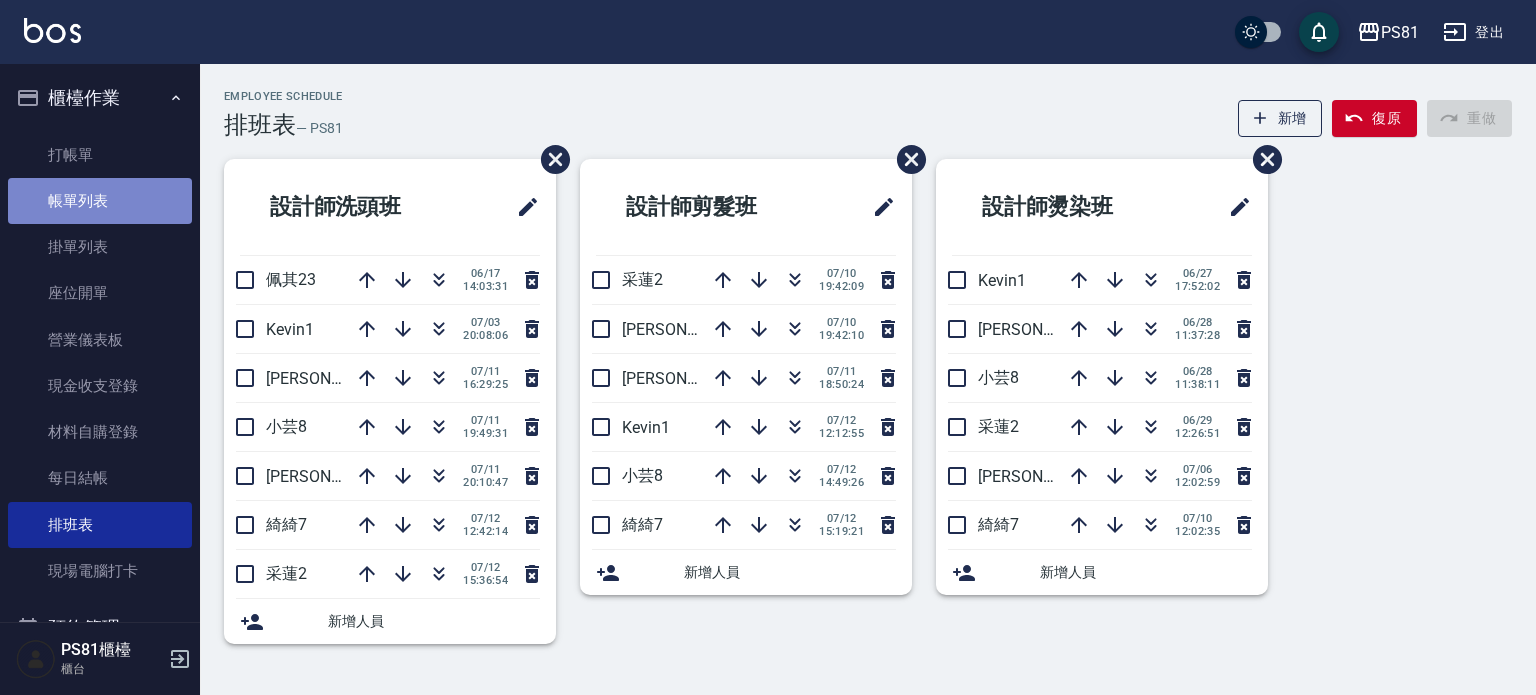 click on "帳單列表" at bounding box center [100, 201] 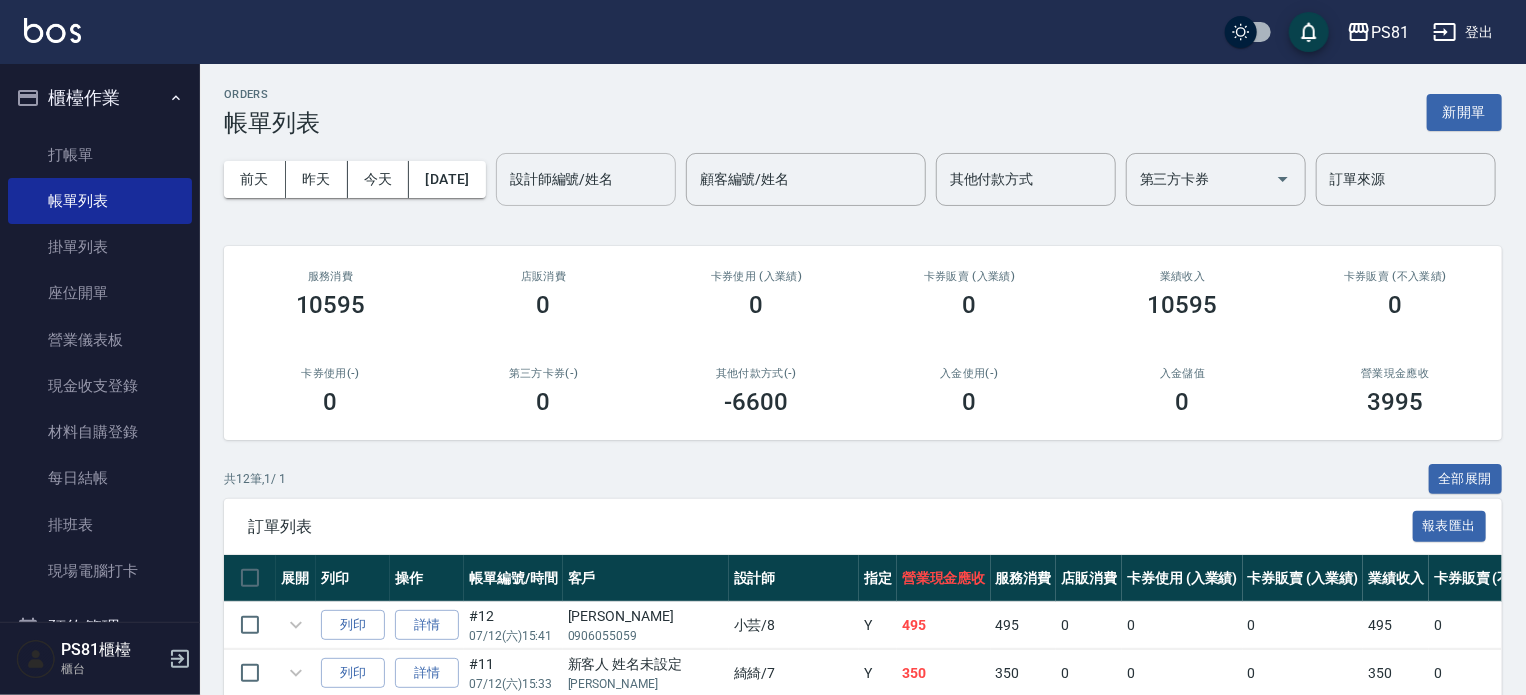 click on "設計師編號/姓名" at bounding box center [586, 179] 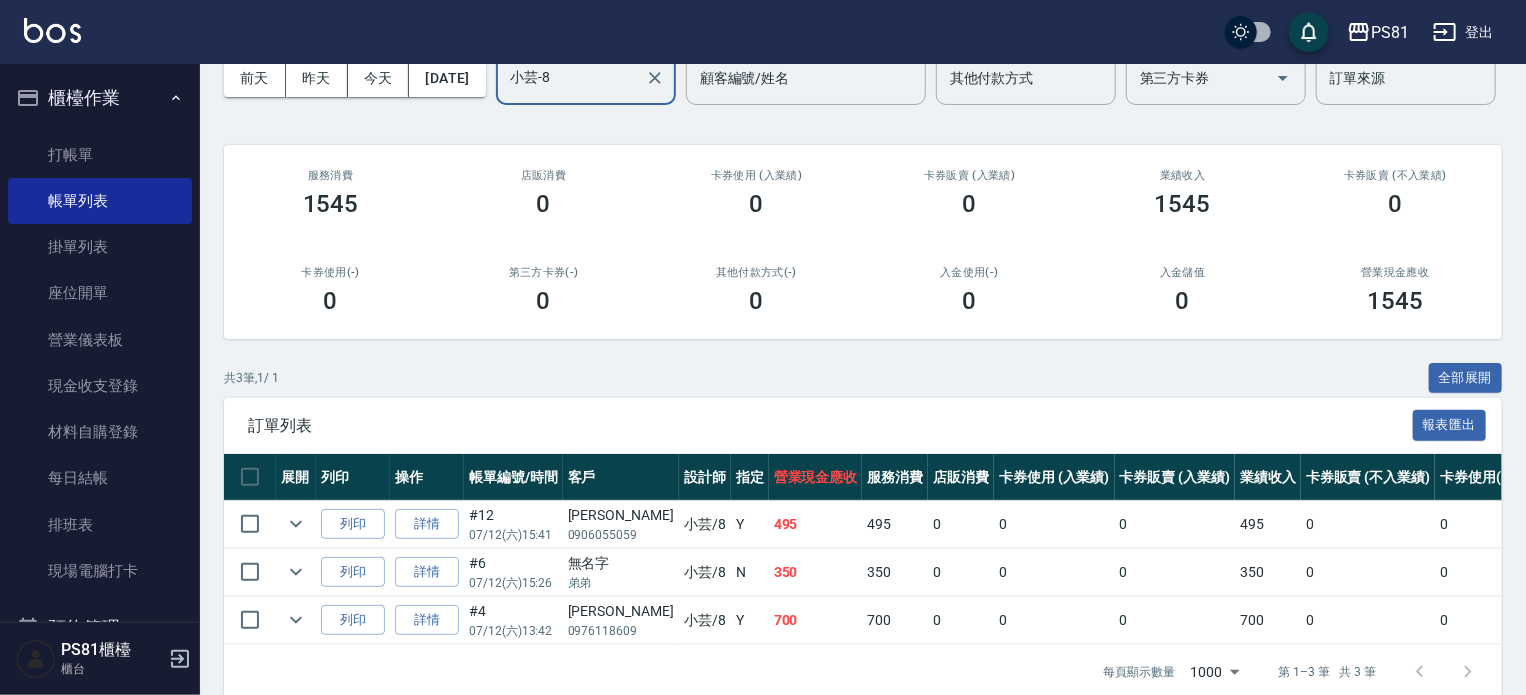 scroll, scrollTop: 205, scrollLeft: 0, axis: vertical 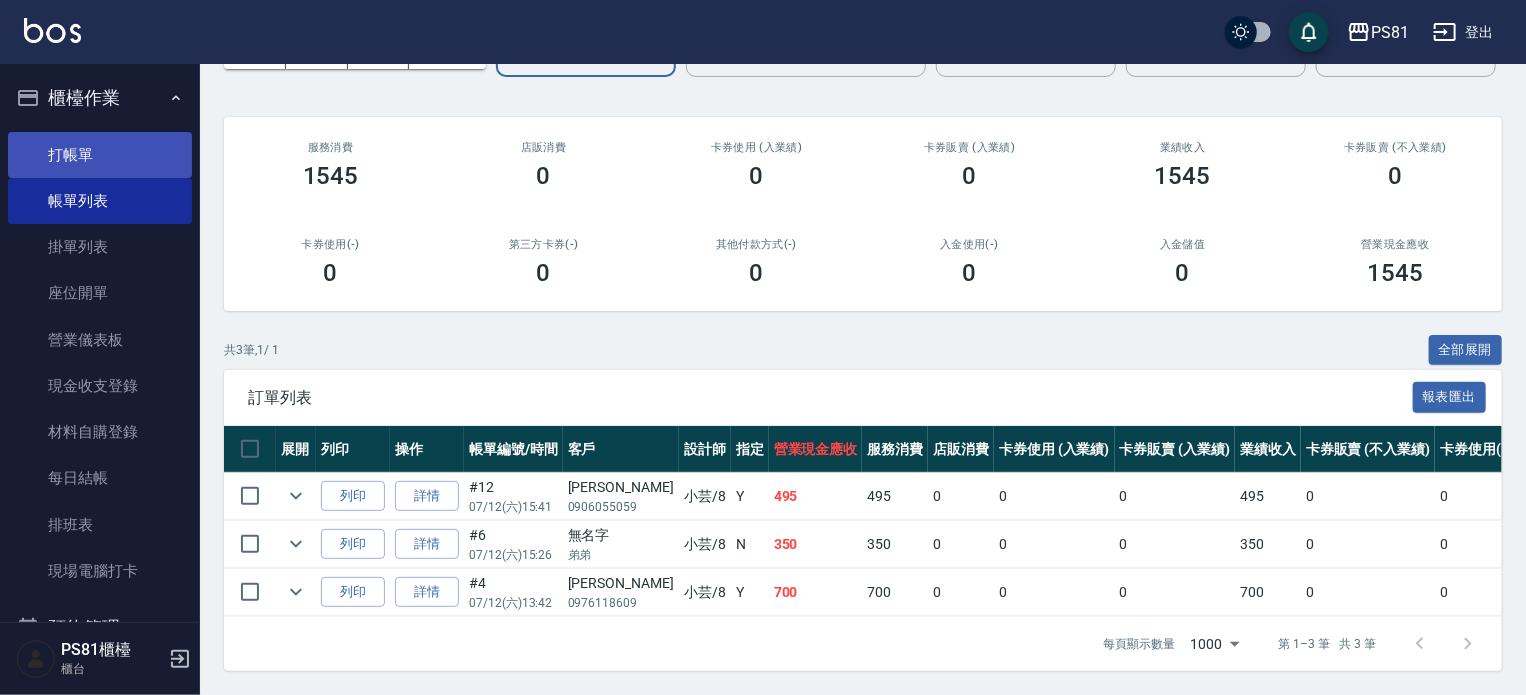 type on "小芸-8" 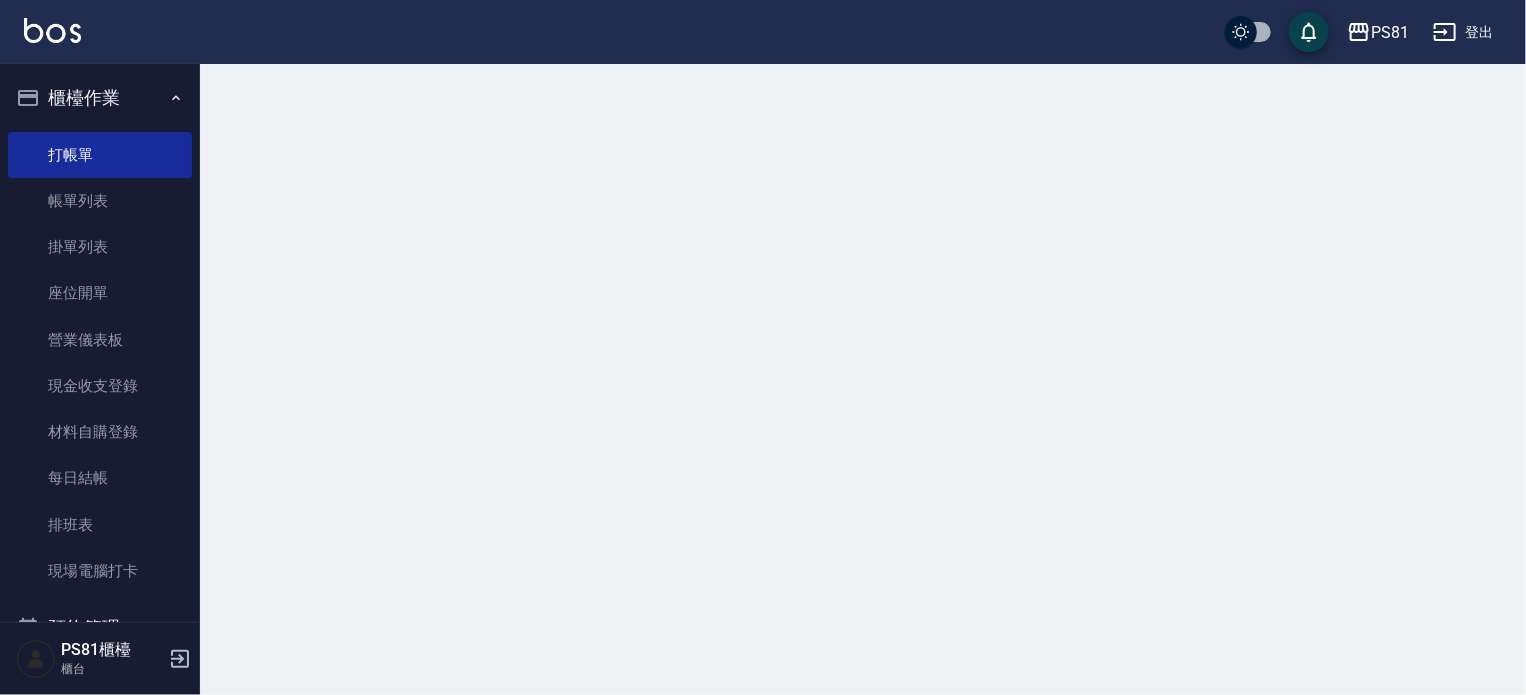 scroll, scrollTop: 0, scrollLeft: 0, axis: both 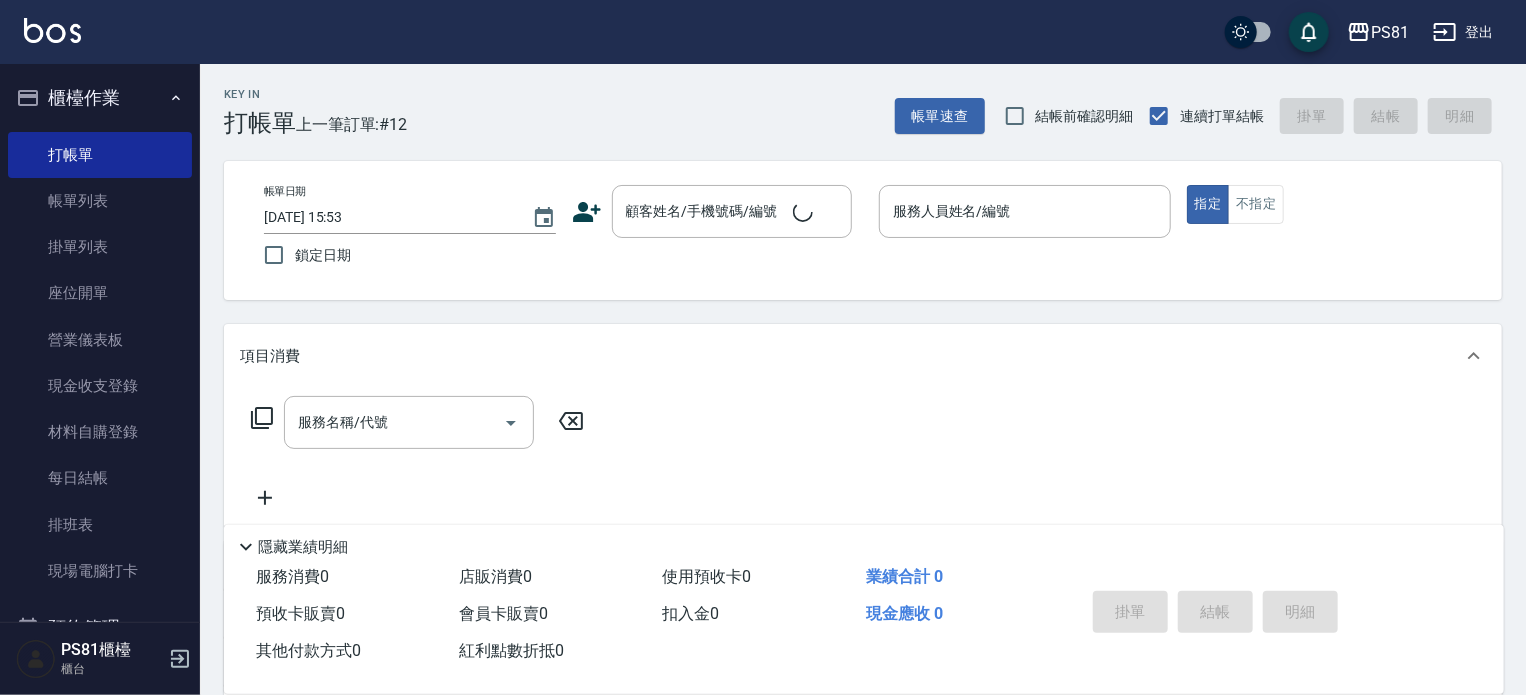click on "Key In 打帳單 上一筆訂單:#12 帳單速查 結帳前確認明細 連續打單結帳 掛單 結帳 明細" at bounding box center [851, 100] 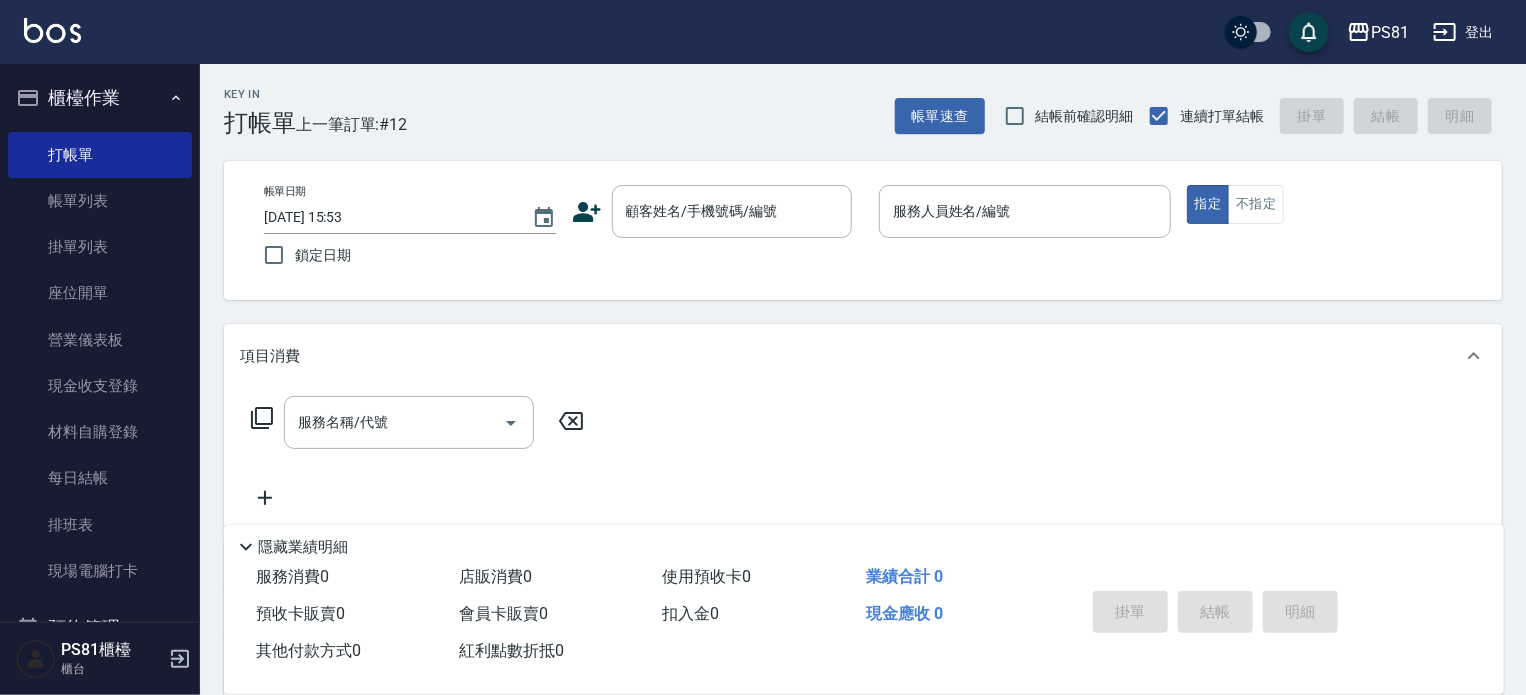 click on "櫃檯作業" at bounding box center (100, 98) 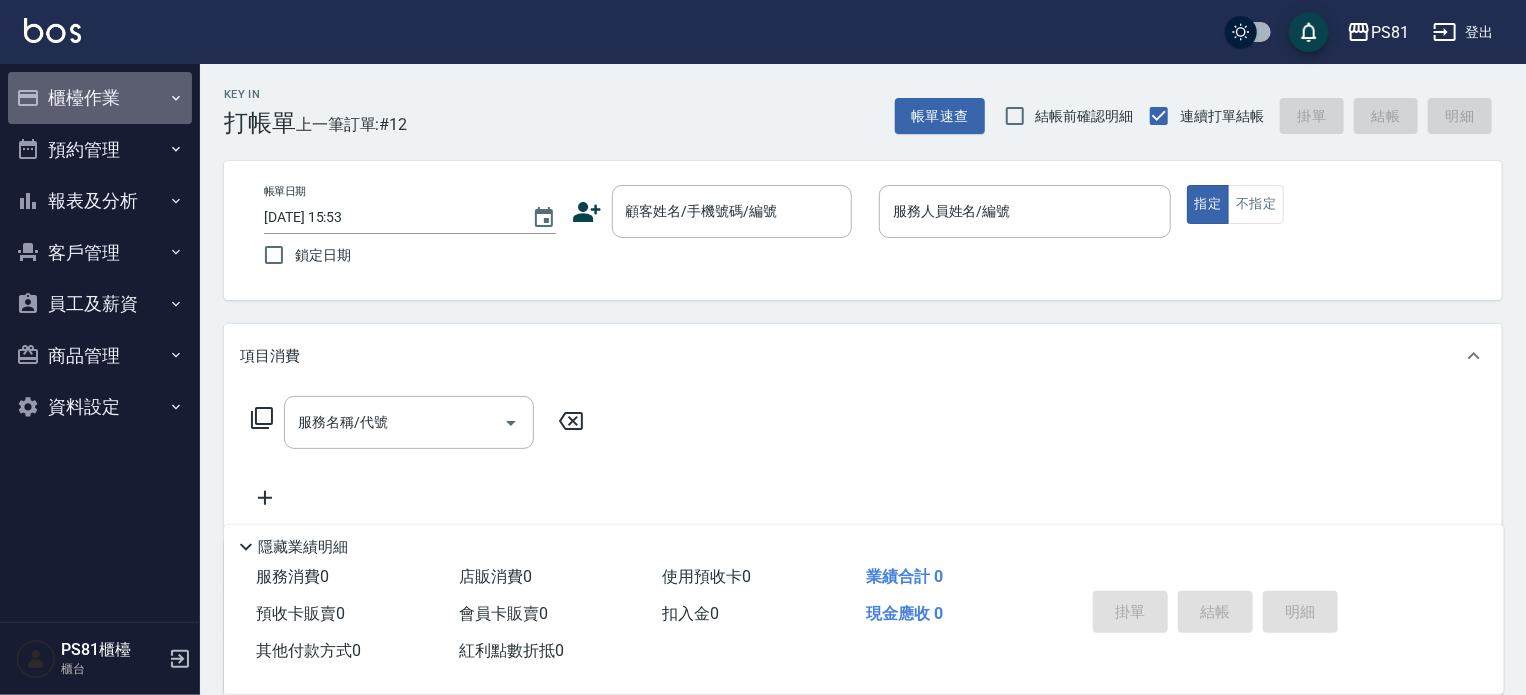 click on "櫃檯作業" at bounding box center [100, 98] 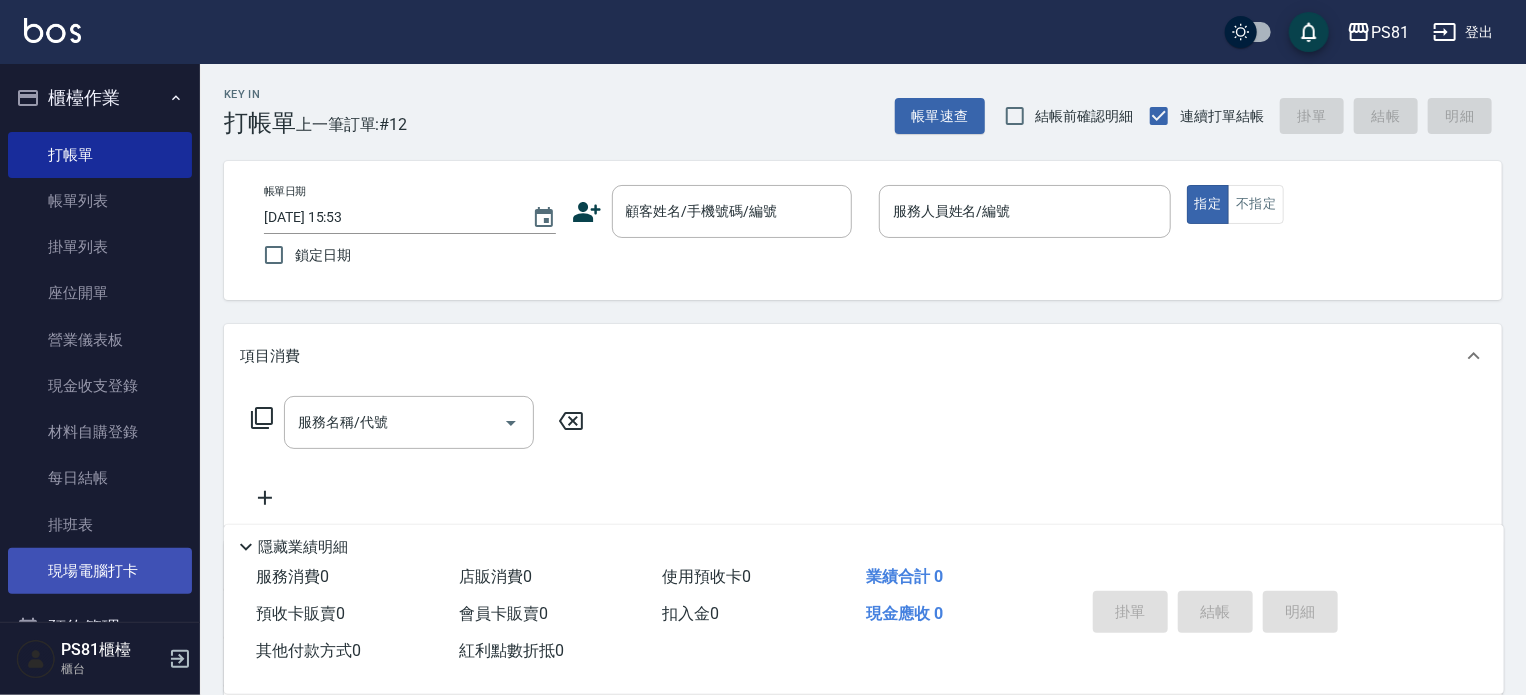 click on "現場電腦打卡" at bounding box center [100, 571] 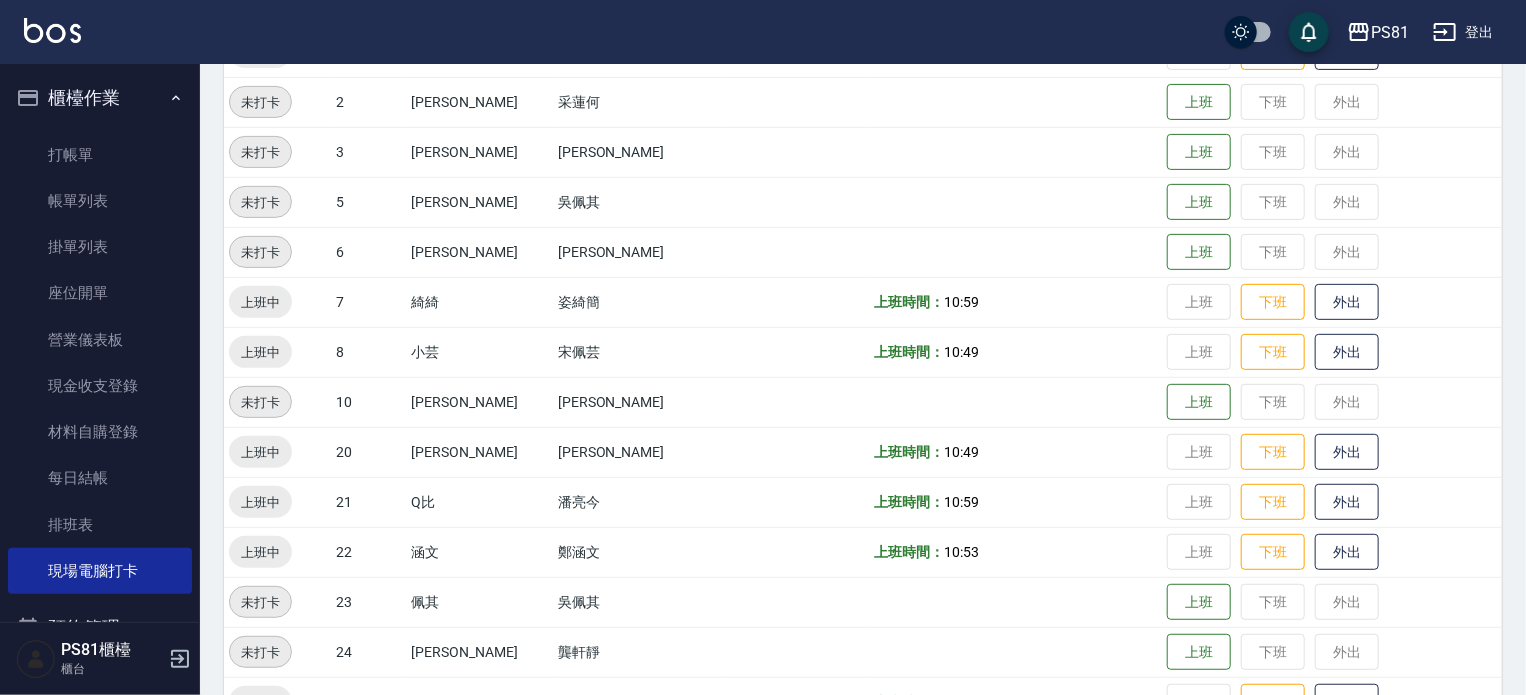 scroll, scrollTop: 300, scrollLeft: 0, axis: vertical 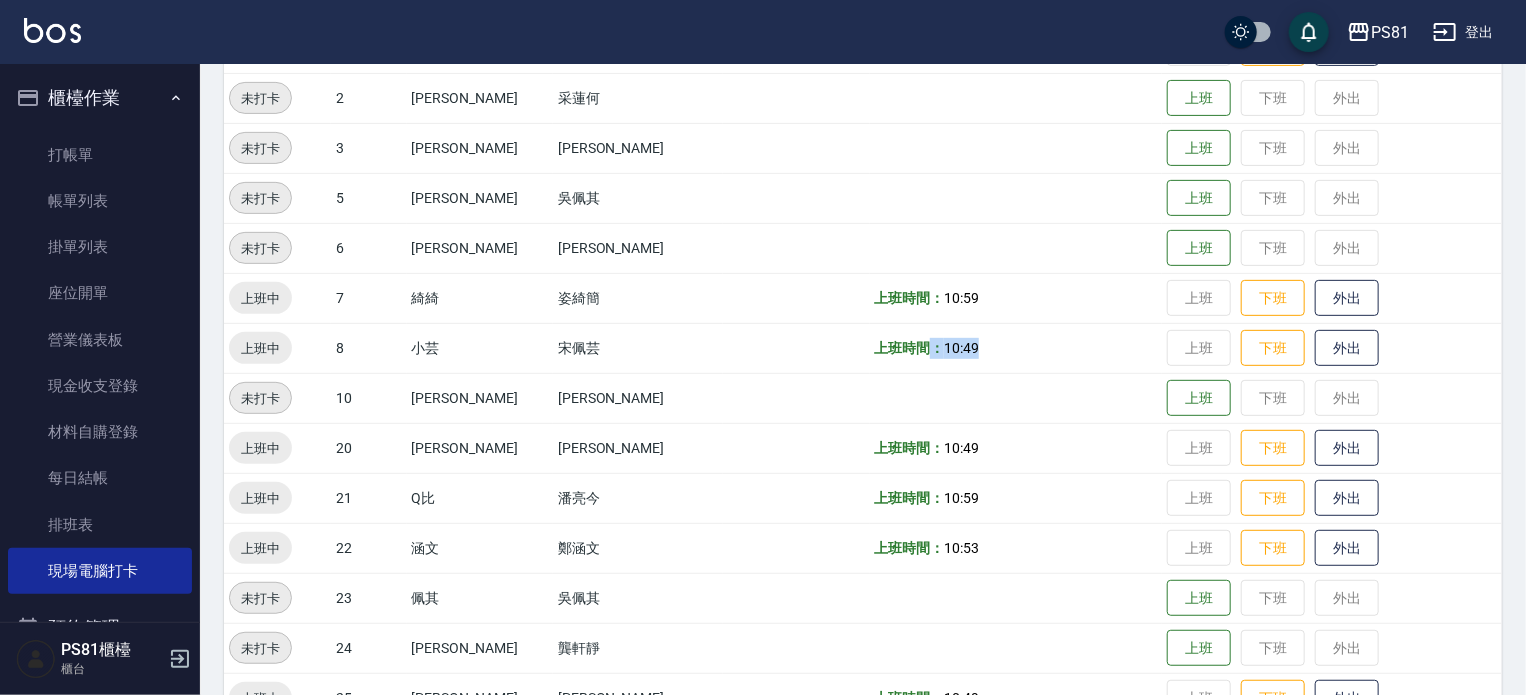 drag, startPoint x: 881, startPoint y: 351, endPoint x: 941, endPoint y: 343, distance: 60.530983 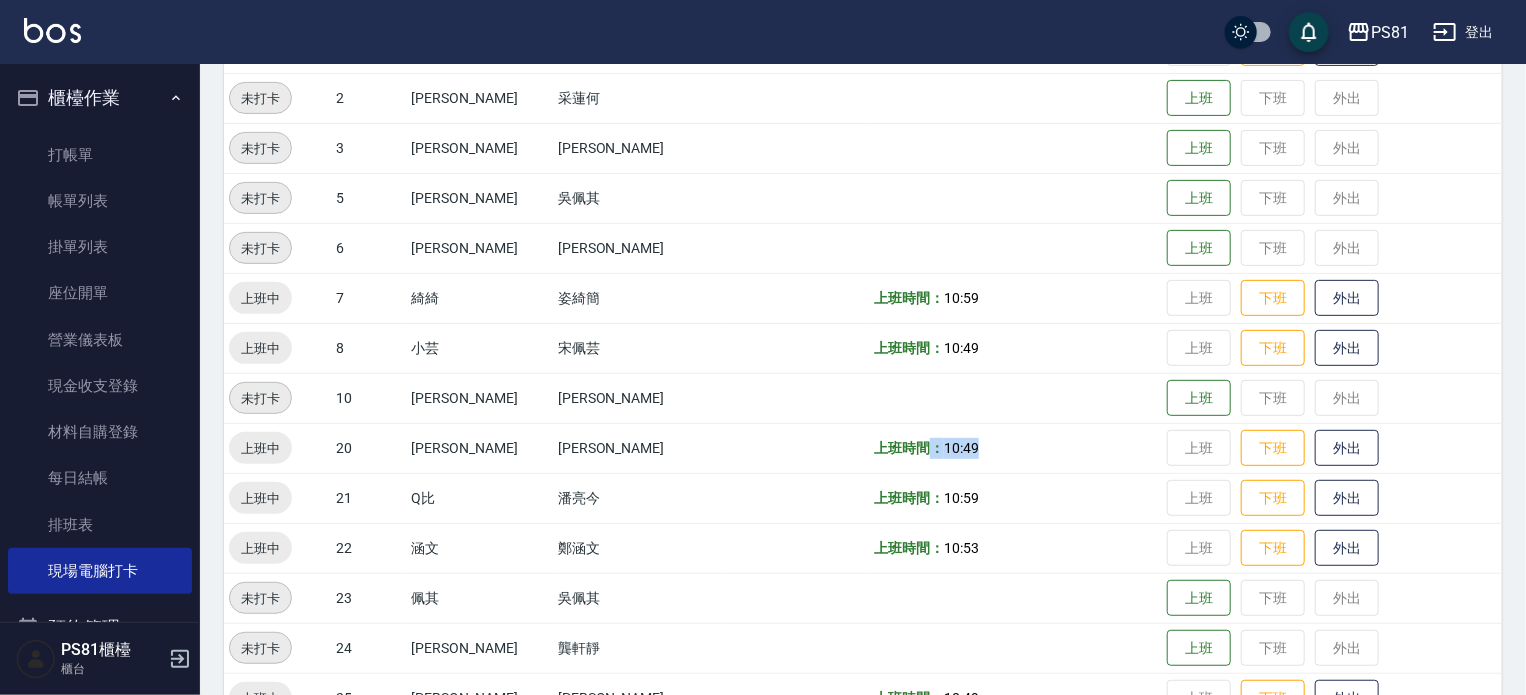 drag, startPoint x: 876, startPoint y: 444, endPoint x: 940, endPoint y: 444, distance: 64 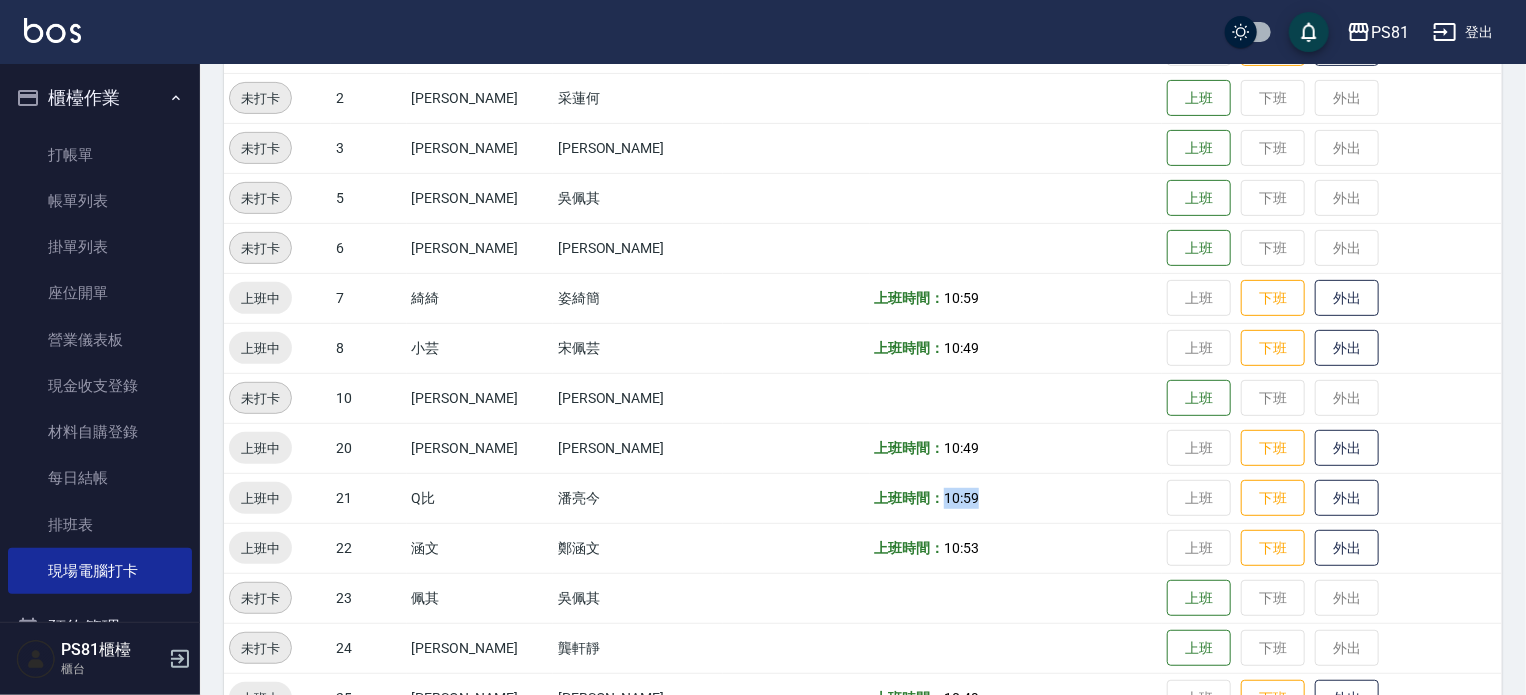 drag, startPoint x: 893, startPoint y: 495, endPoint x: 931, endPoint y: 499, distance: 38.209946 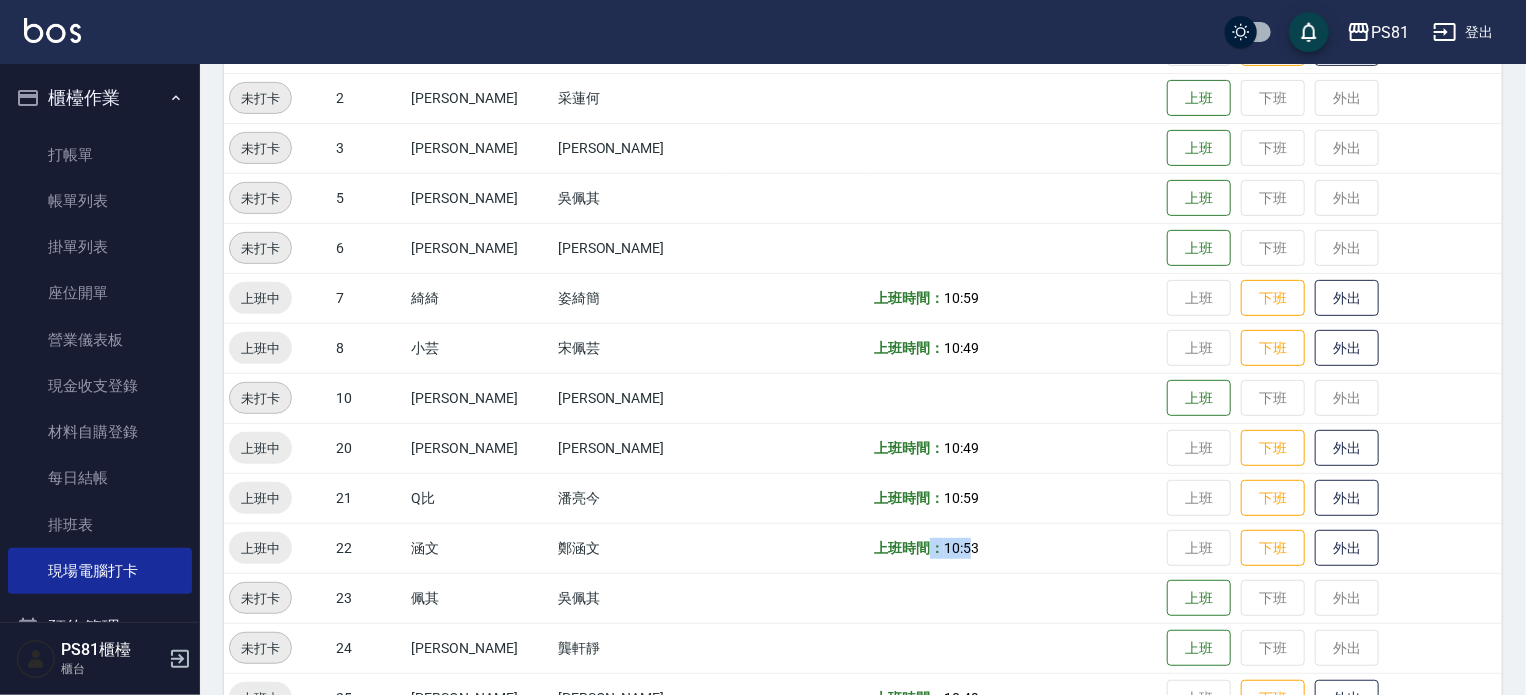 drag, startPoint x: 900, startPoint y: 551, endPoint x: 924, endPoint y: 551, distance: 24 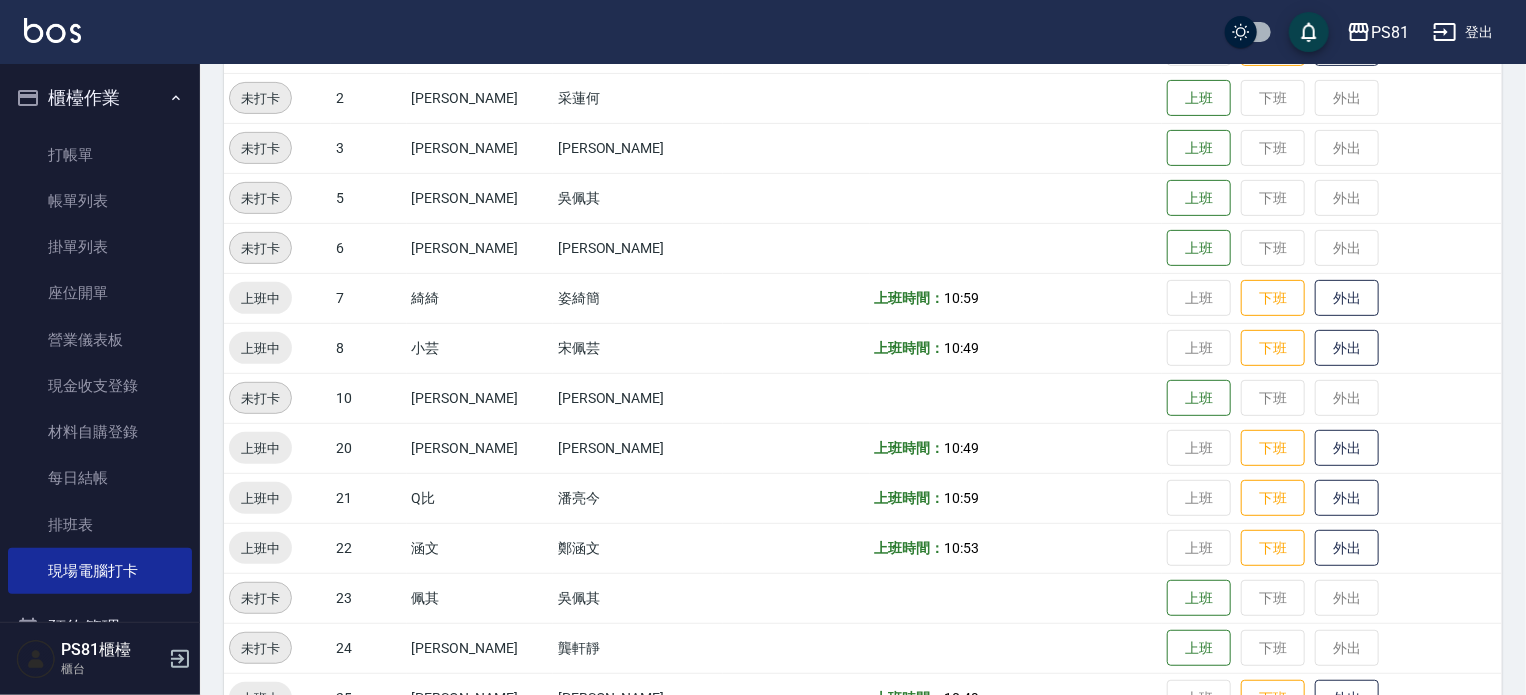 click on "上班時間： 10:53" at bounding box center (1016, 548) 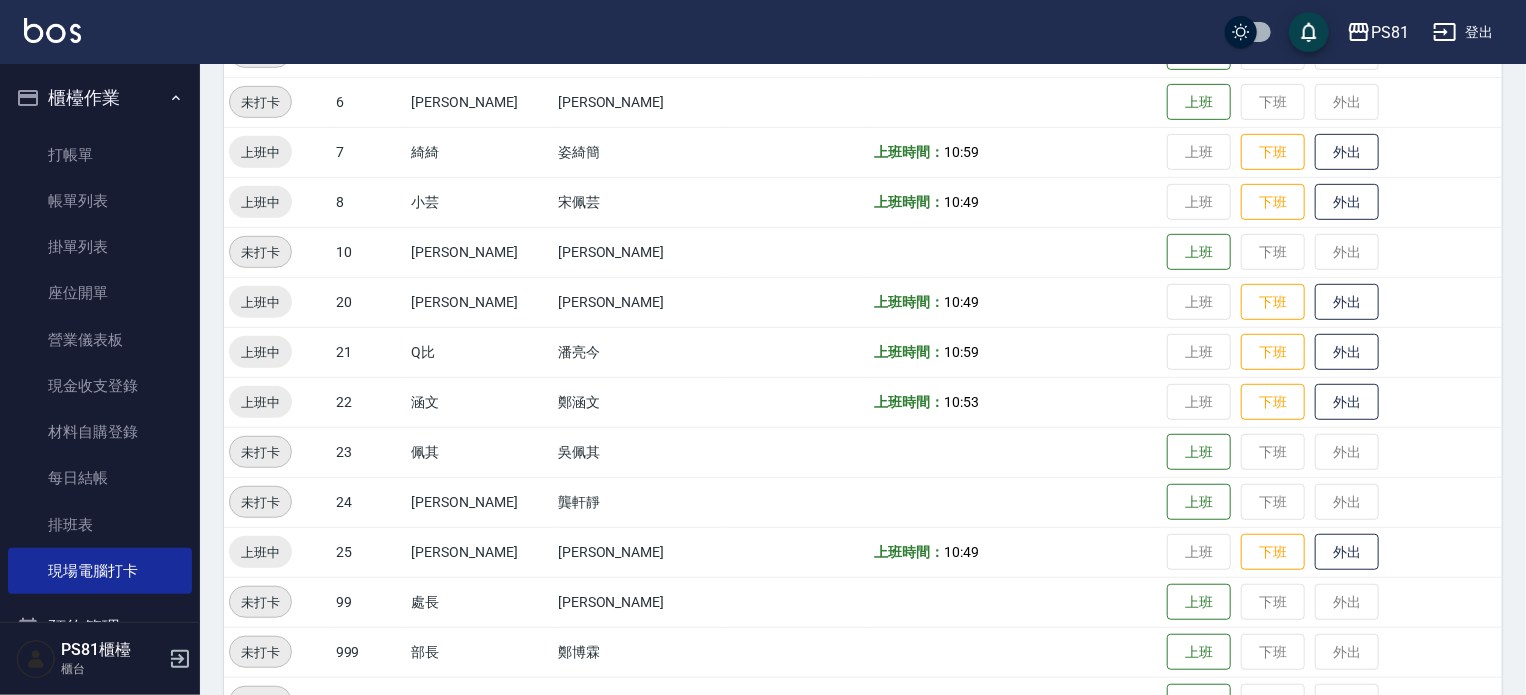 scroll, scrollTop: 552, scrollLeft: 0, axis: vertical 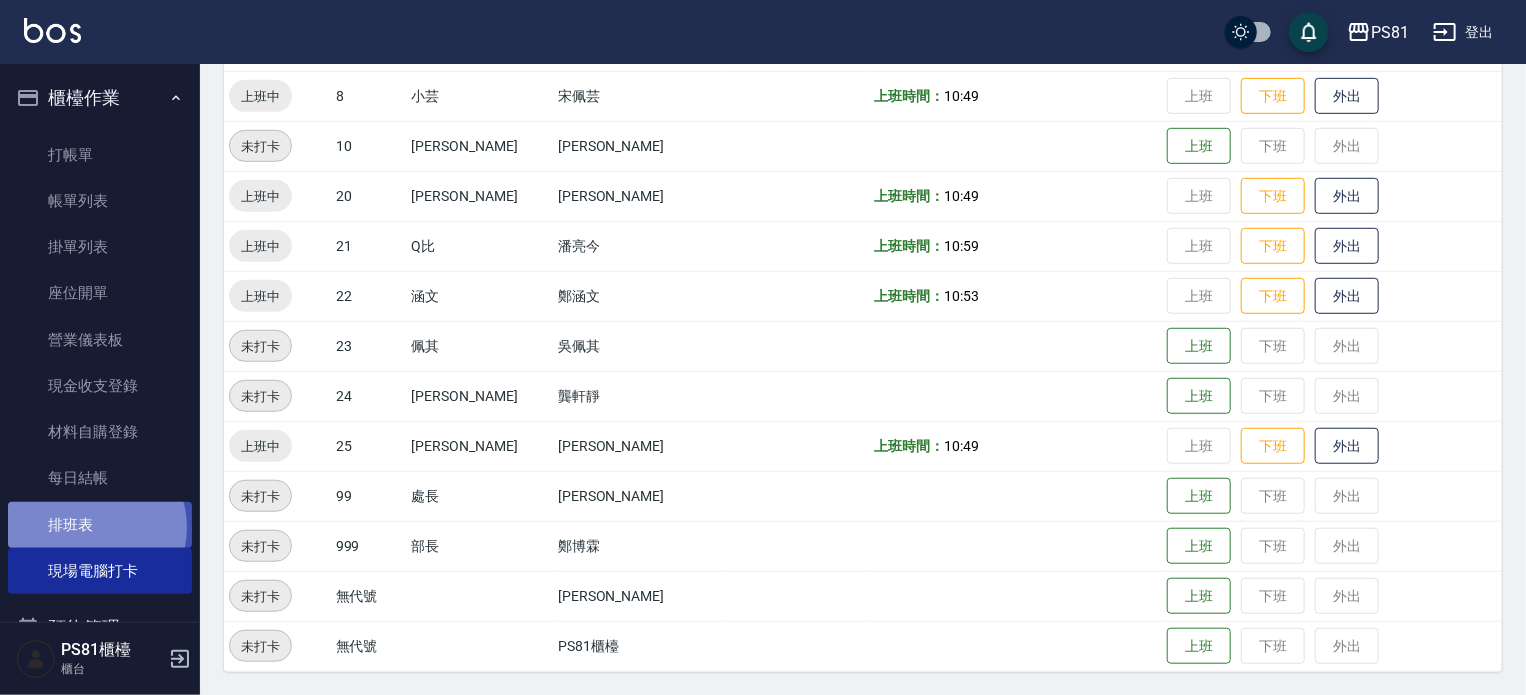 click on "排班表" at bounding box center (100, 525) 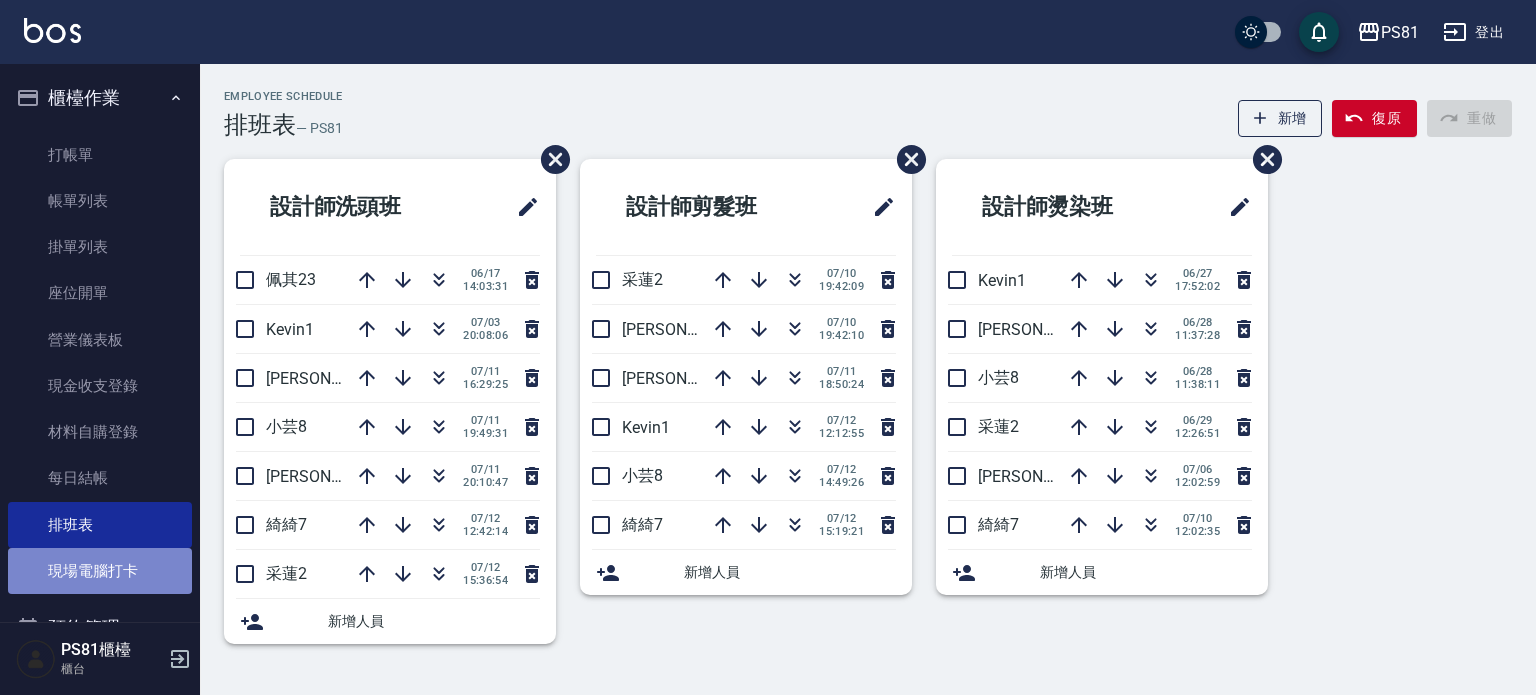 click on "現場電腦打卡" at bounding box center (100, 571) 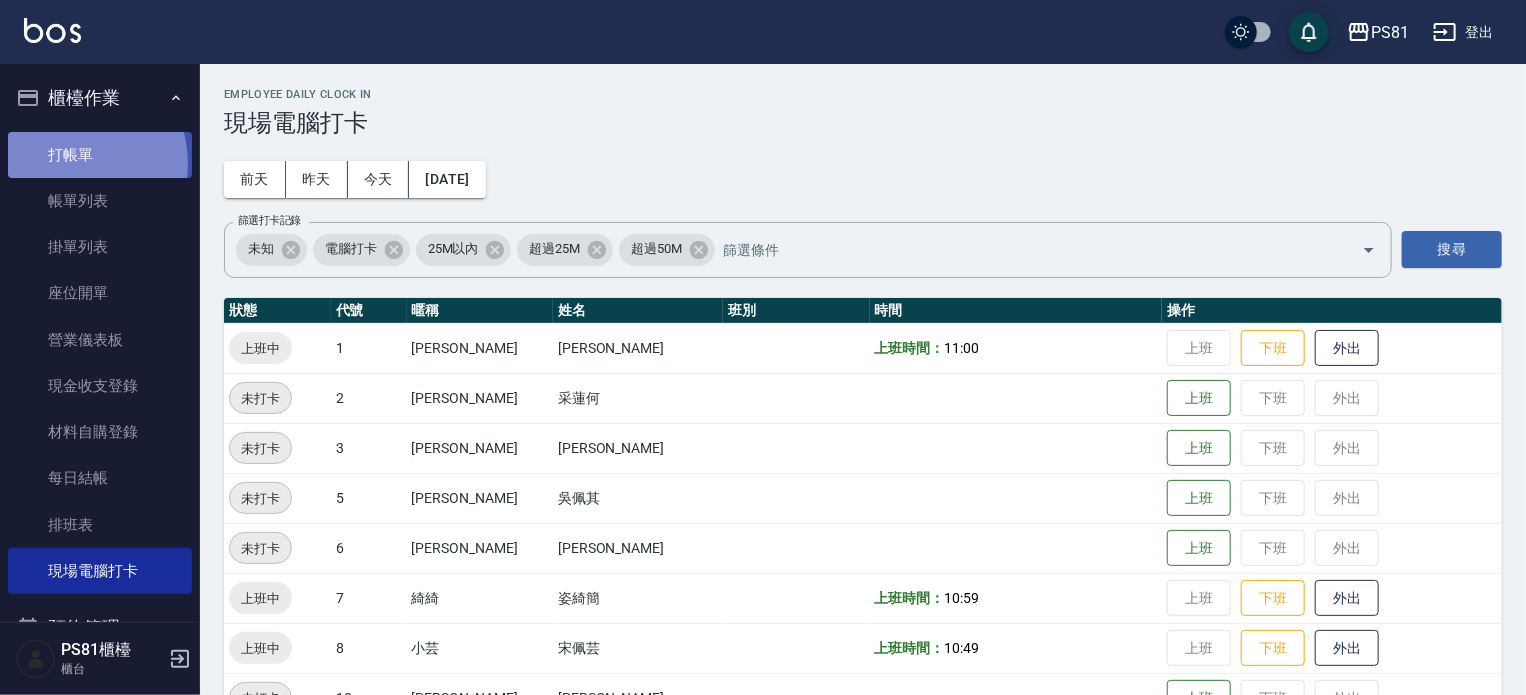 click on "打帳單" at bounding box center [100, 155] 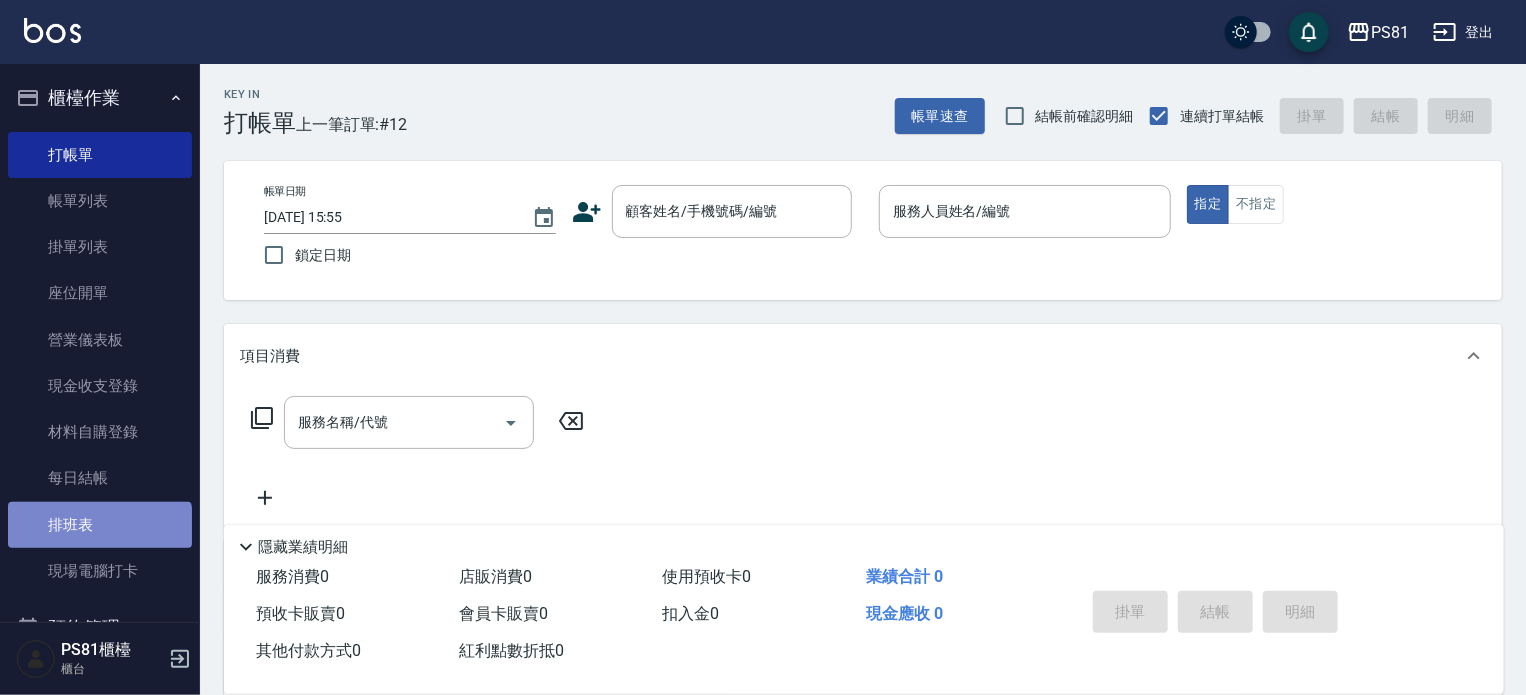 click on "排班表" at bounding box center [100, 525] 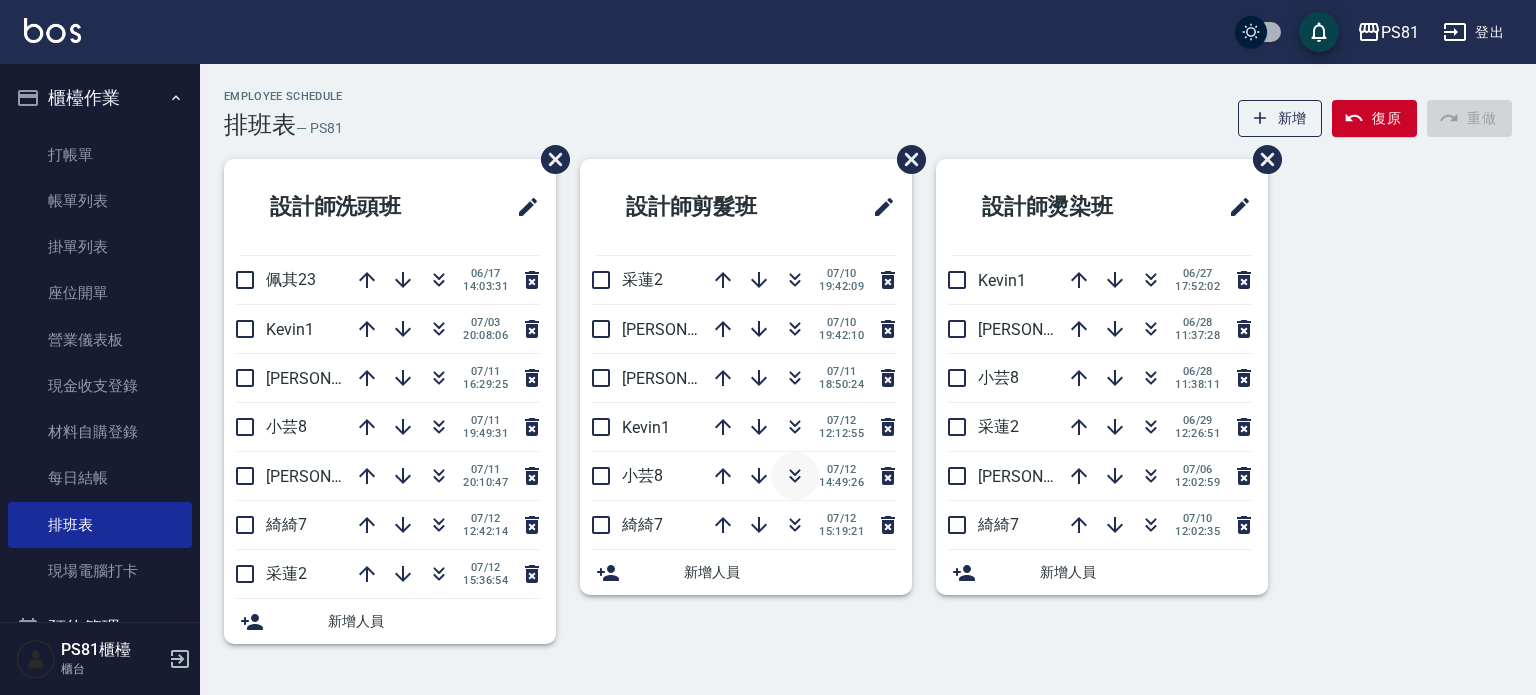 click 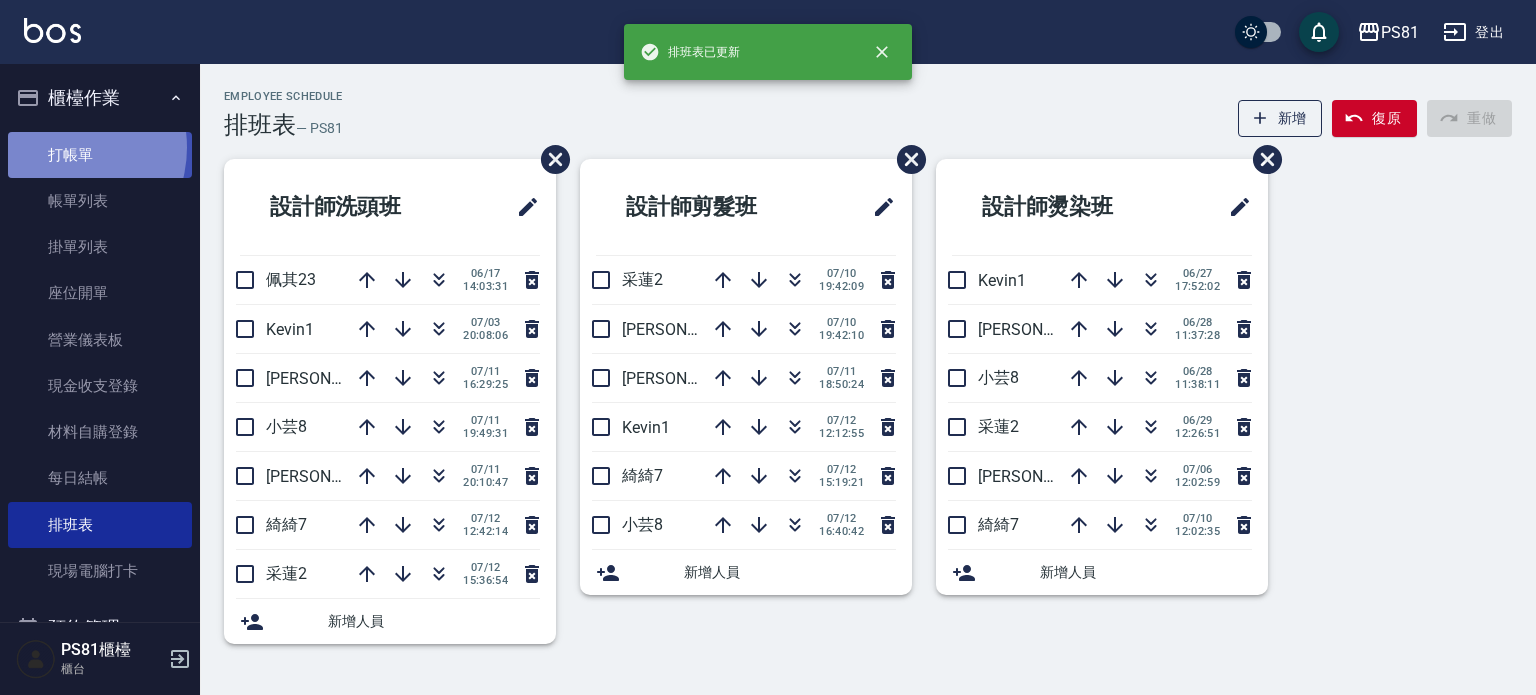 click on "打帳單" at bounding box center (100, 155) 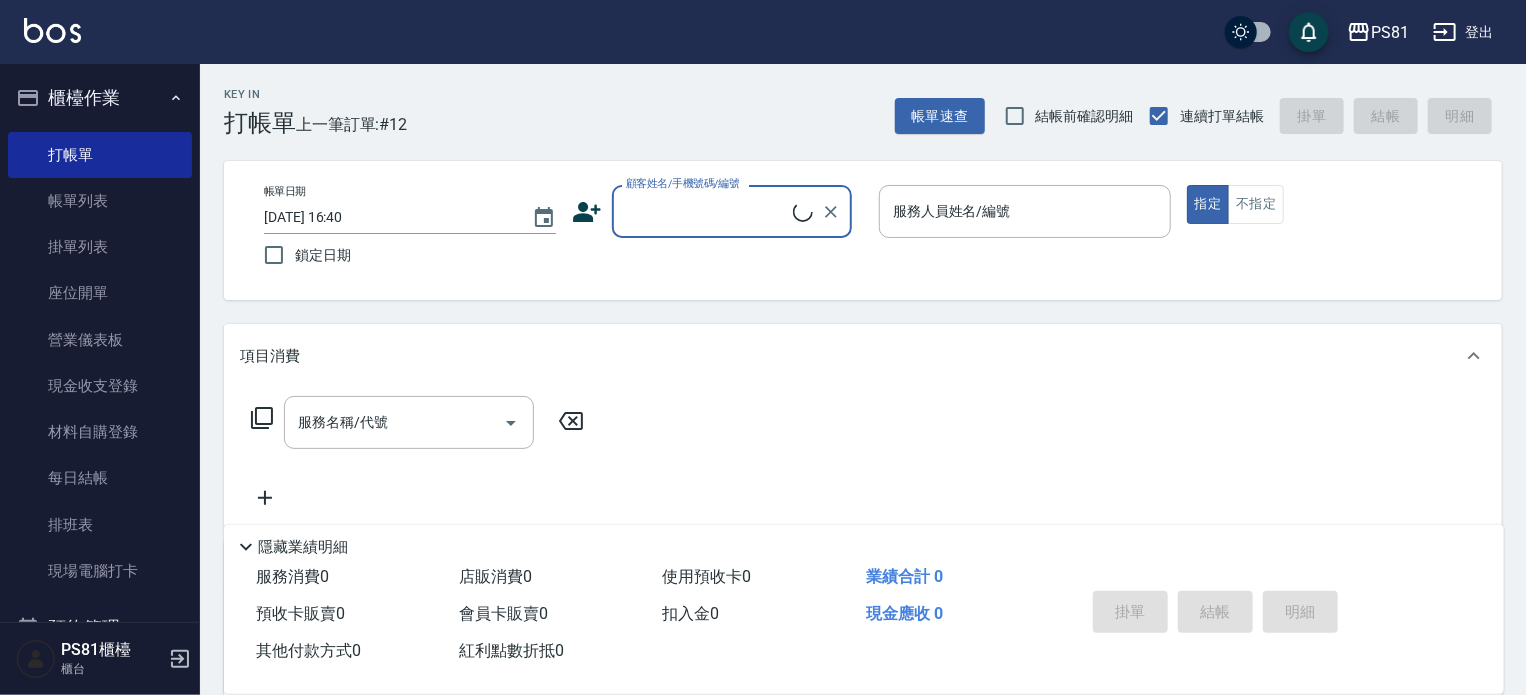 click on "顧客姓名/手機號碼/編號" at bounding box center [707, 211] 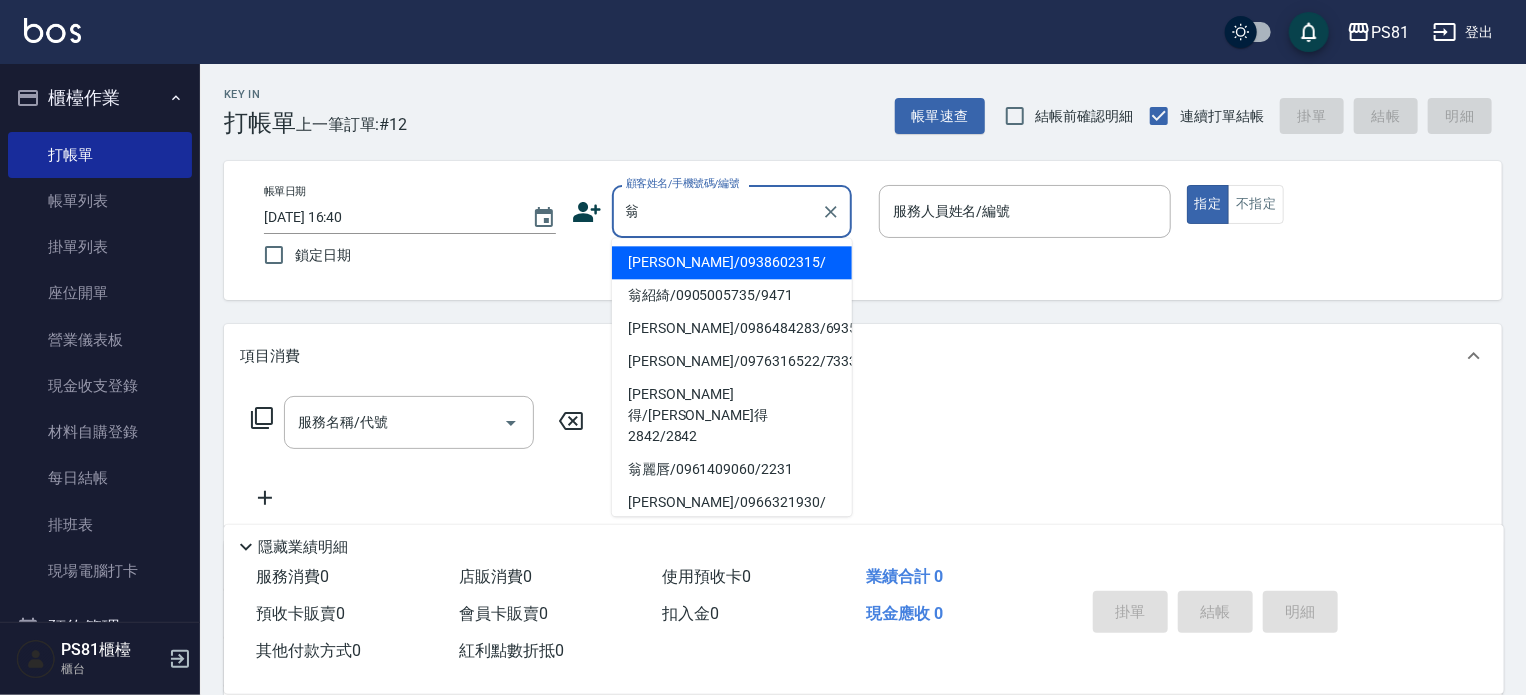 click on "翁自賢/0938602315/" at bounding box center (732, 262) 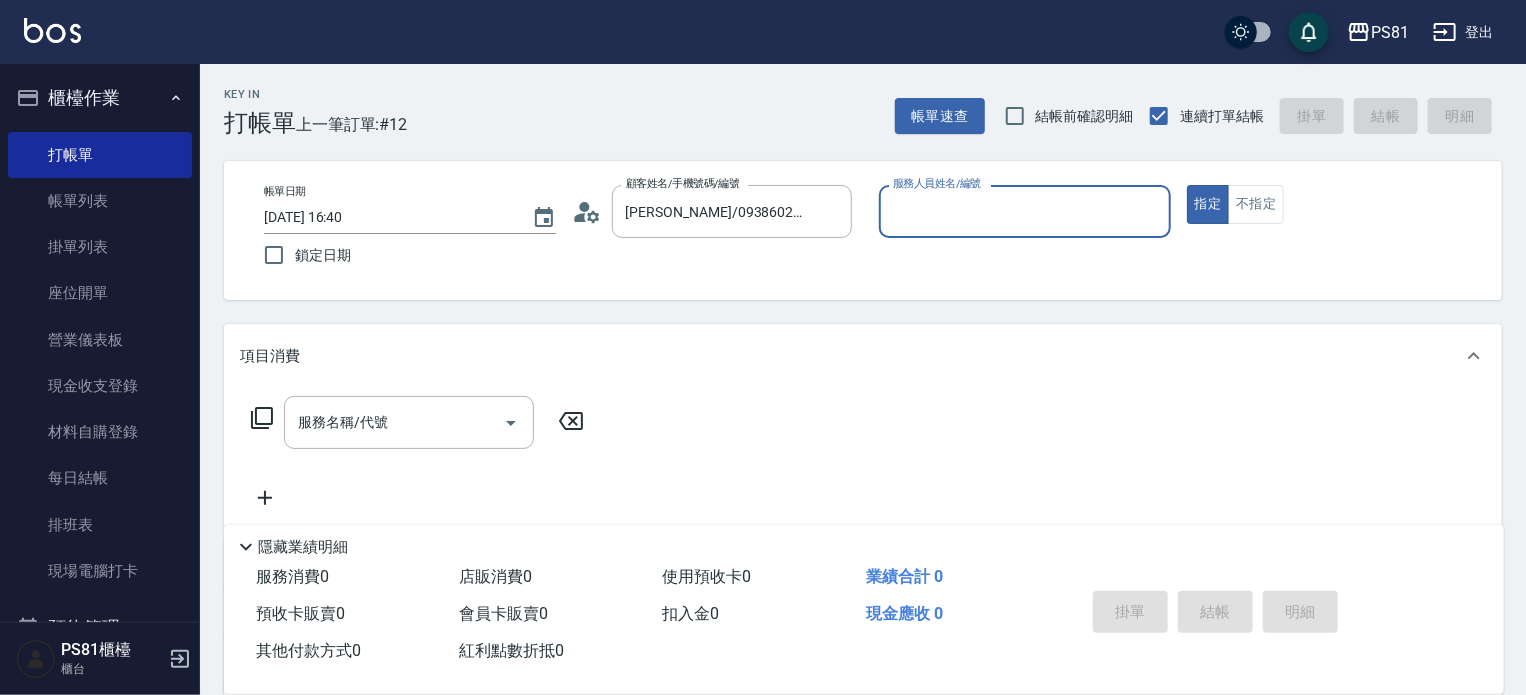 type on "小芸-8" 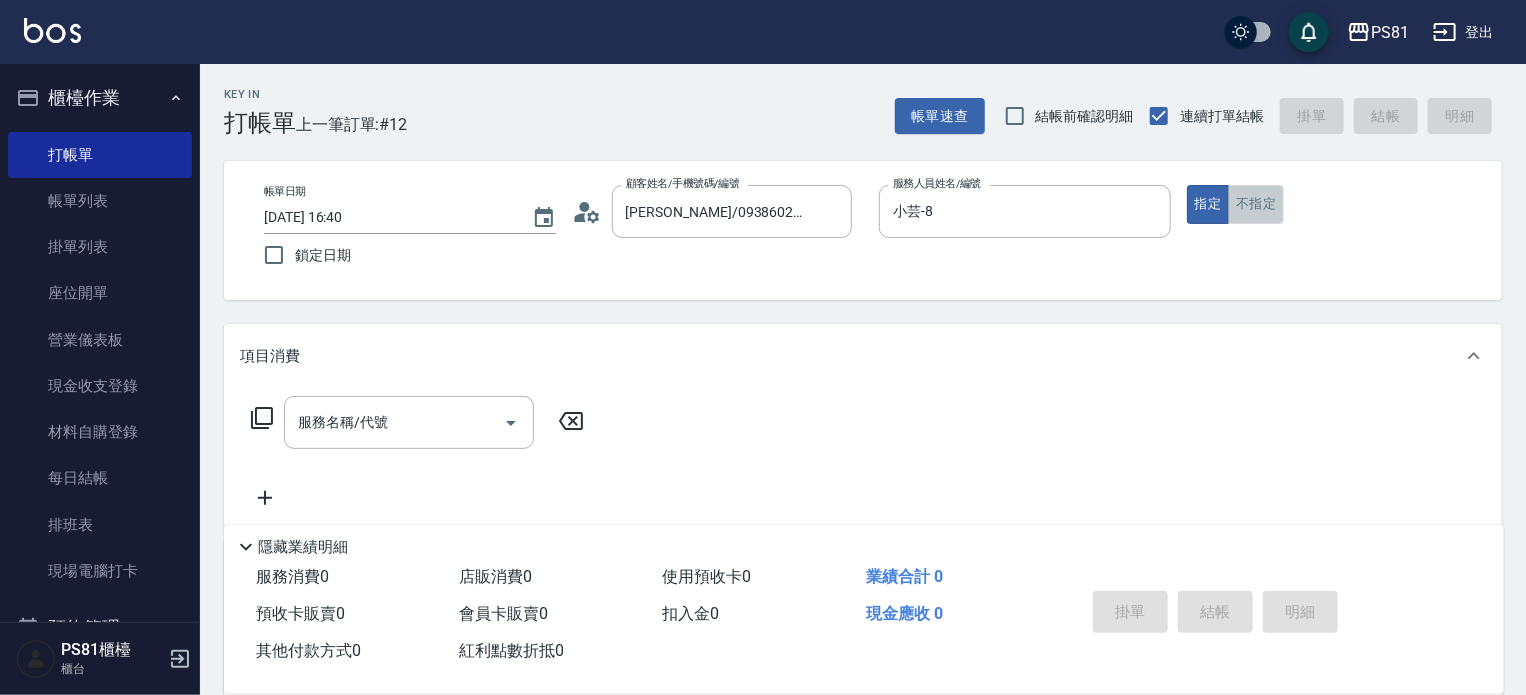 click on "不指定" at bounding box center [1256, 204] 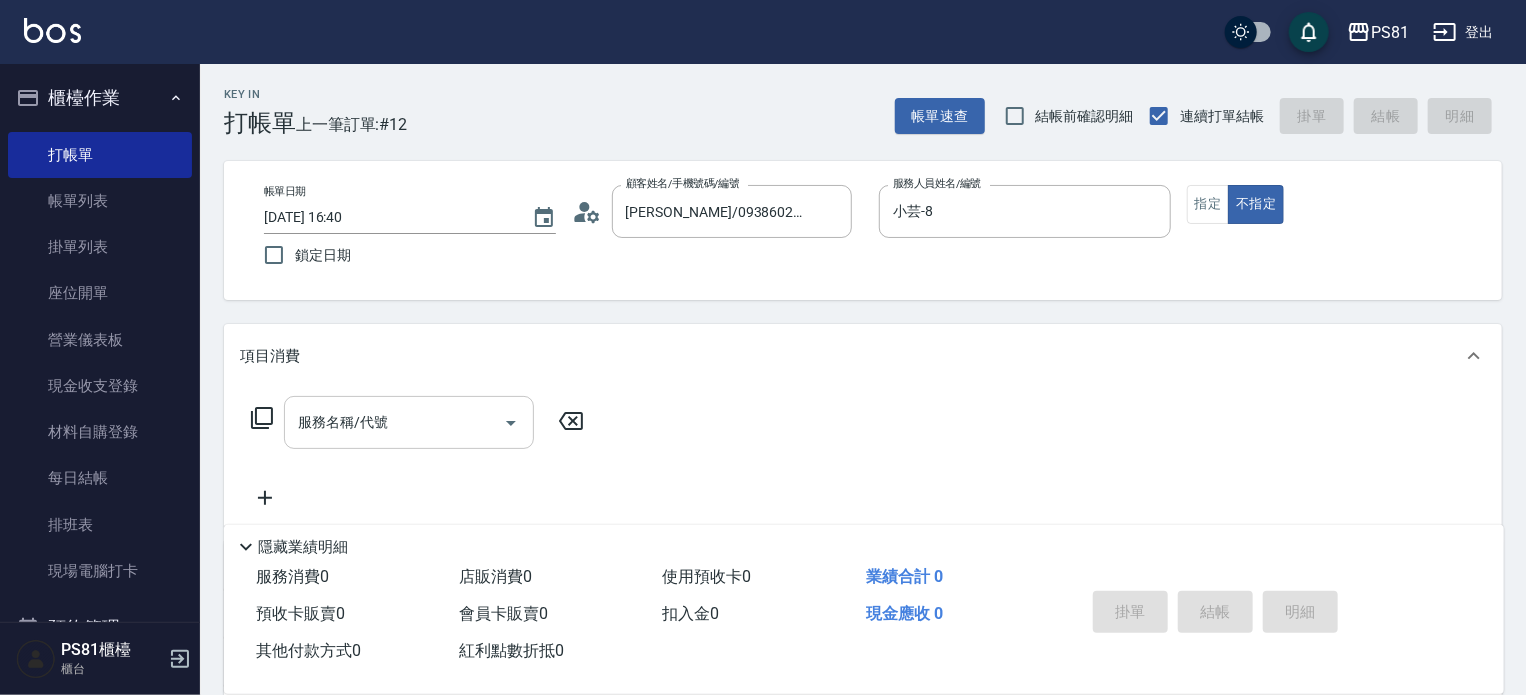 click on "服務名稱/代號" at bounding box center [394, 422] 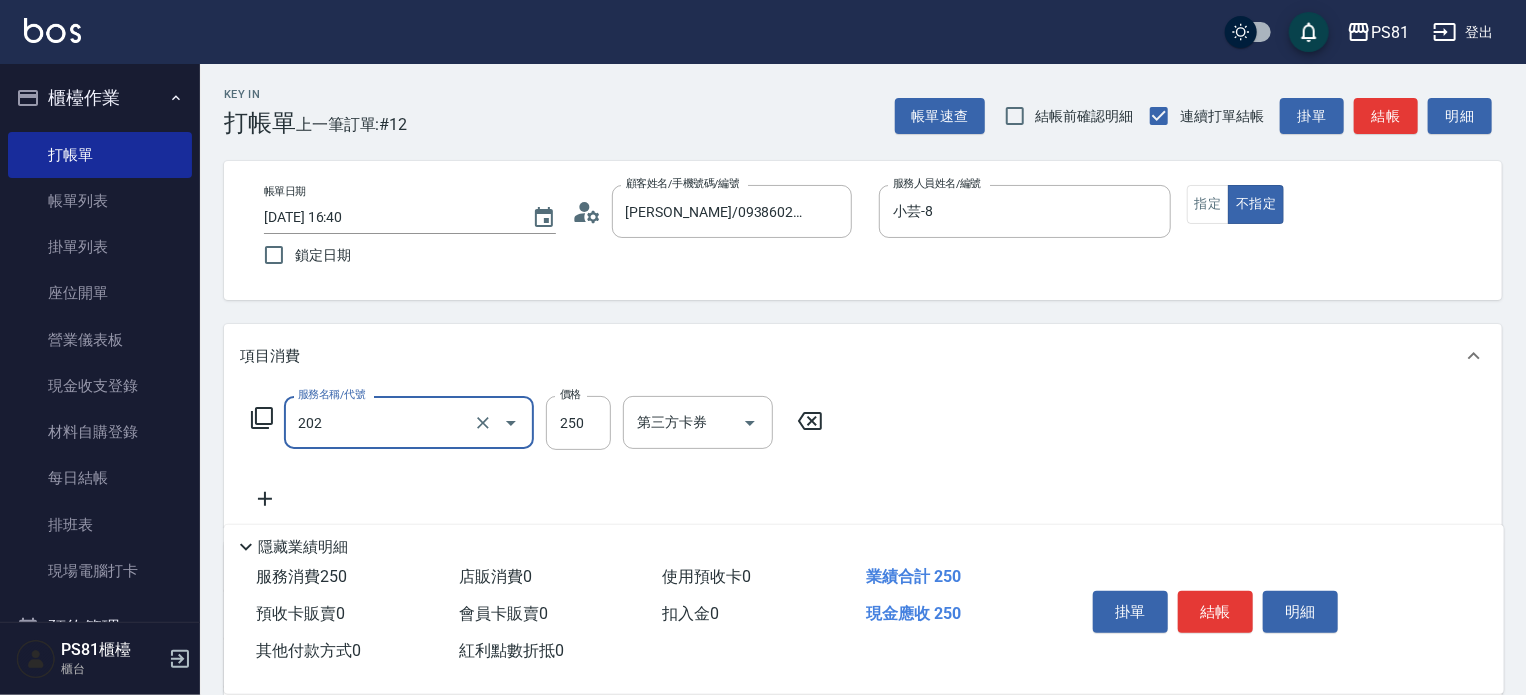 type on "單剪250(202)" 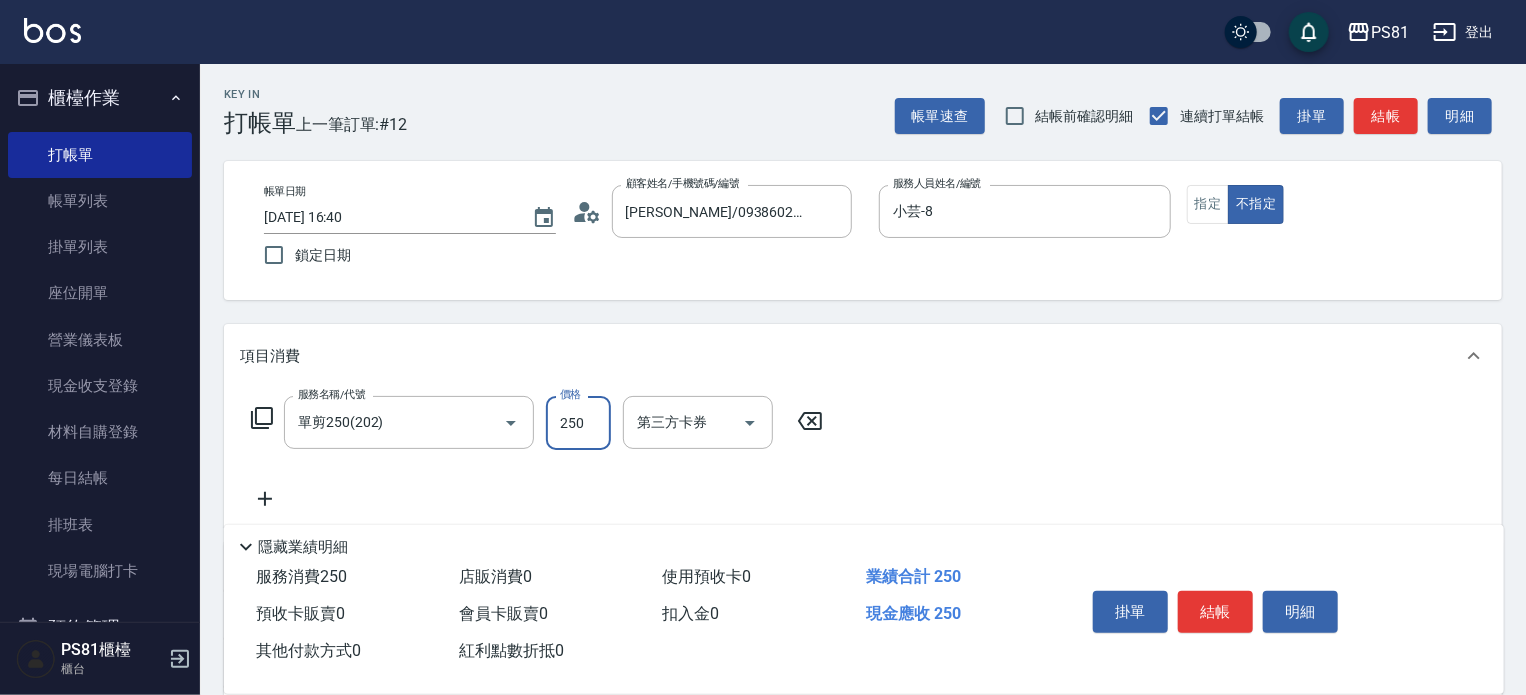 click on "結帳" at bounding box center [1215, 612] 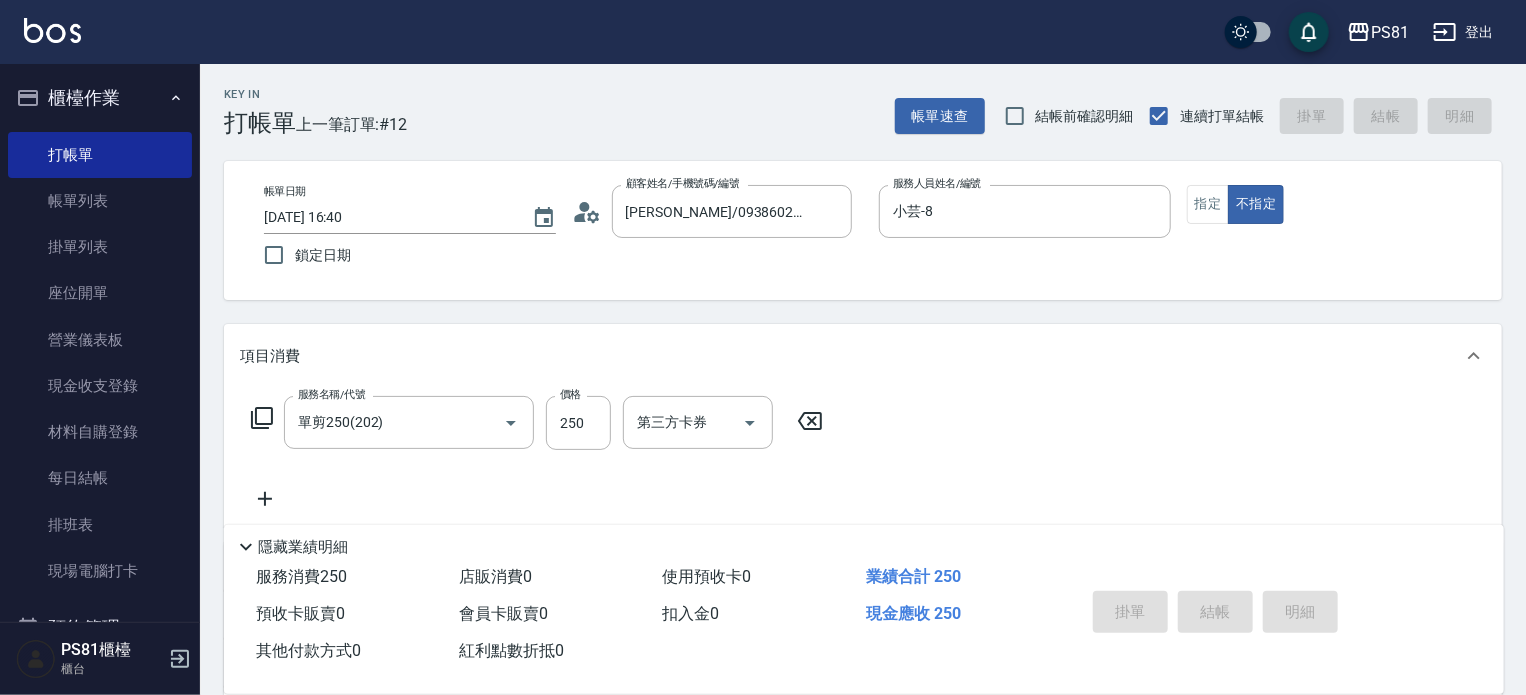 type 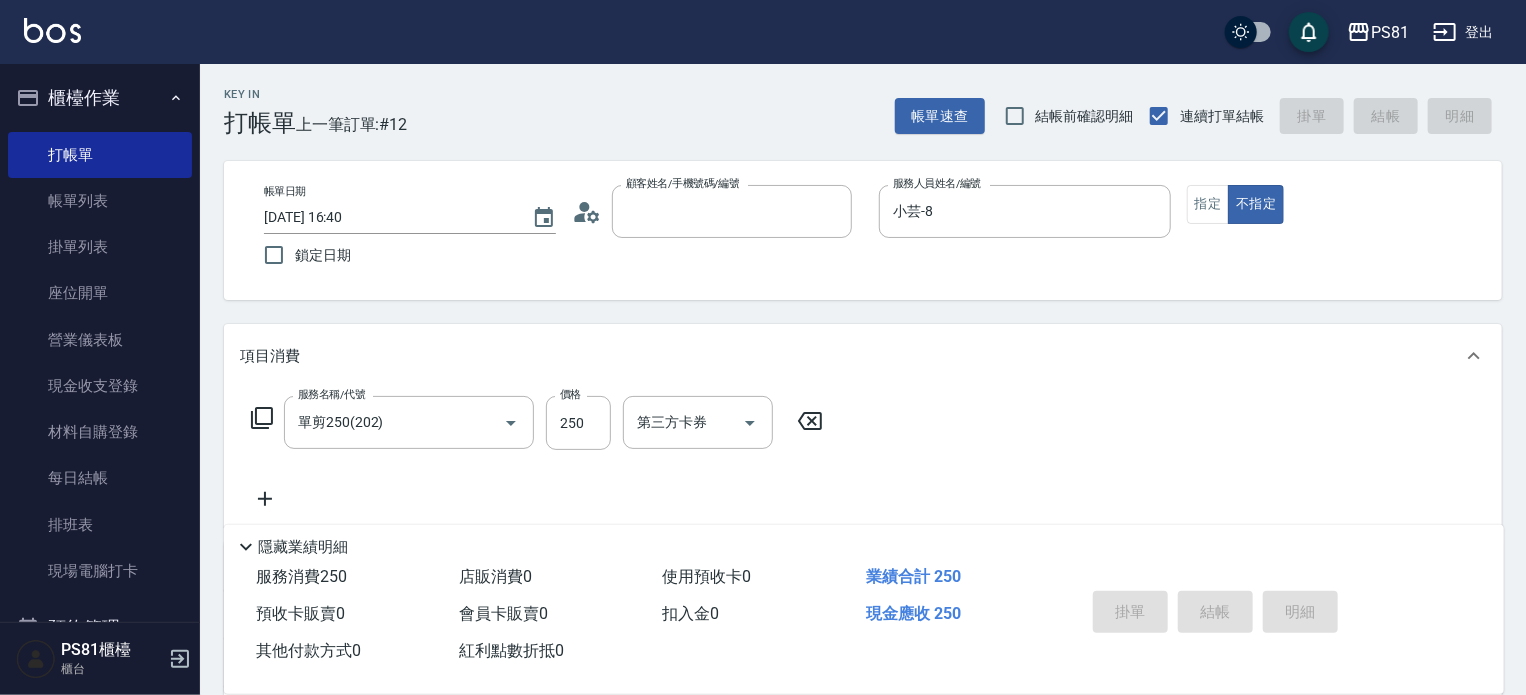 type 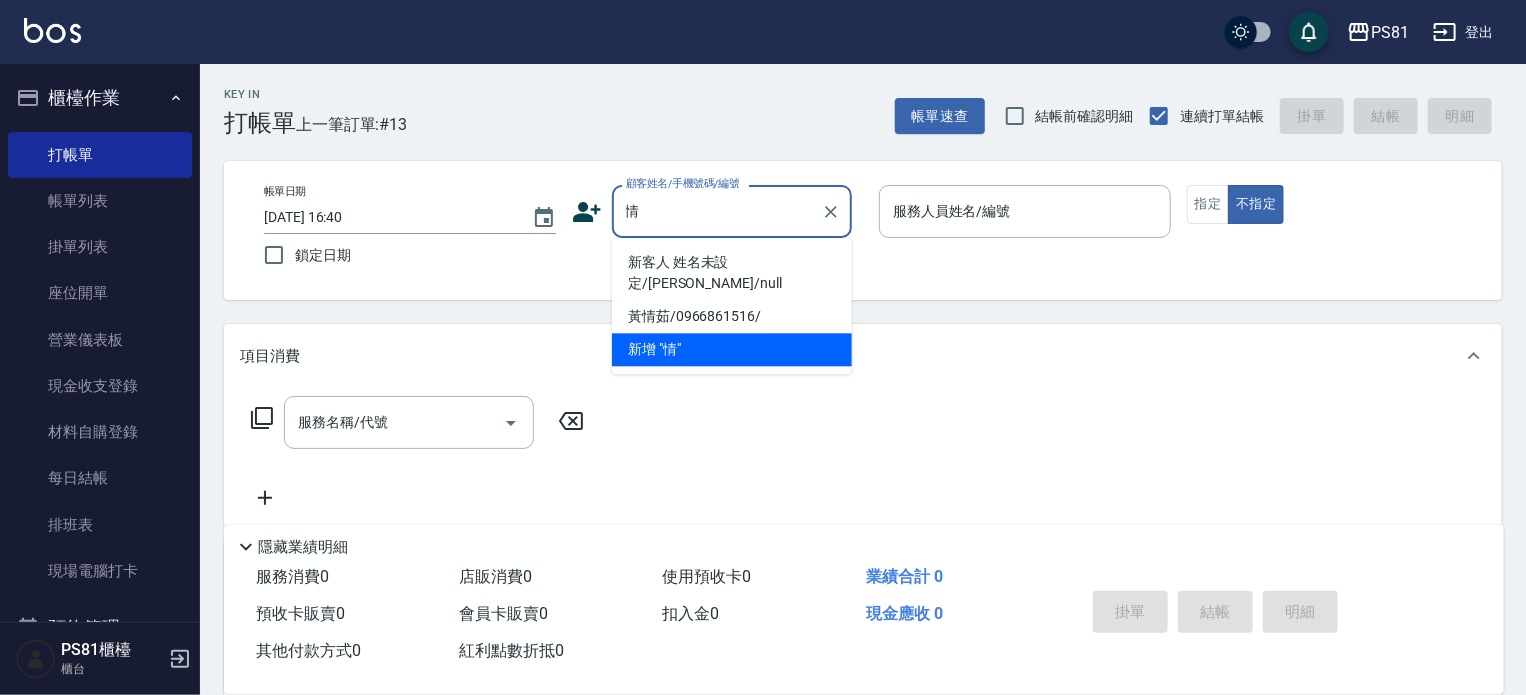 type on "晴" 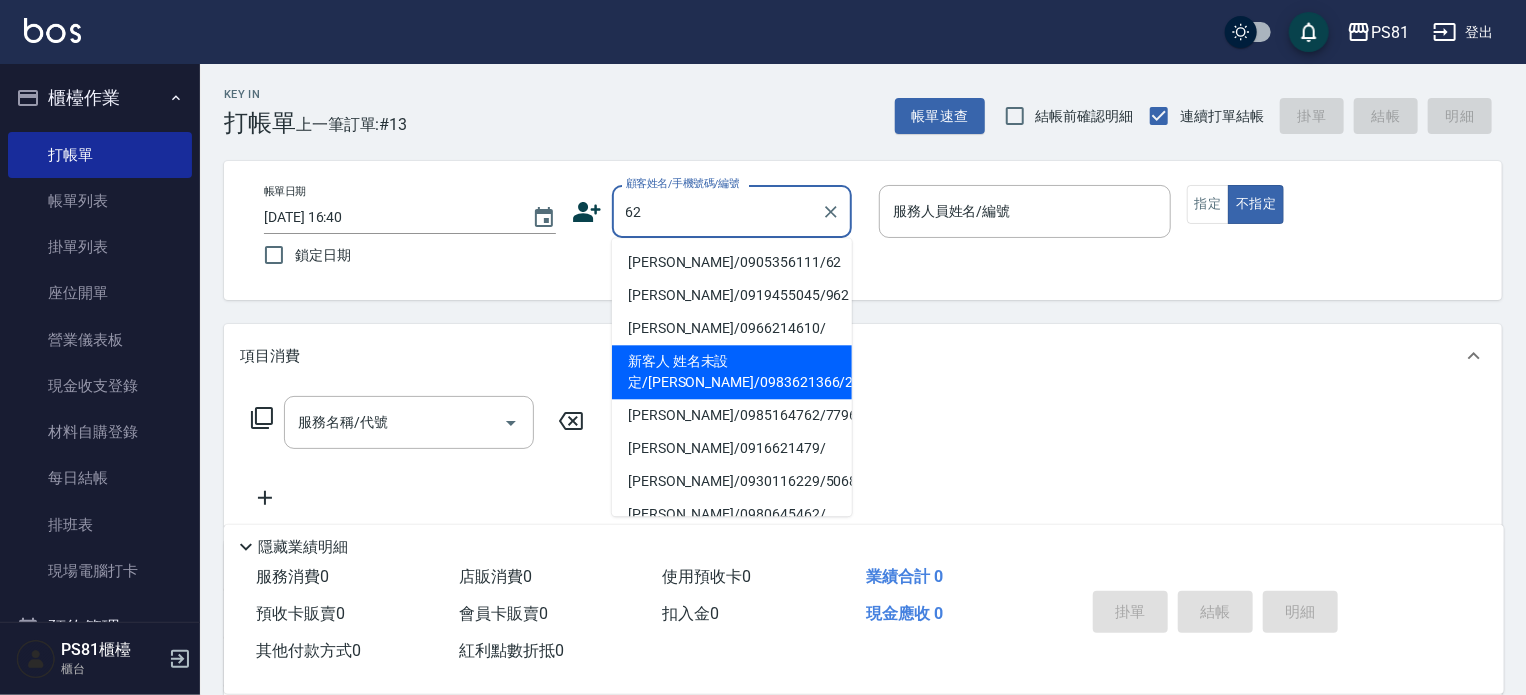 click on "新客人 姓名未設定/高佩珊/0983621366/2700/null" at bounding box center [732, 372] 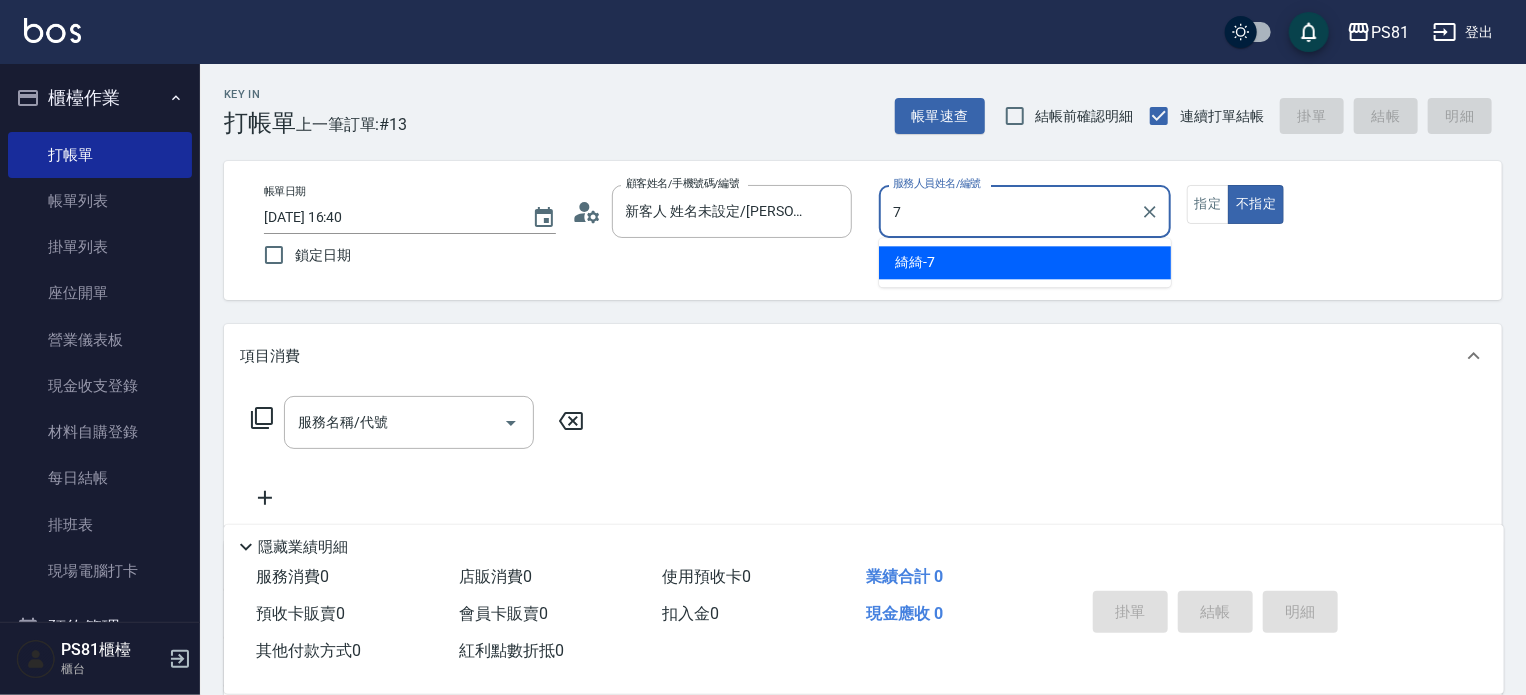 click on "綺綺 -7" at bounding box center (1025, 262) 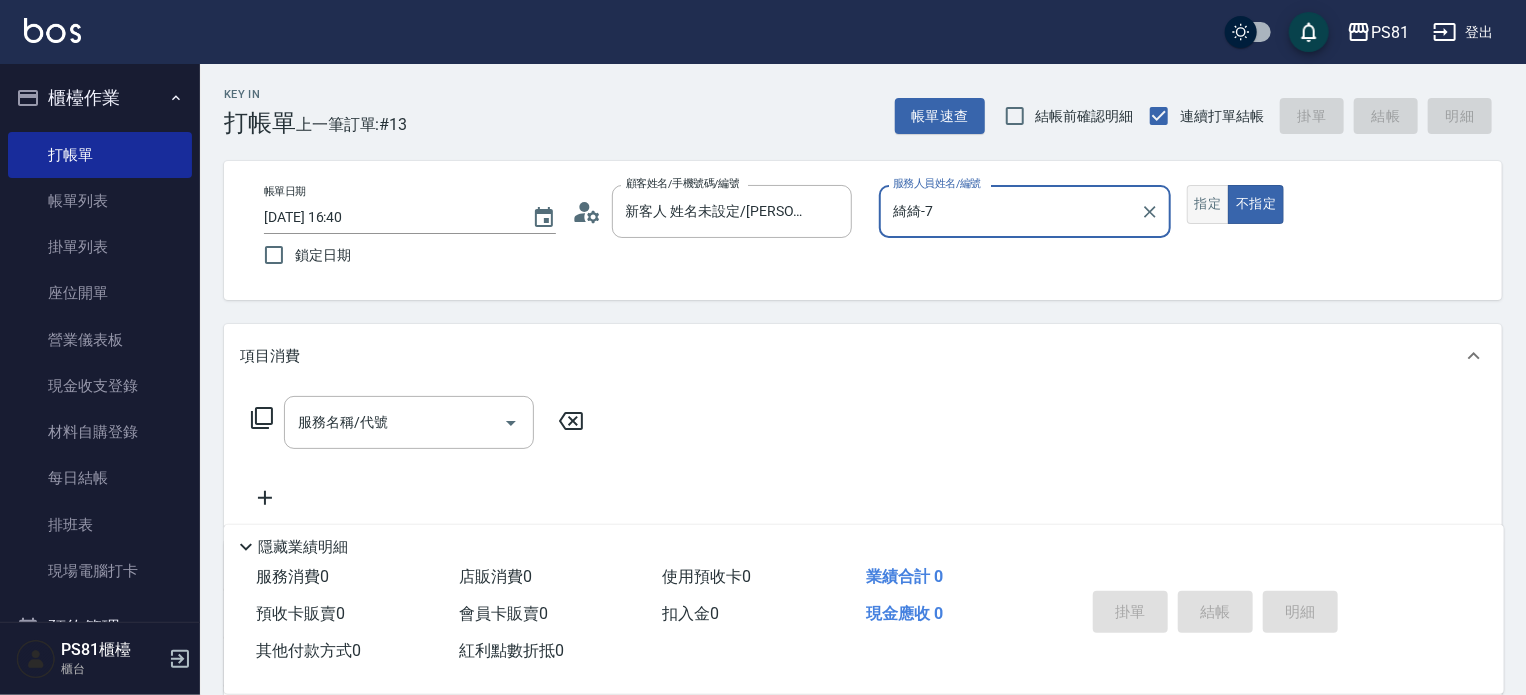 type on "綺綺-7" 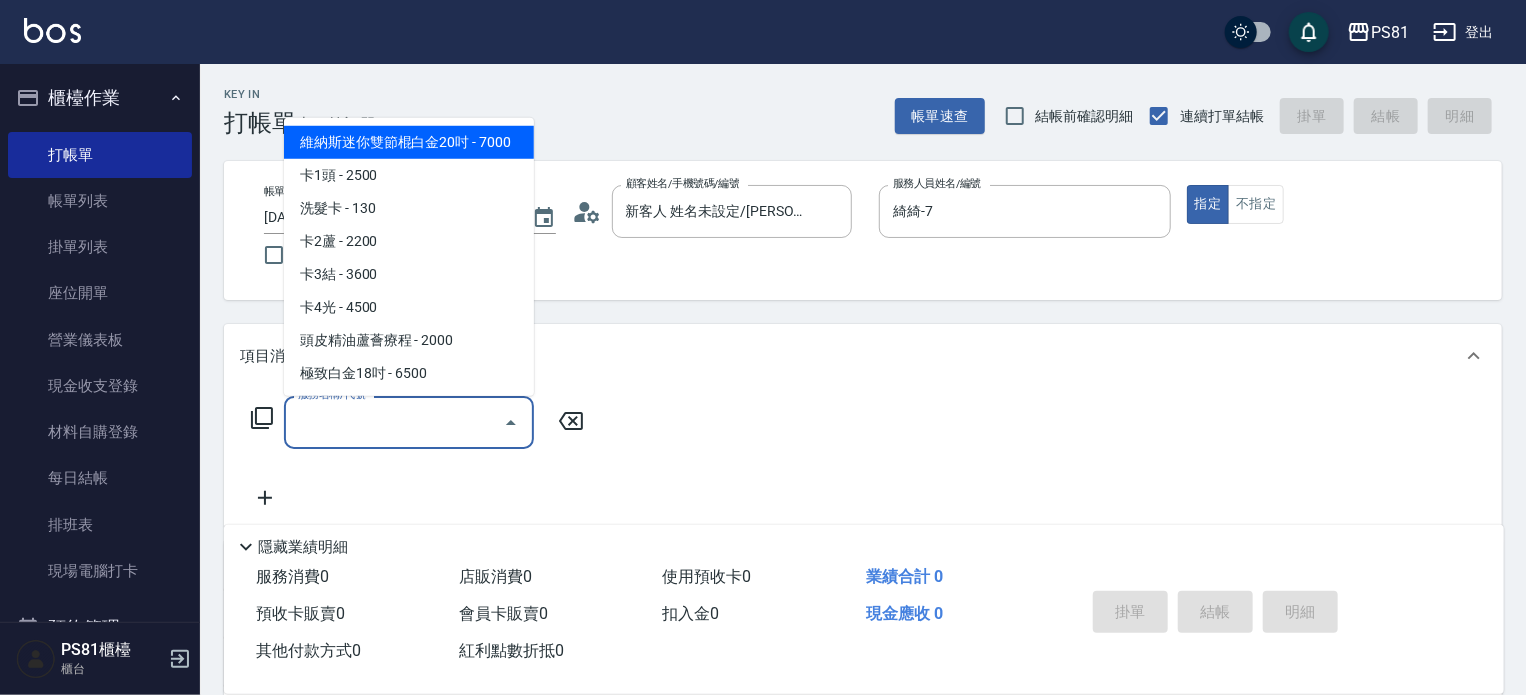 click on "服務名稱/代號" at bounding box center [394, 422] 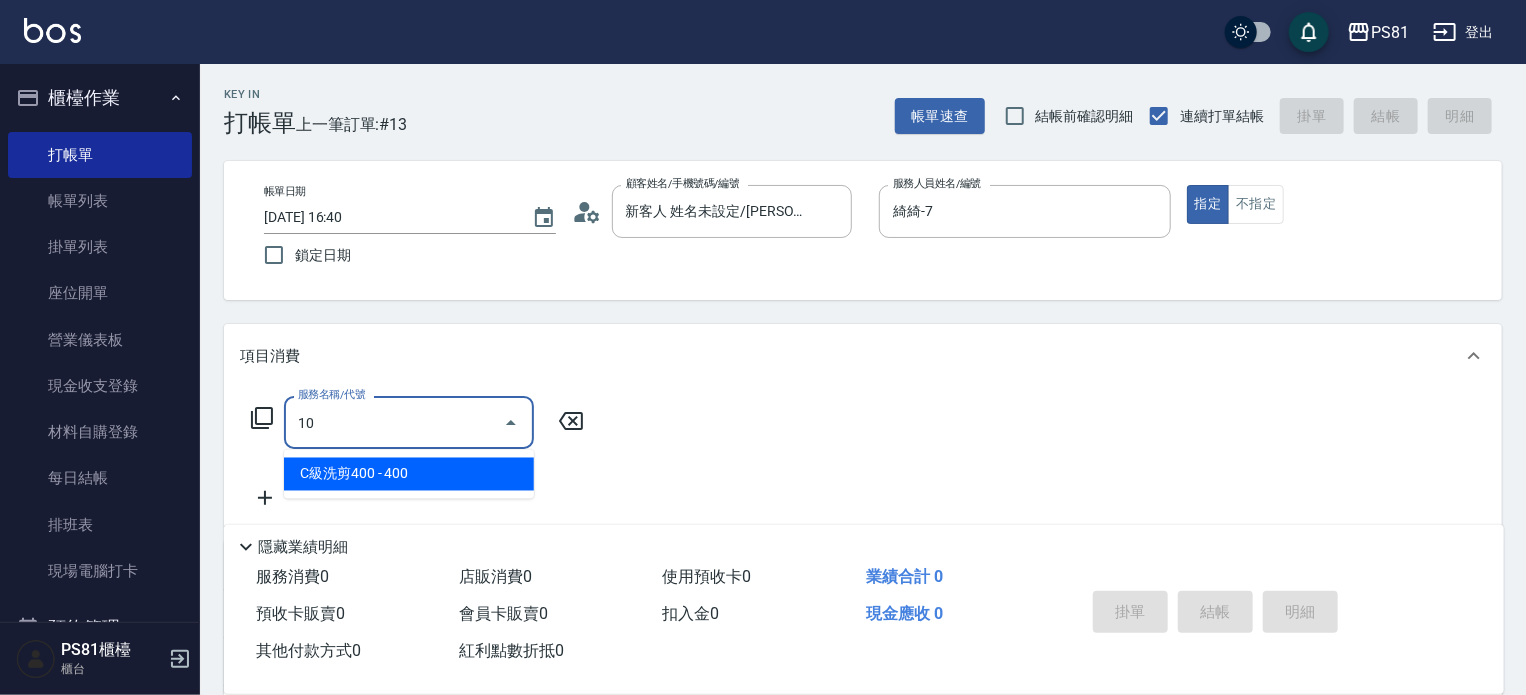 type on "1" 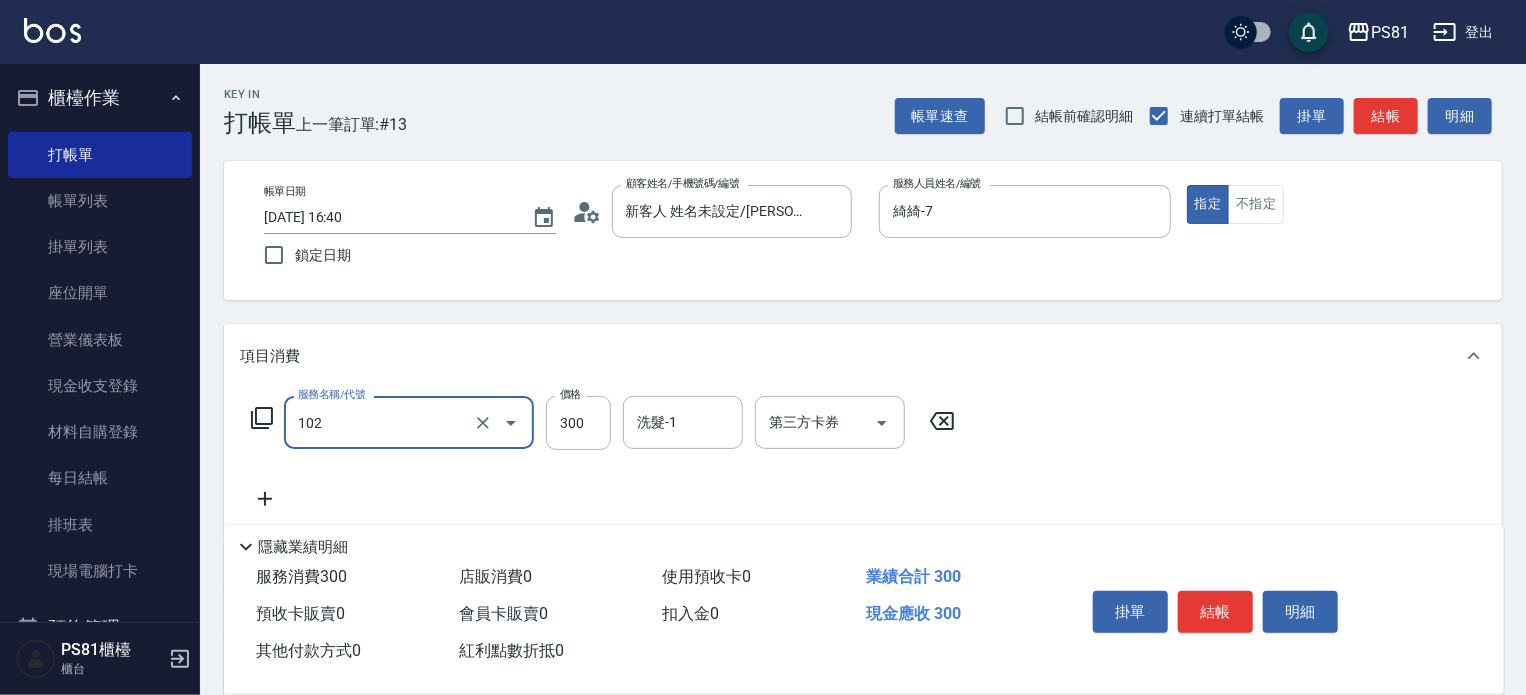 type on "保濕洗(102)" 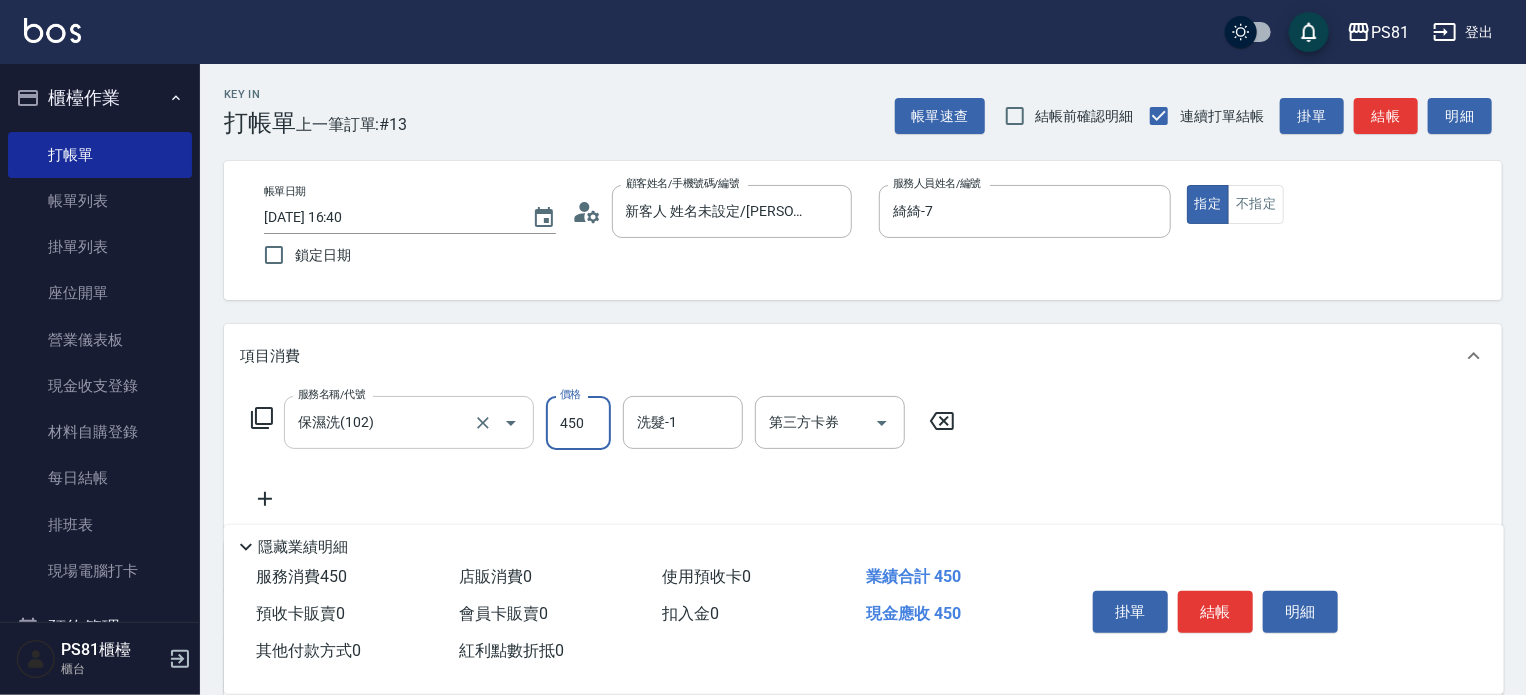 type on "450" 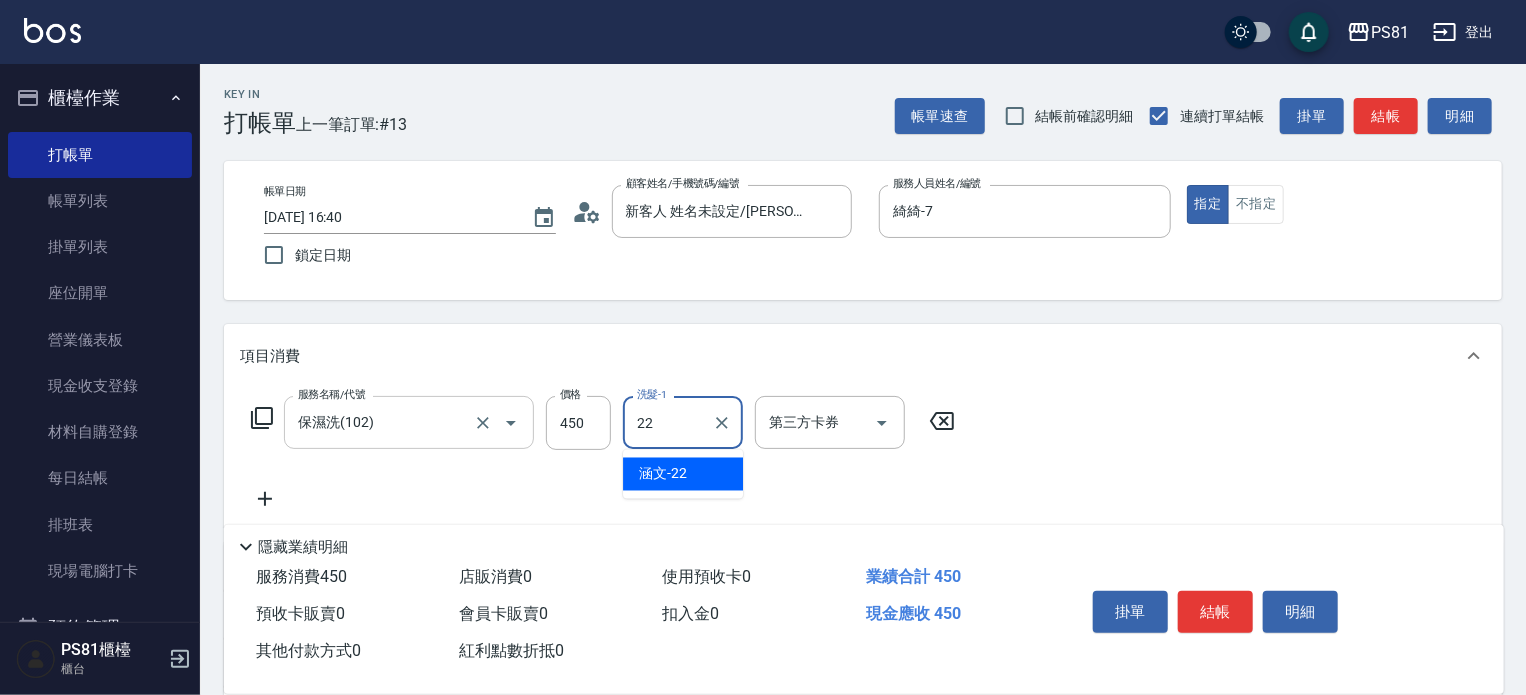 type on "涵文-22" 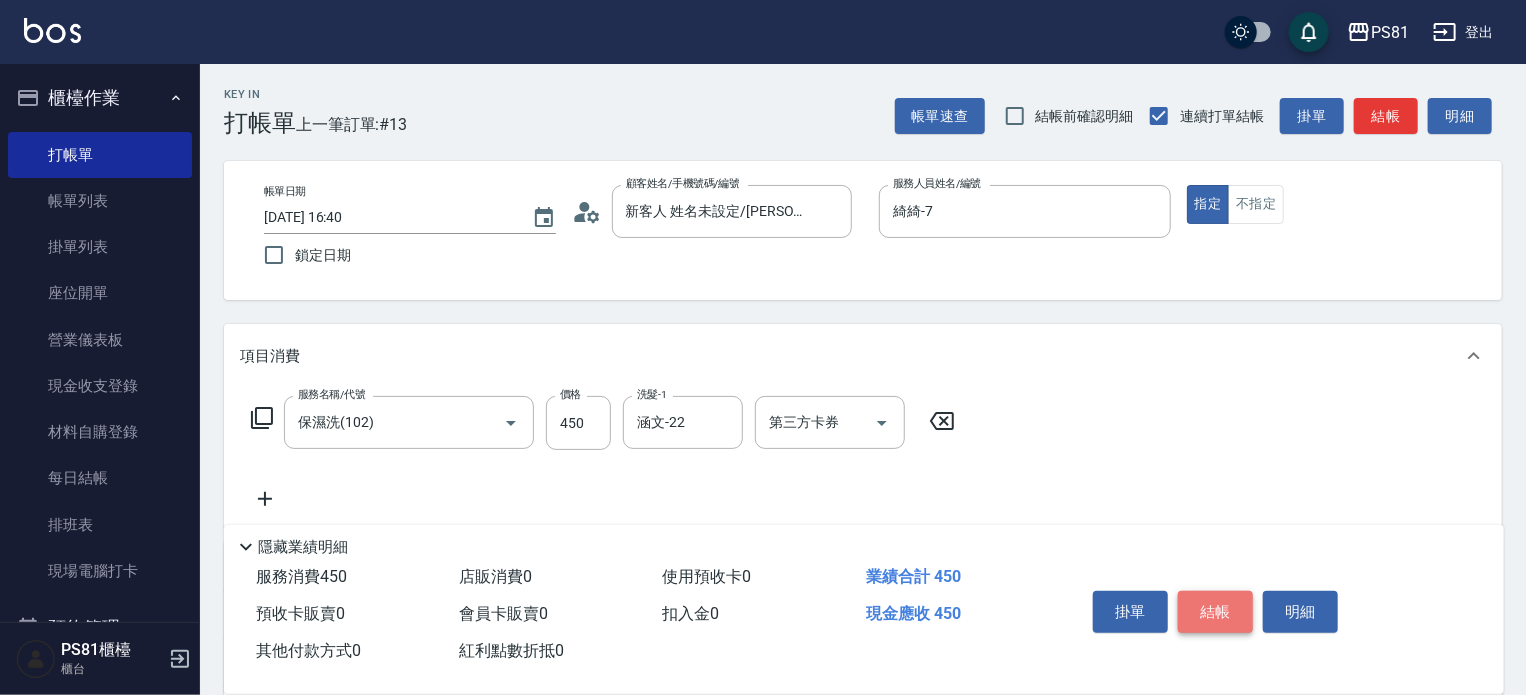click on "結帳" at bounding box center [1215, 612] 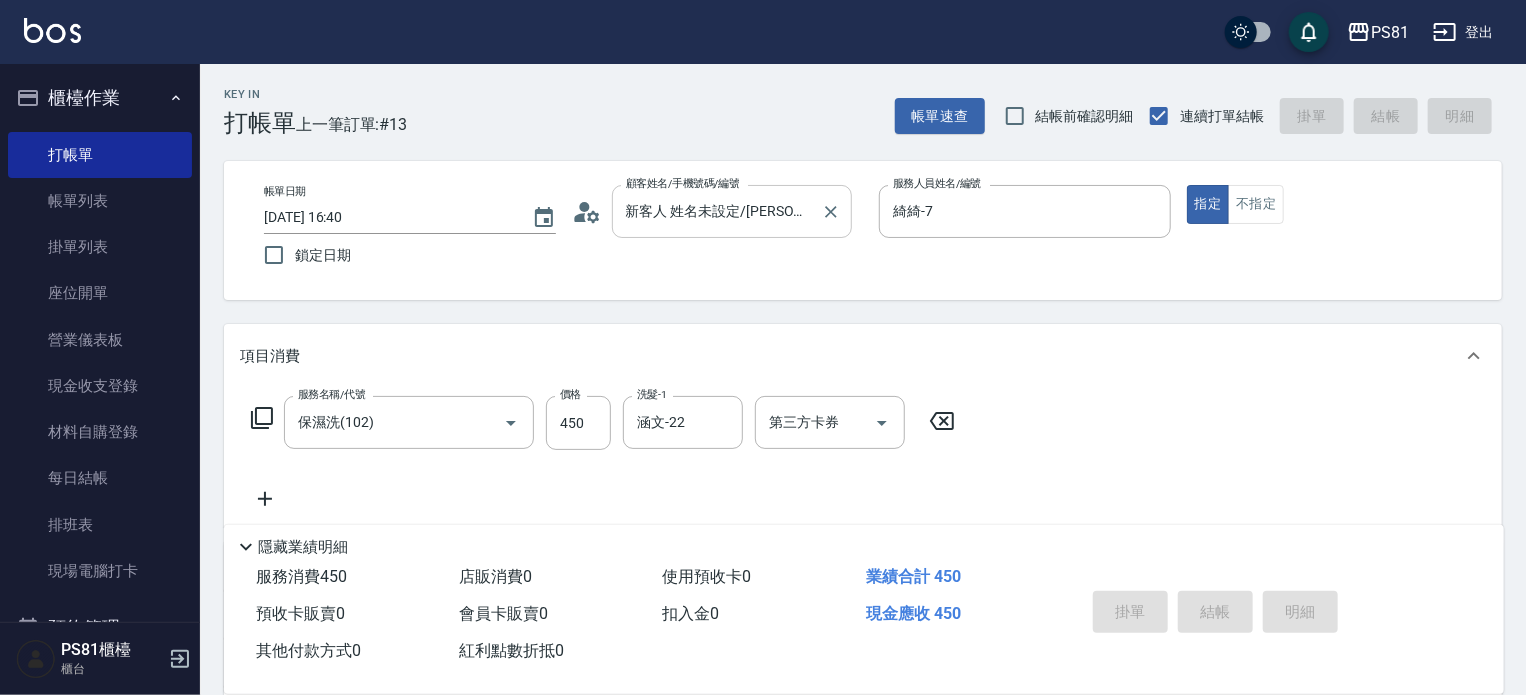 type on "2025/07/12 16:43" 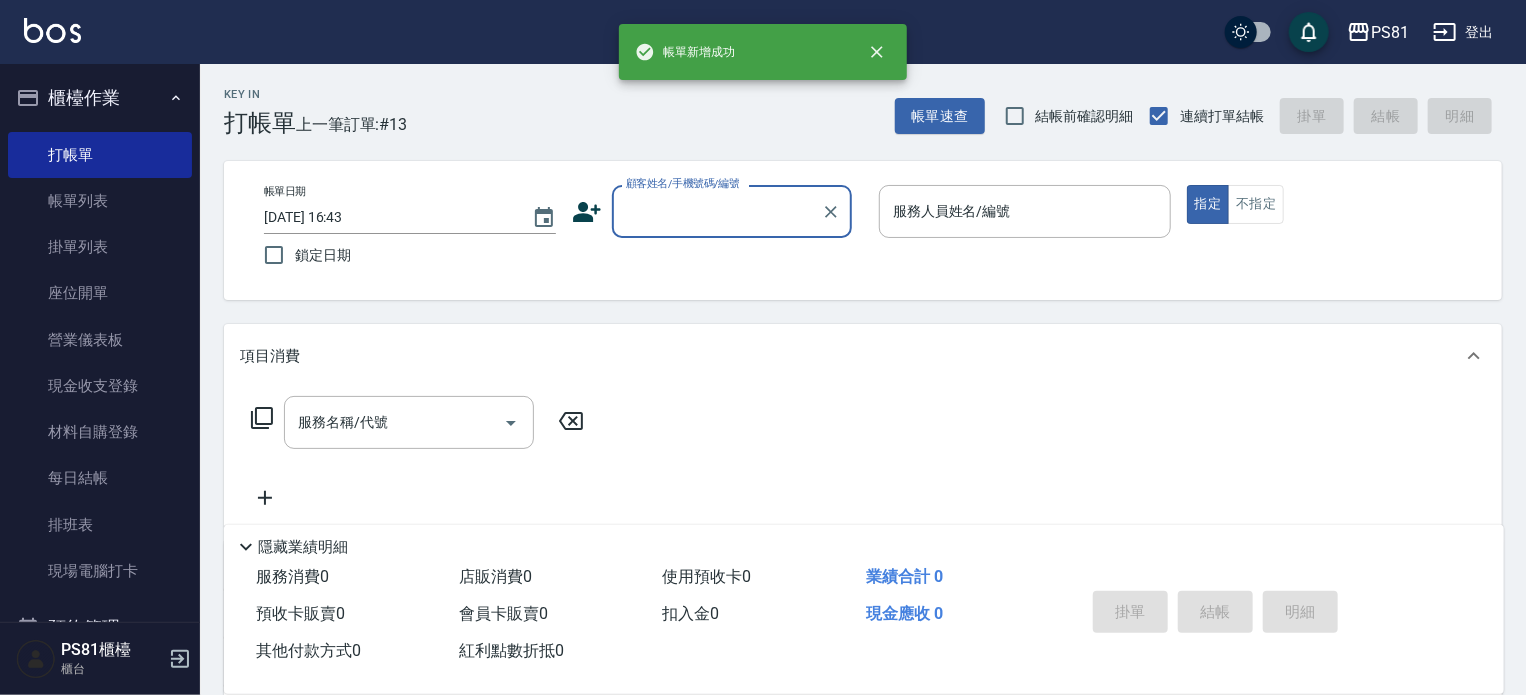 scroll, scrollTop: 0, scrollLeft: 0, axis: both 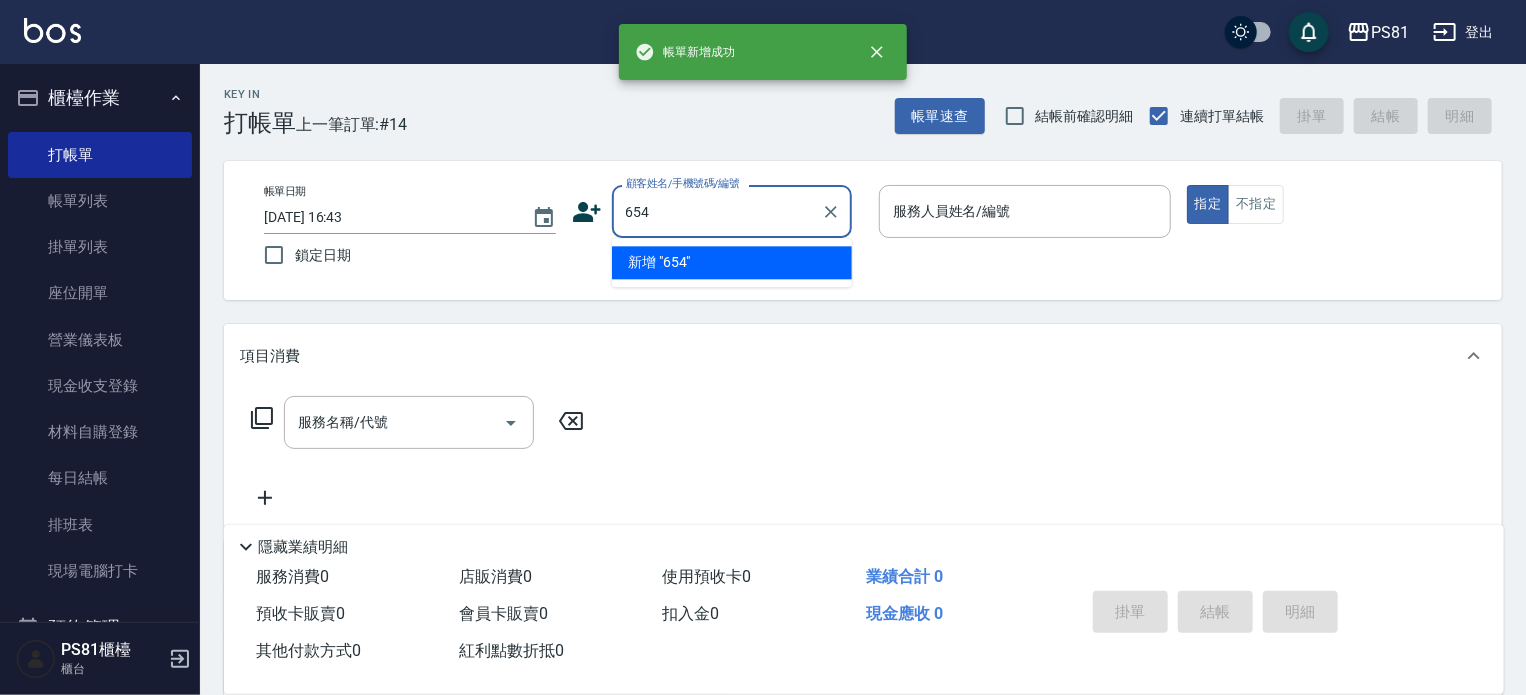 type on "654" 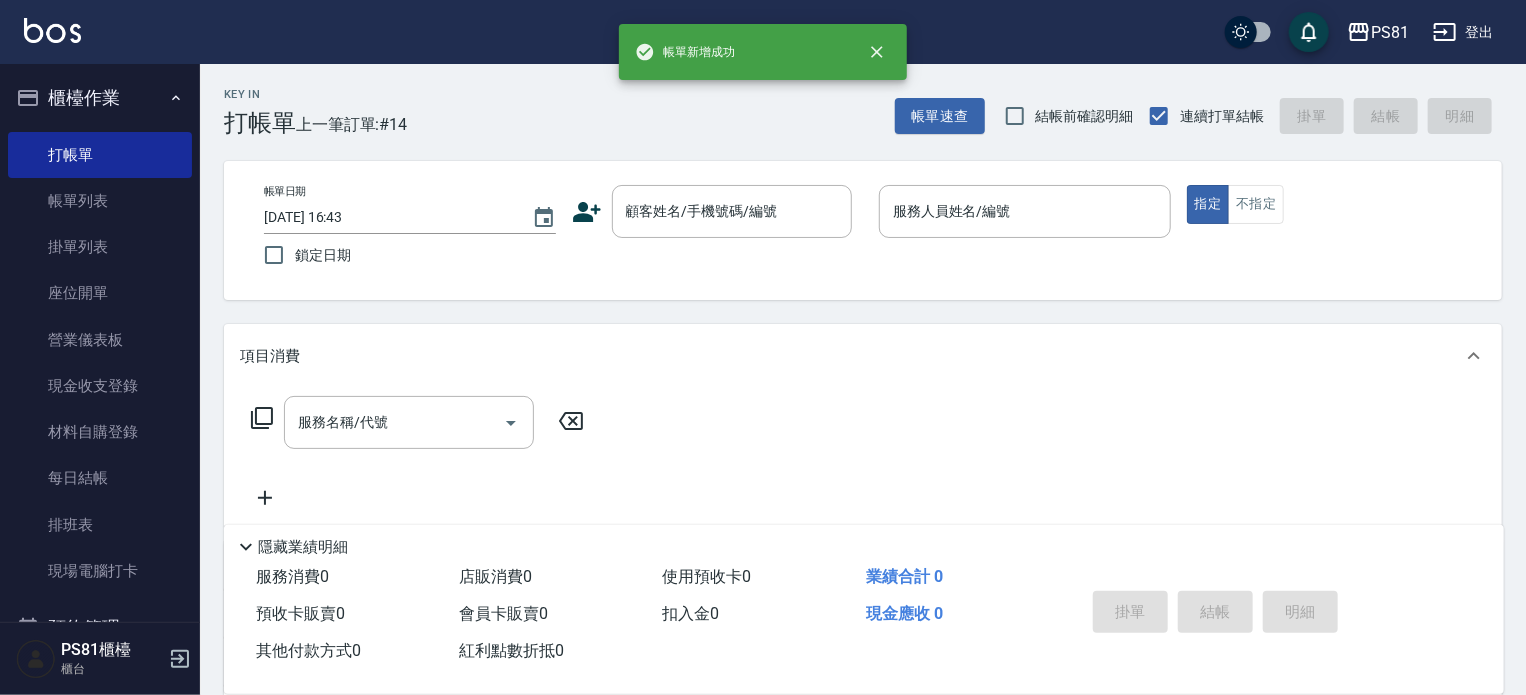 click on "服務名稱/代號 服務名稱/代號" at bounding box center (863, 457) 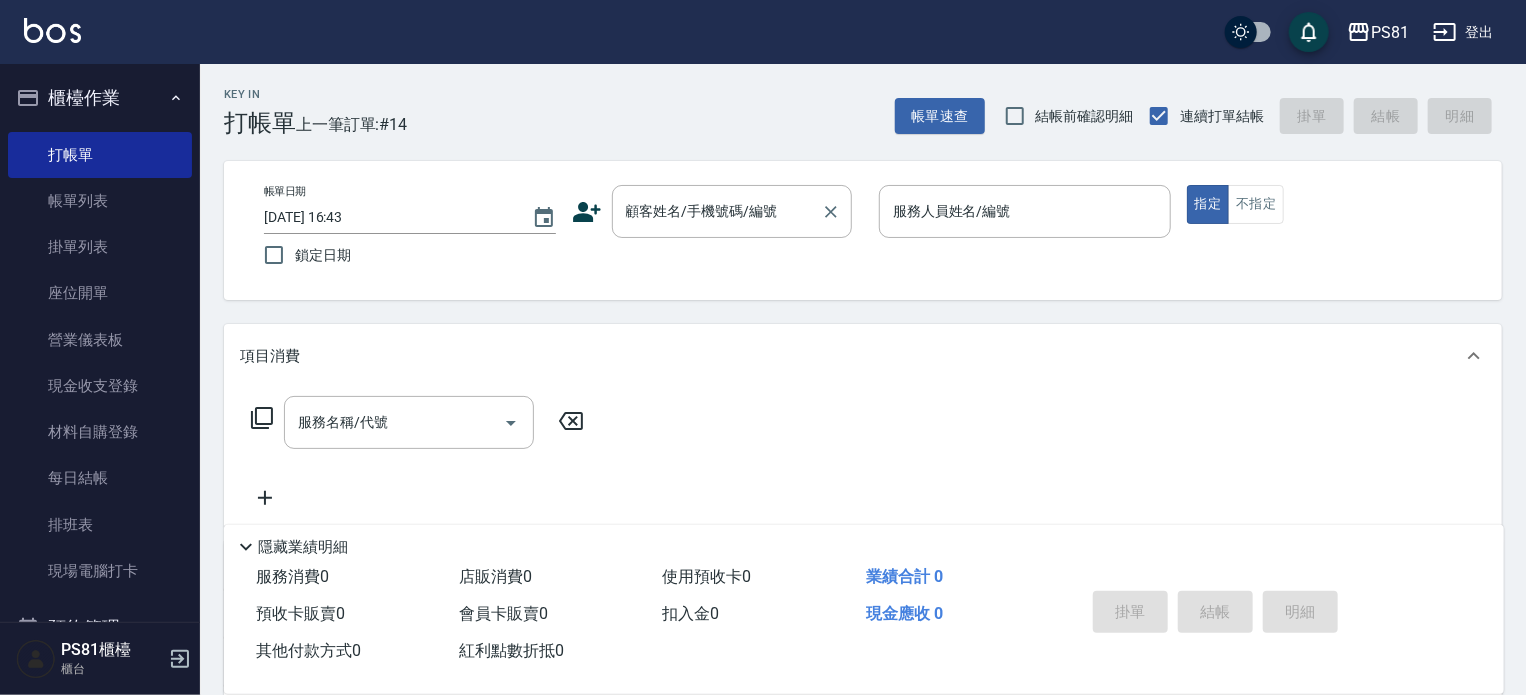 drag, startPoint x: 680, startPoint y: 238, endPoint x: 684, endPoint y: 202, distance: 36.221542 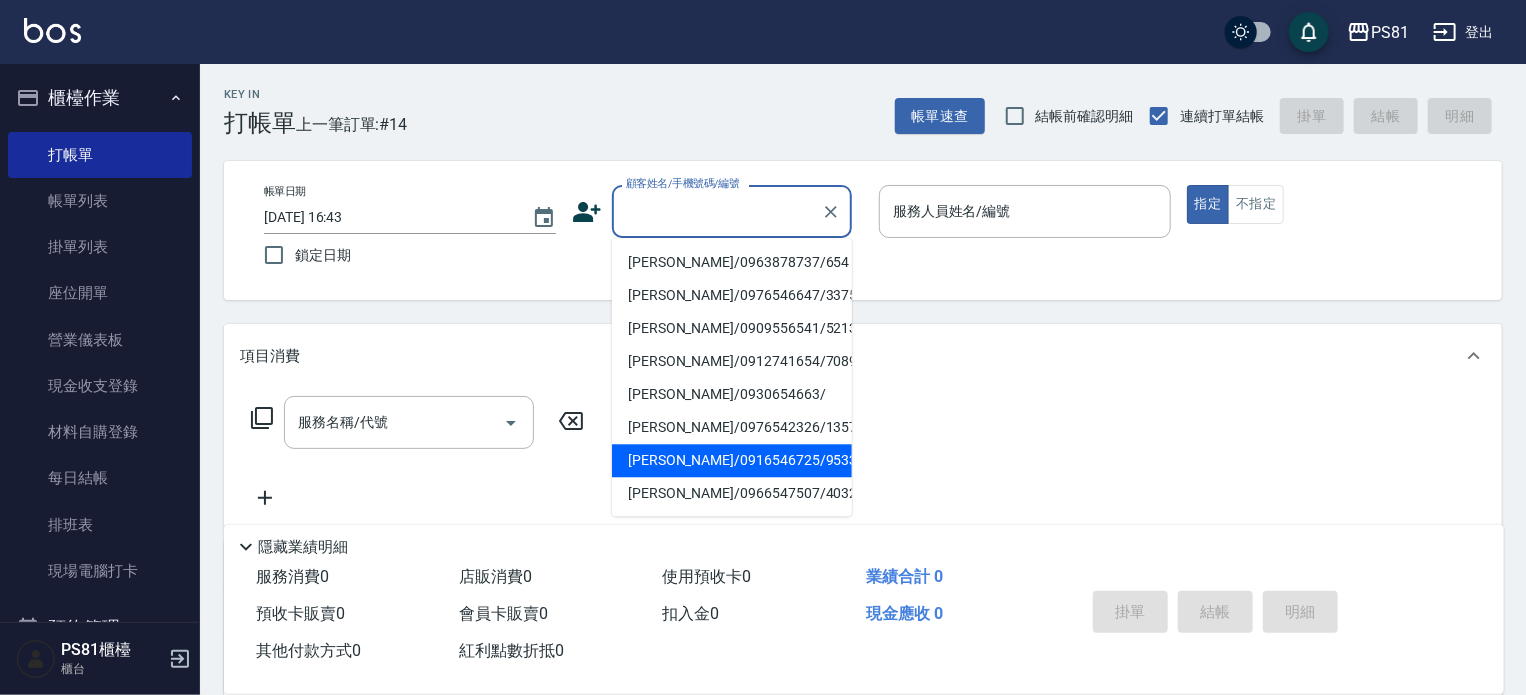 click on "[PERSON_NAME]/0916546725/9533" at bounding box center (732, 460) 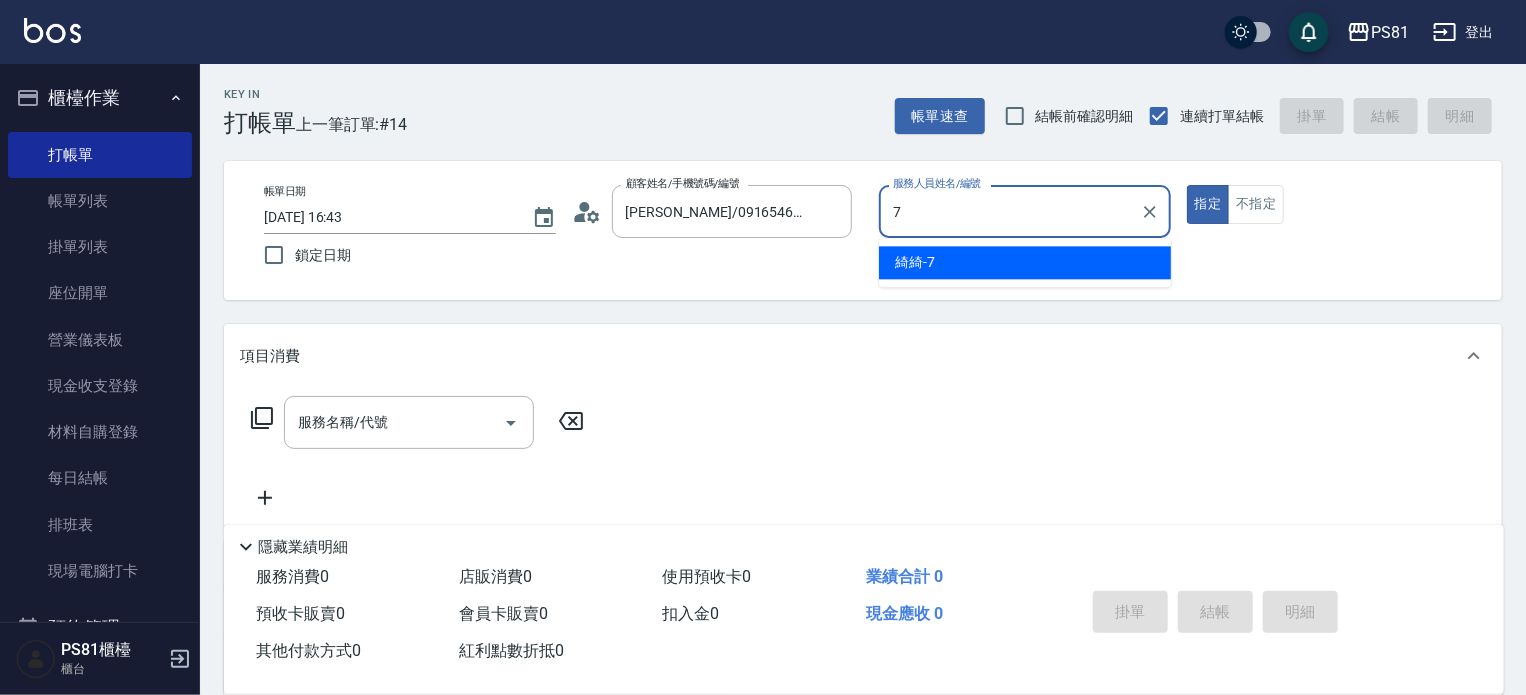 click on "綺綺 -7" at bounding box center [915, 262] 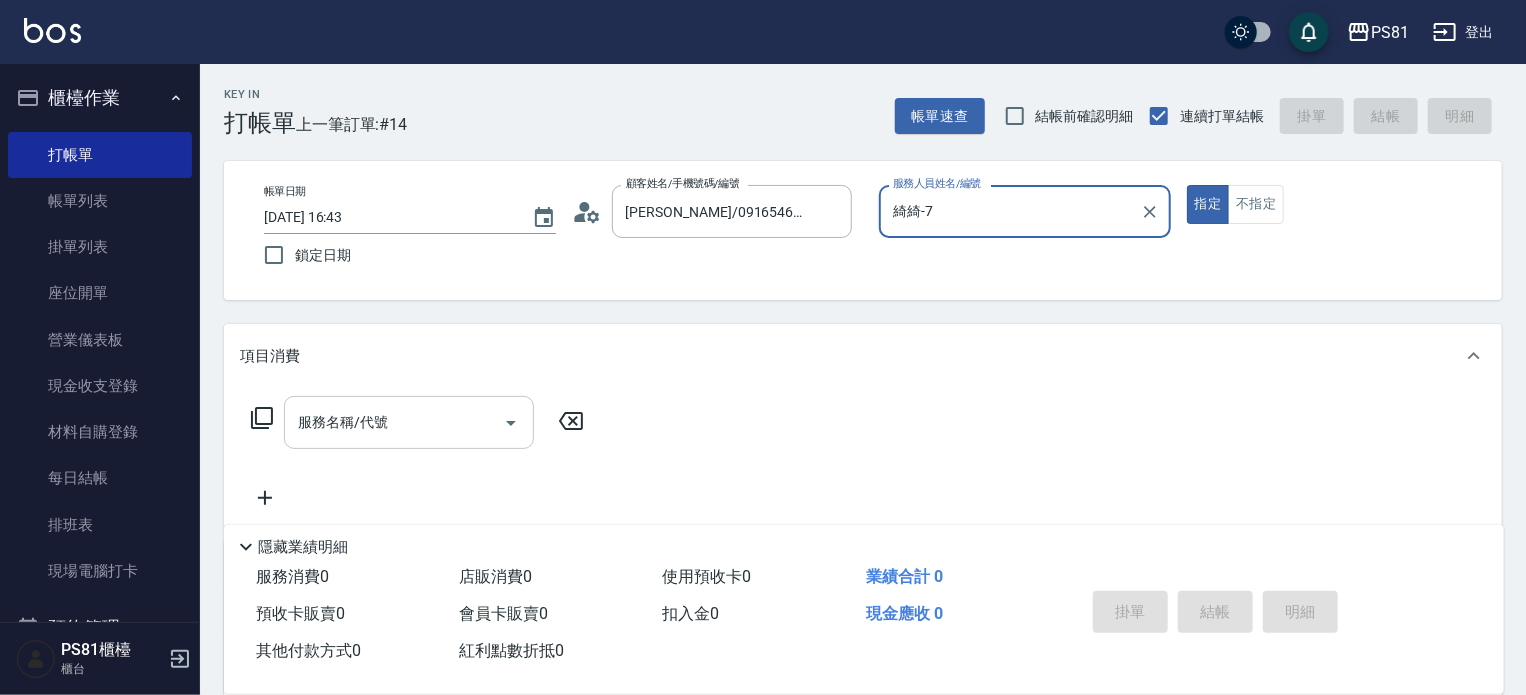 type on "綺綺-7" 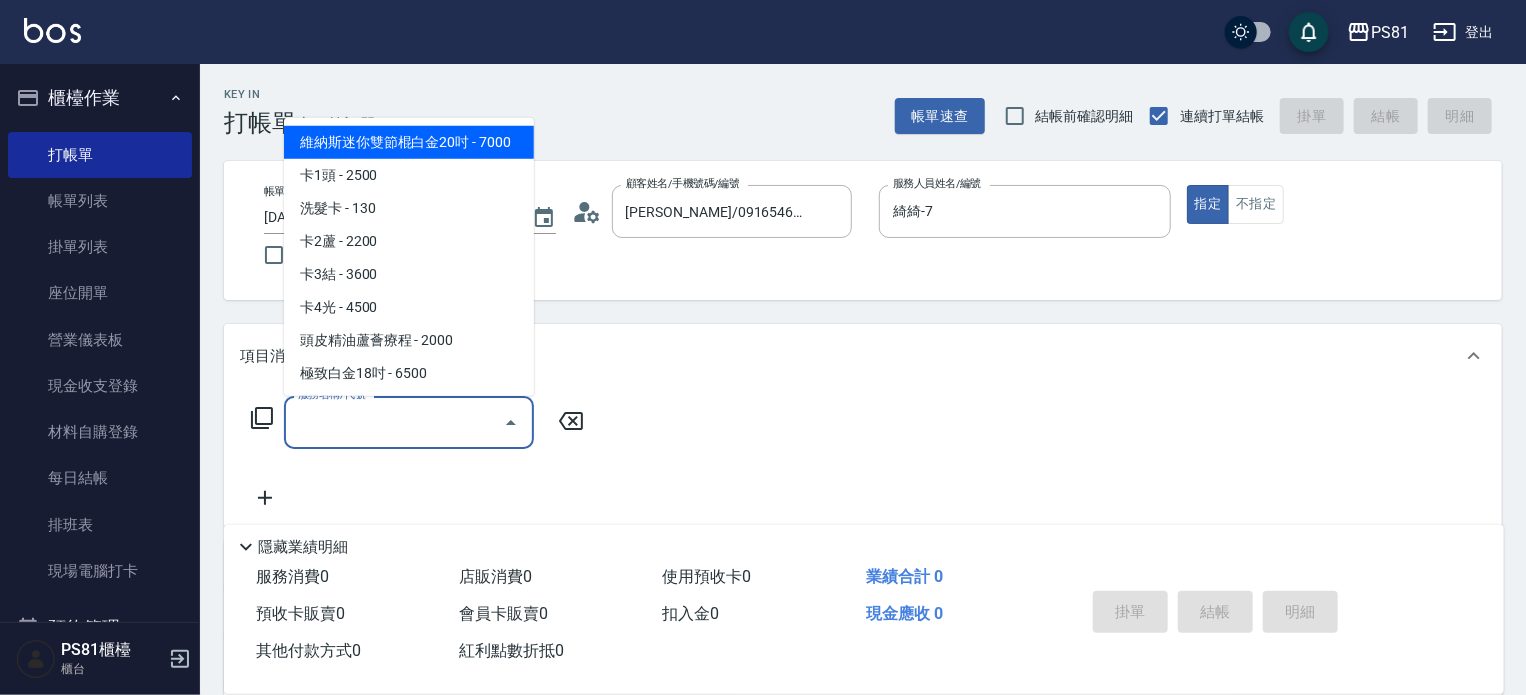 click on "服務名稱/代號" at bounding box center [394, 422] 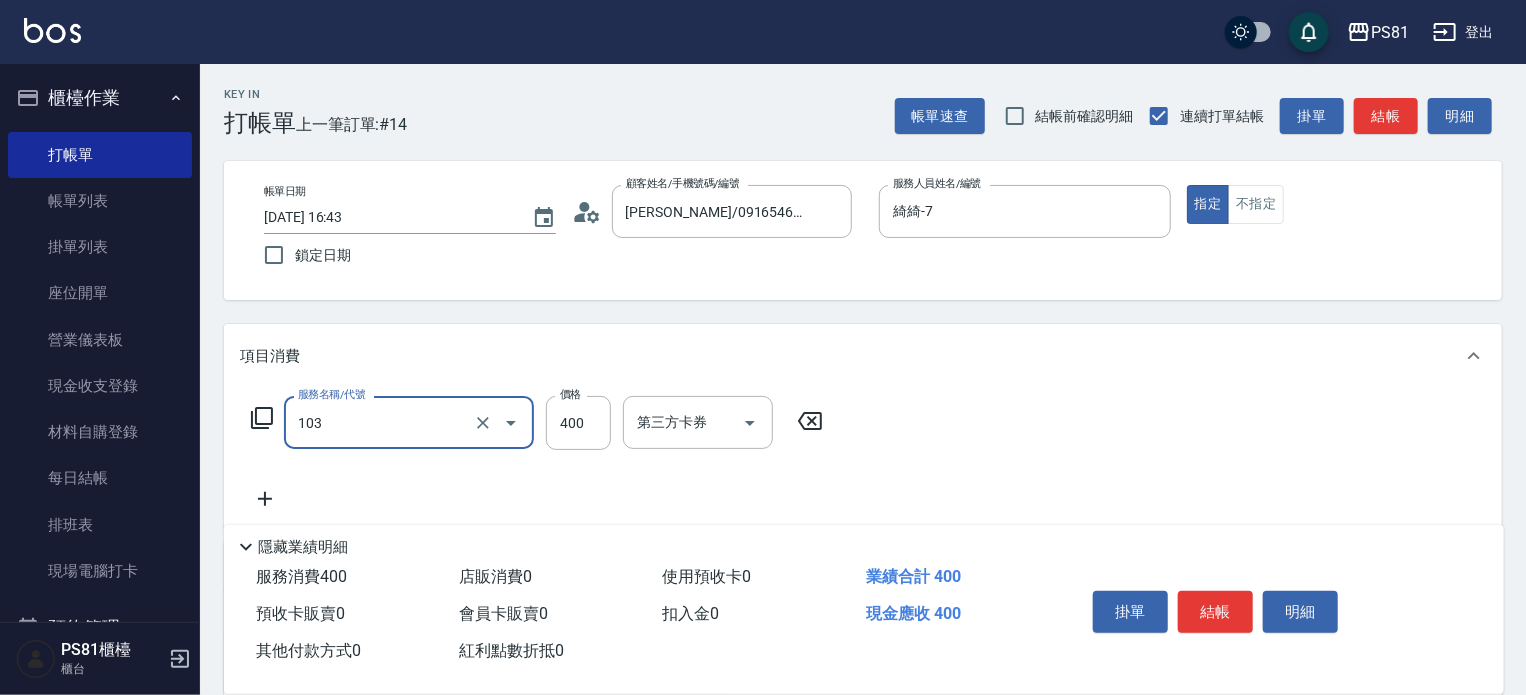type on "C級洗剪400(103)" 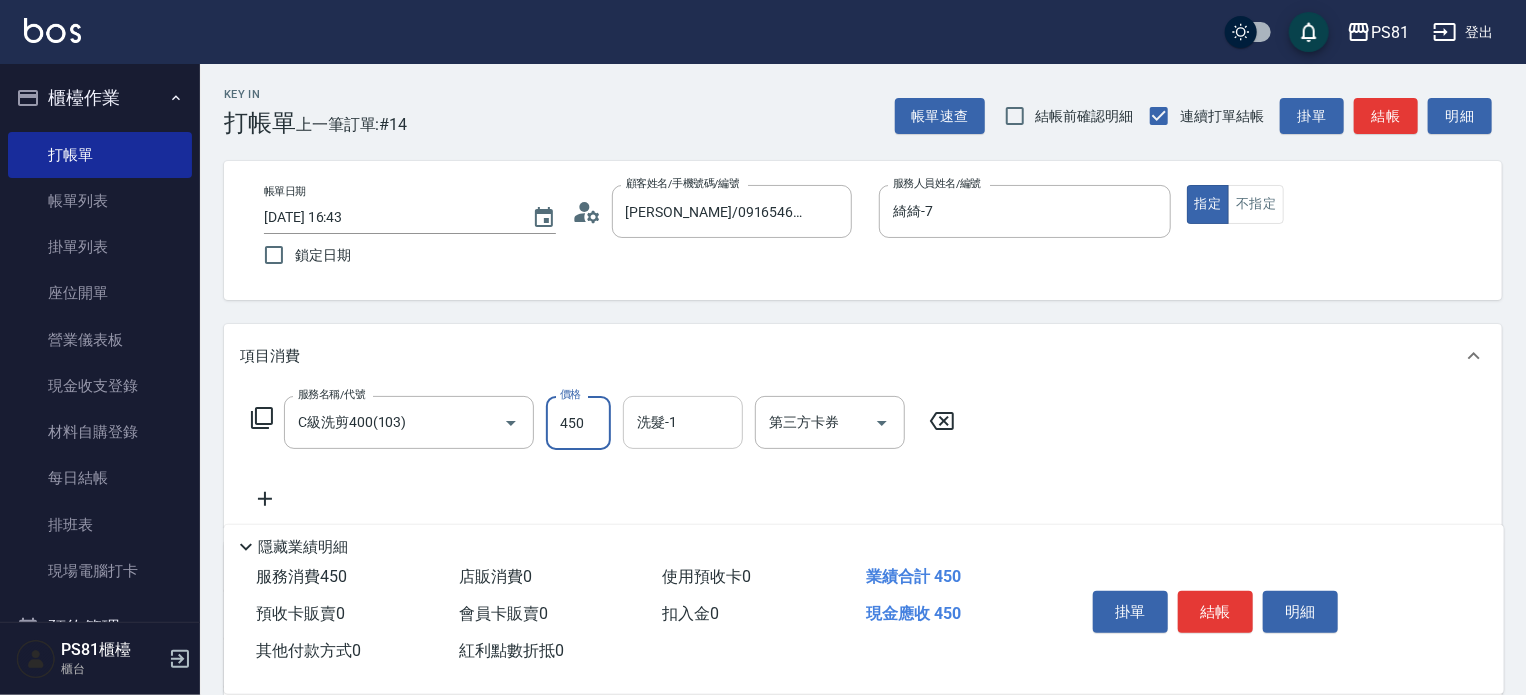 type on "450" 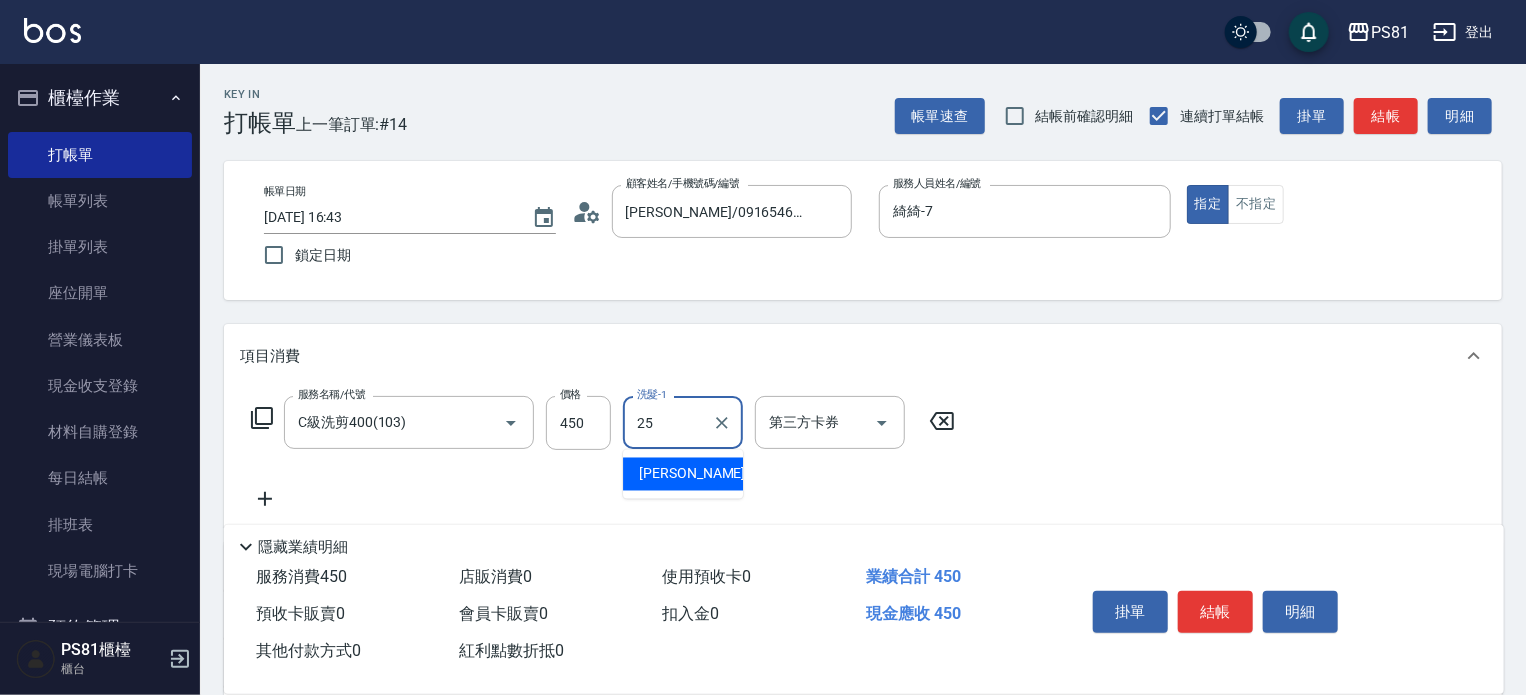 click on "妮可 -25" at bounding box center [702, 474] 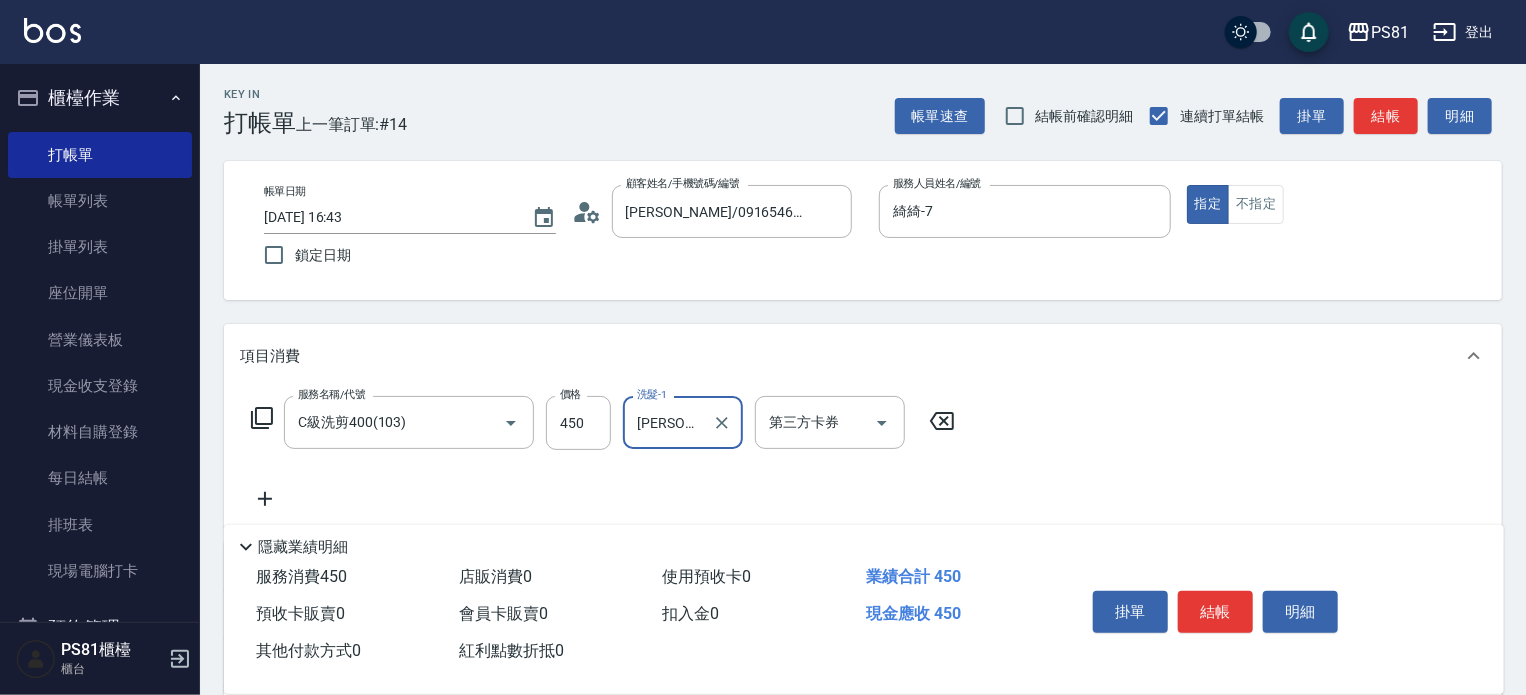 type on "妮可-25" 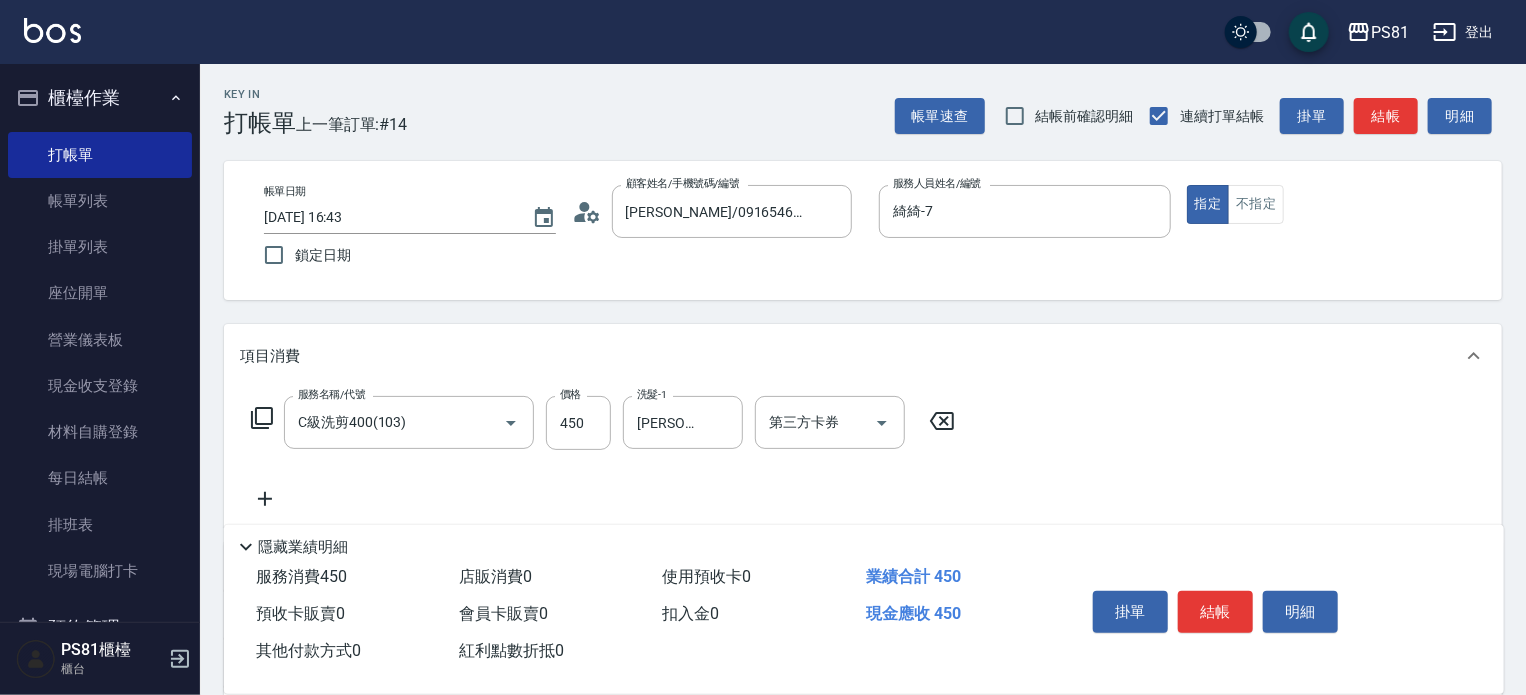 click on "掛單 結帳 明細" at bounding box center (1215, 614) 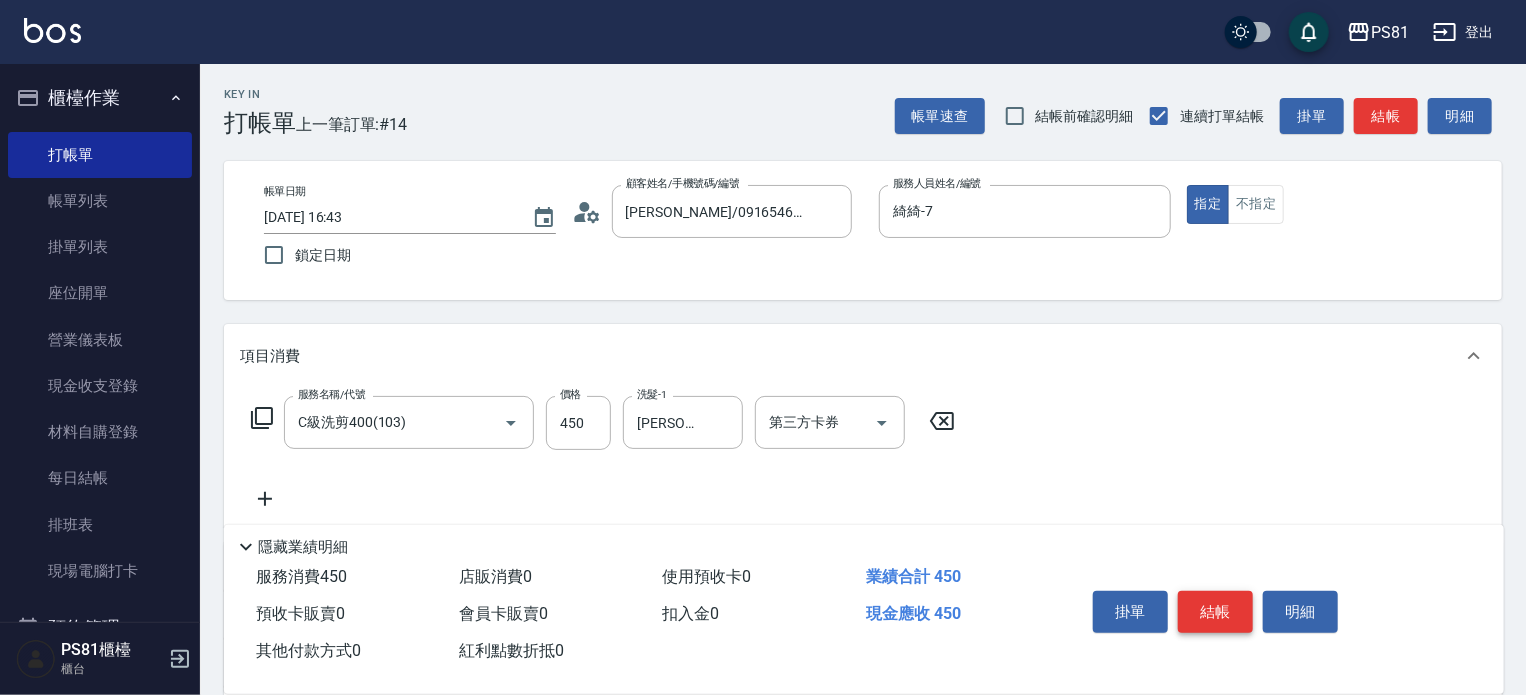 click on "掛單 結帳 明細" at bounding box center [1215, 614] 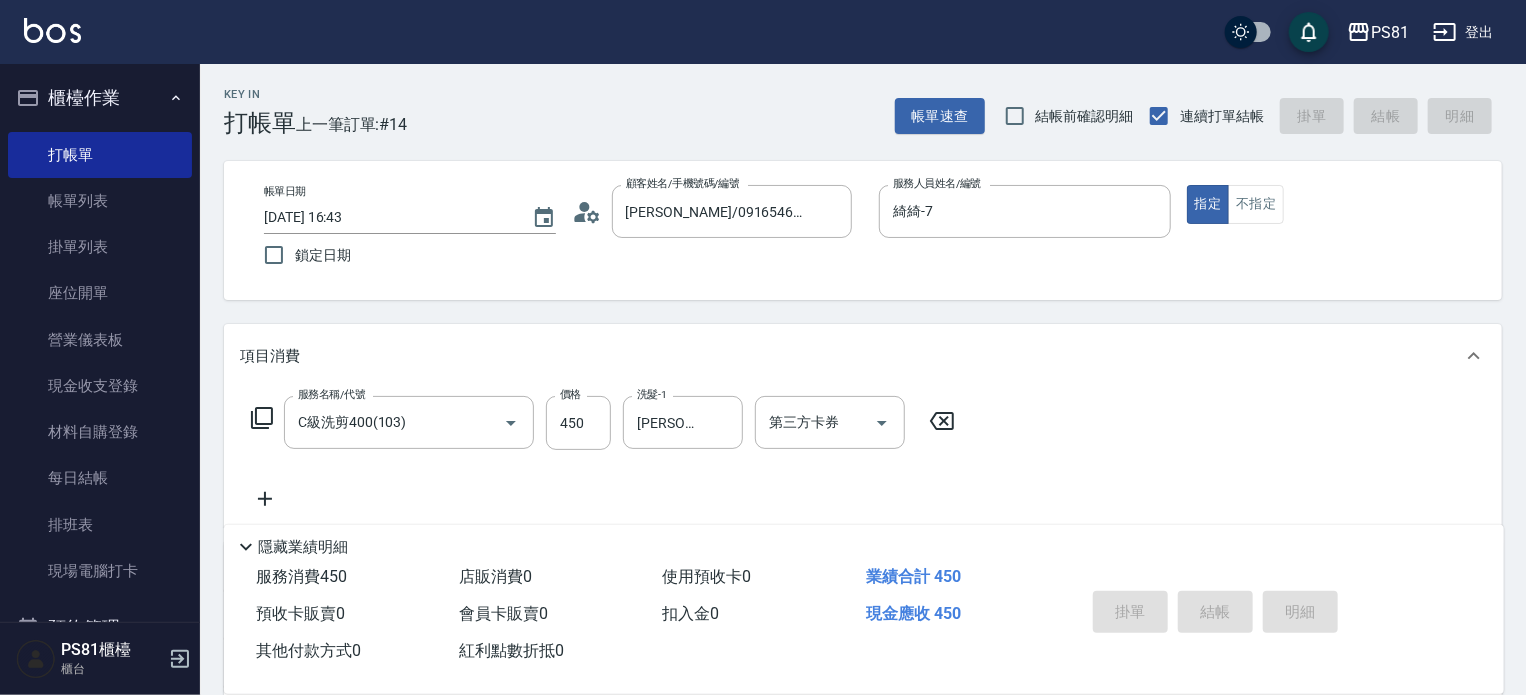 type 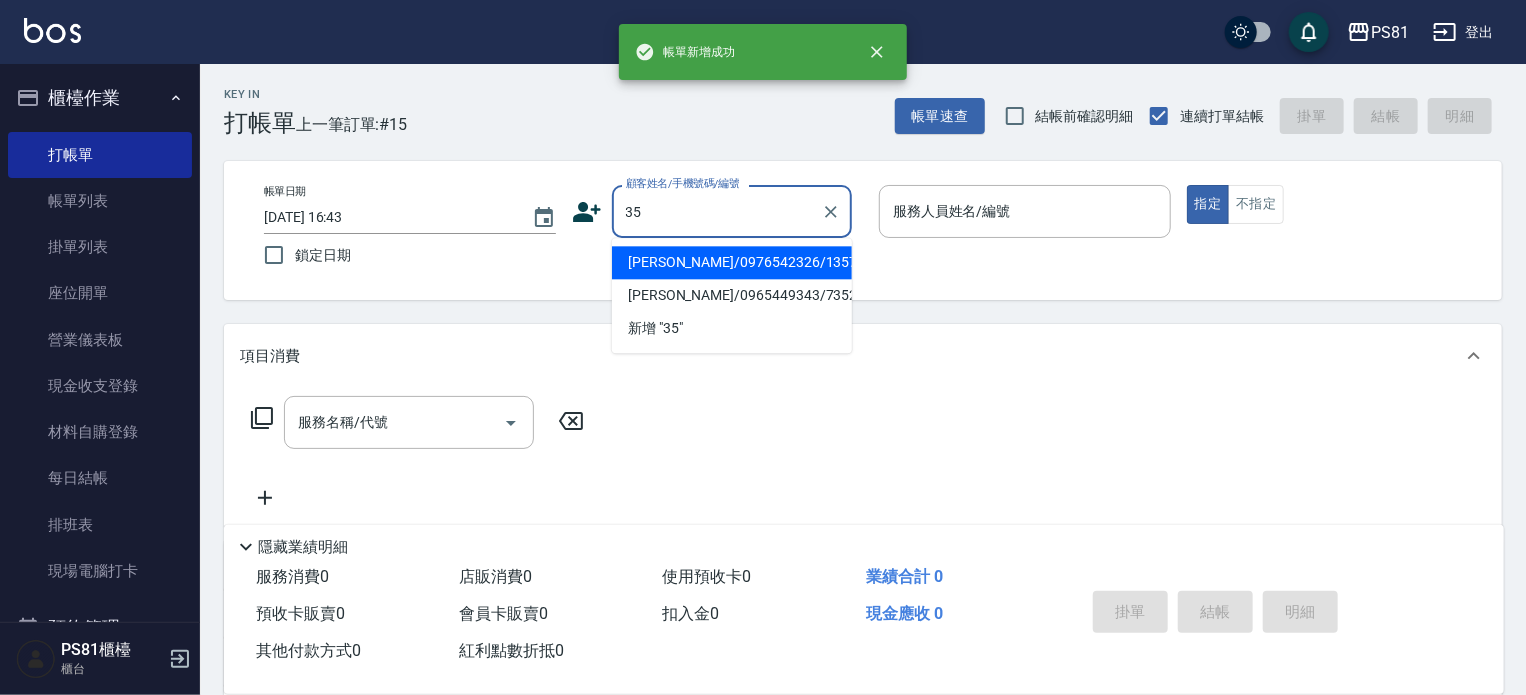 click on "[PERSON_NAME]/0976542326/1357" at bounding box center [732, 262] 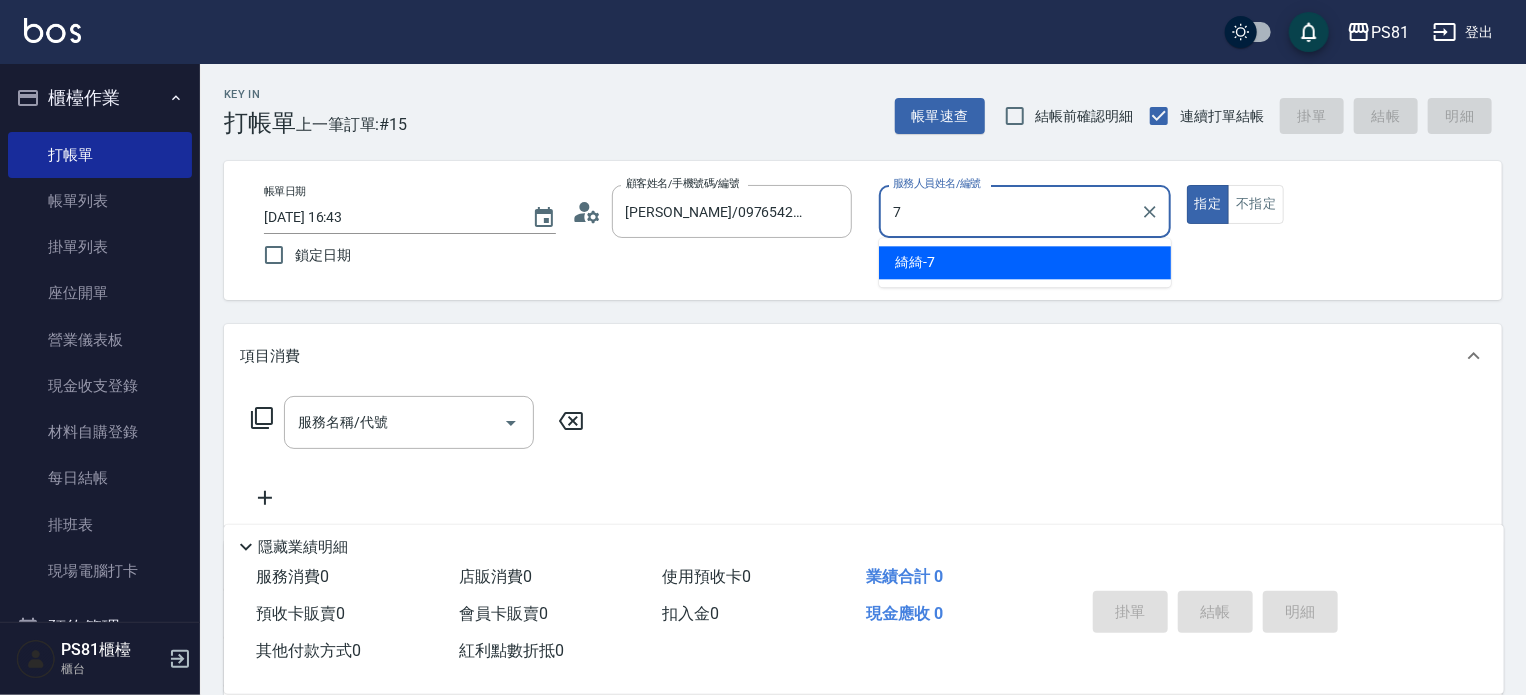 click on "綺綺 -7" at bounding box center (1025, 262) 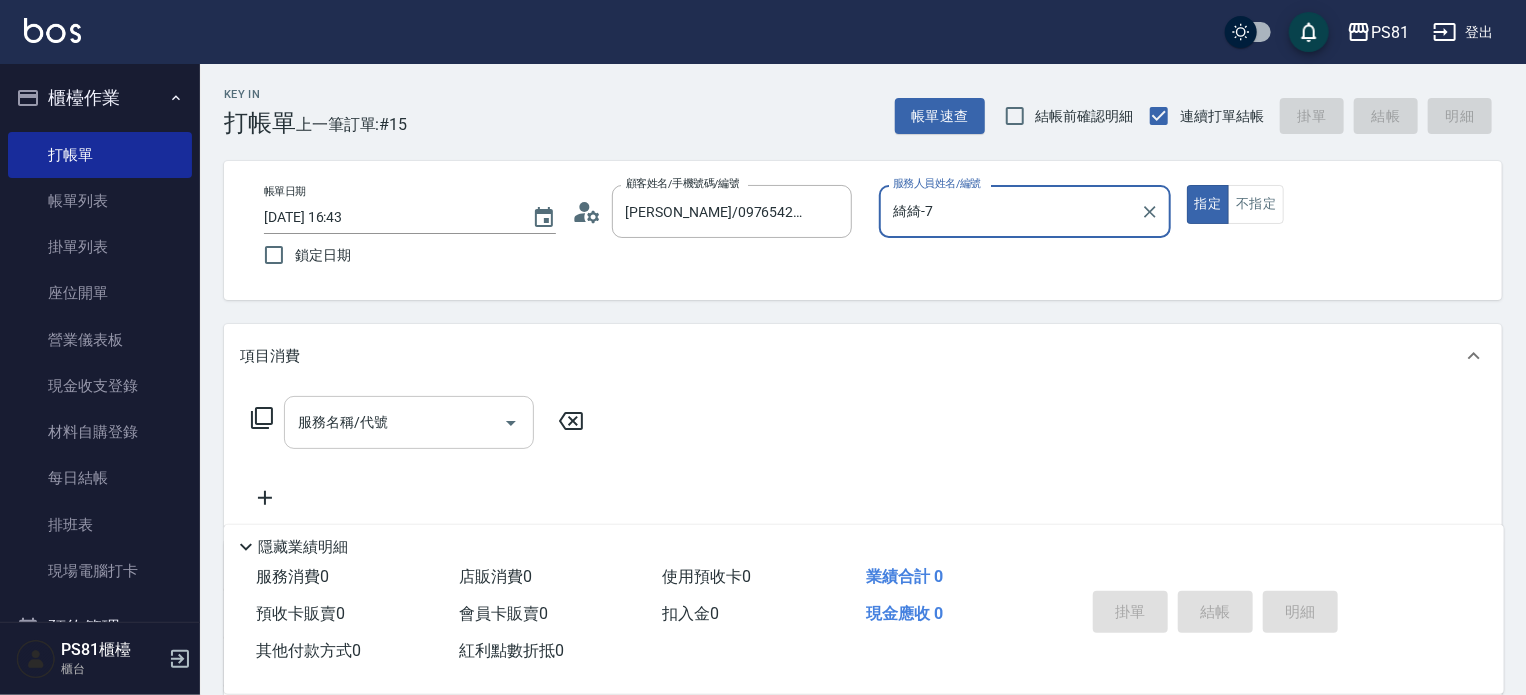 click on "服務名稱/代號" at bounding box center [409, 422] 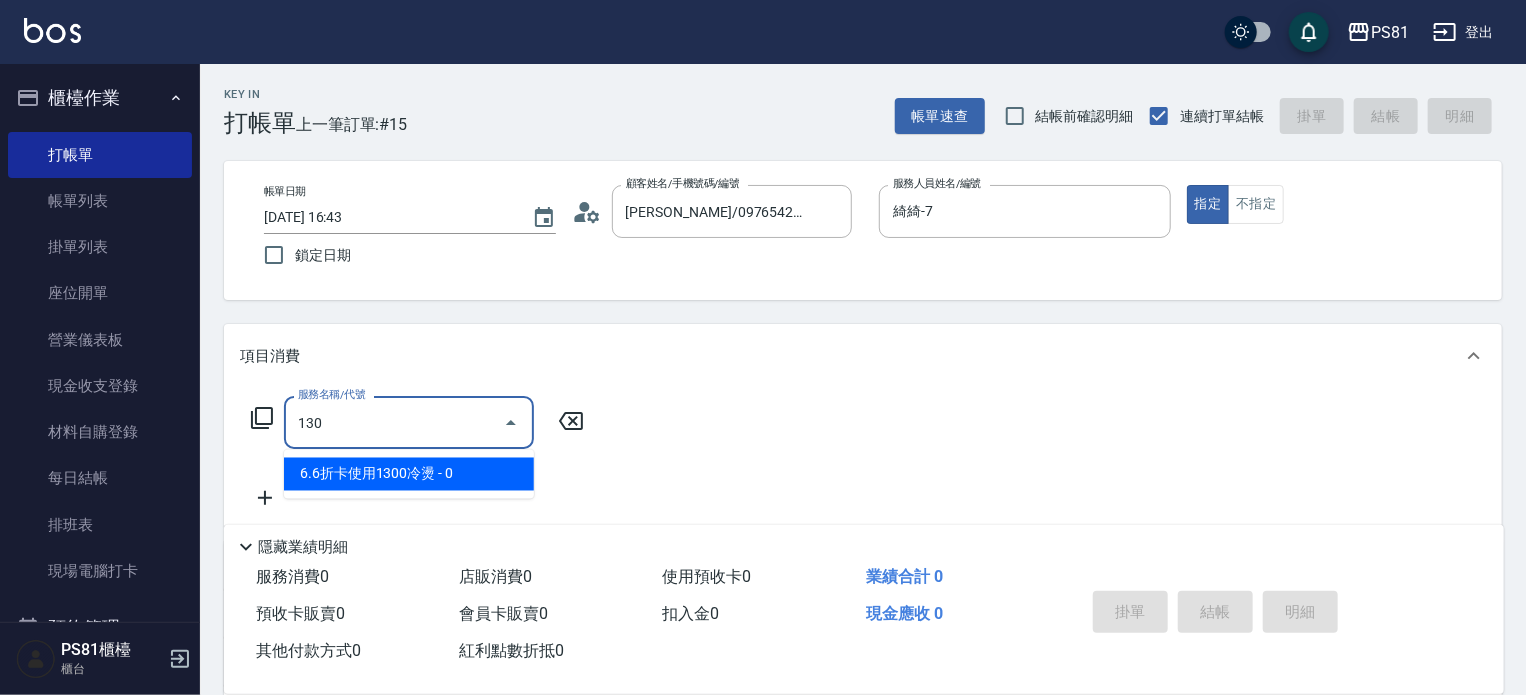 click on "6.6折卡使用1300冷燙 - 0" at bounding box center [409, 474] 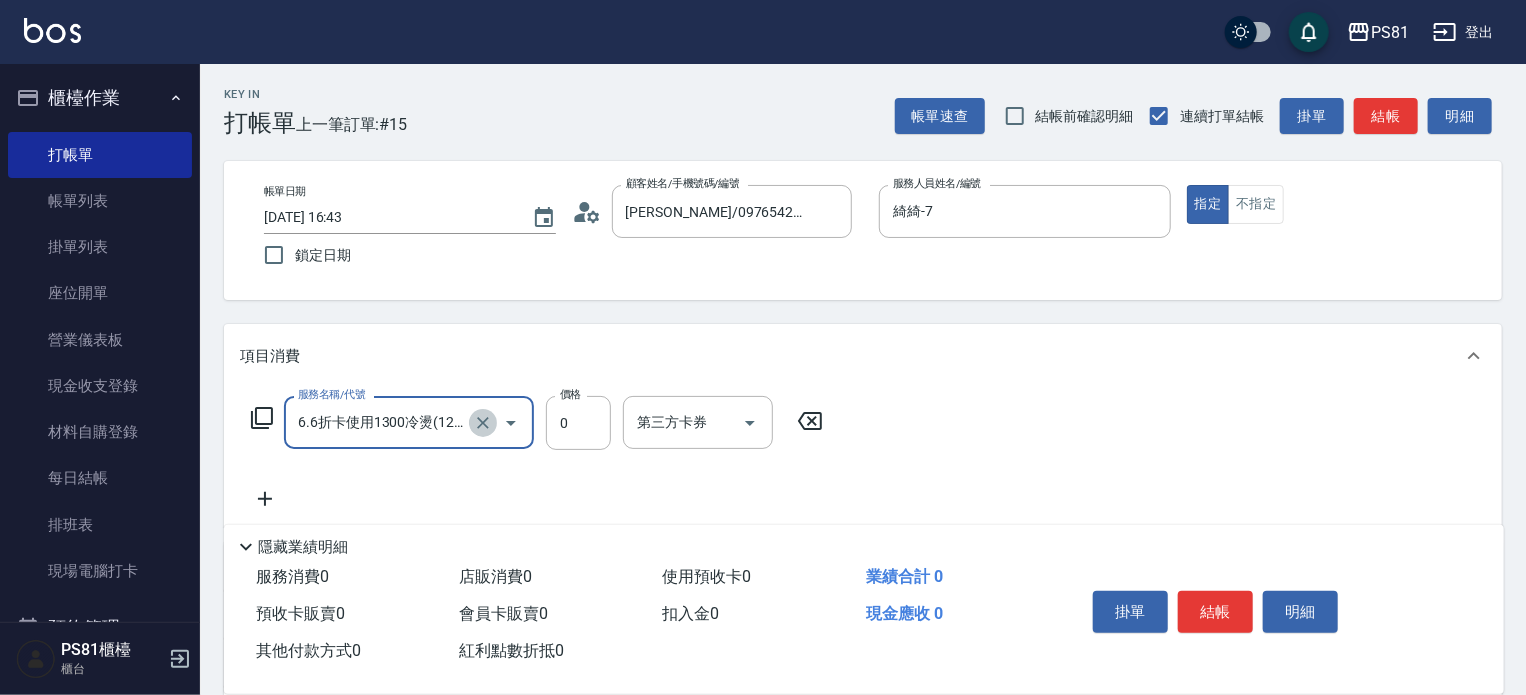 click at bounding box center [483, 423] 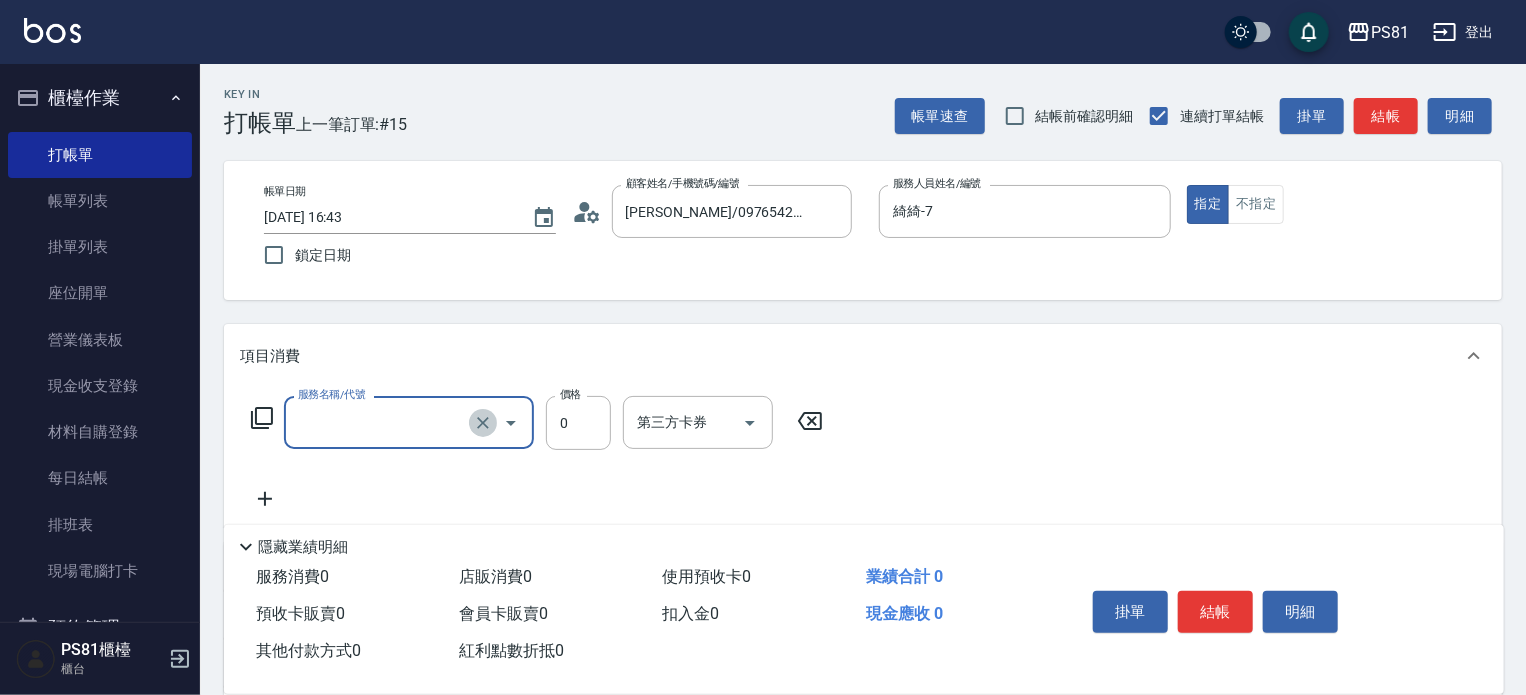 click at bounding box center (483, 423) 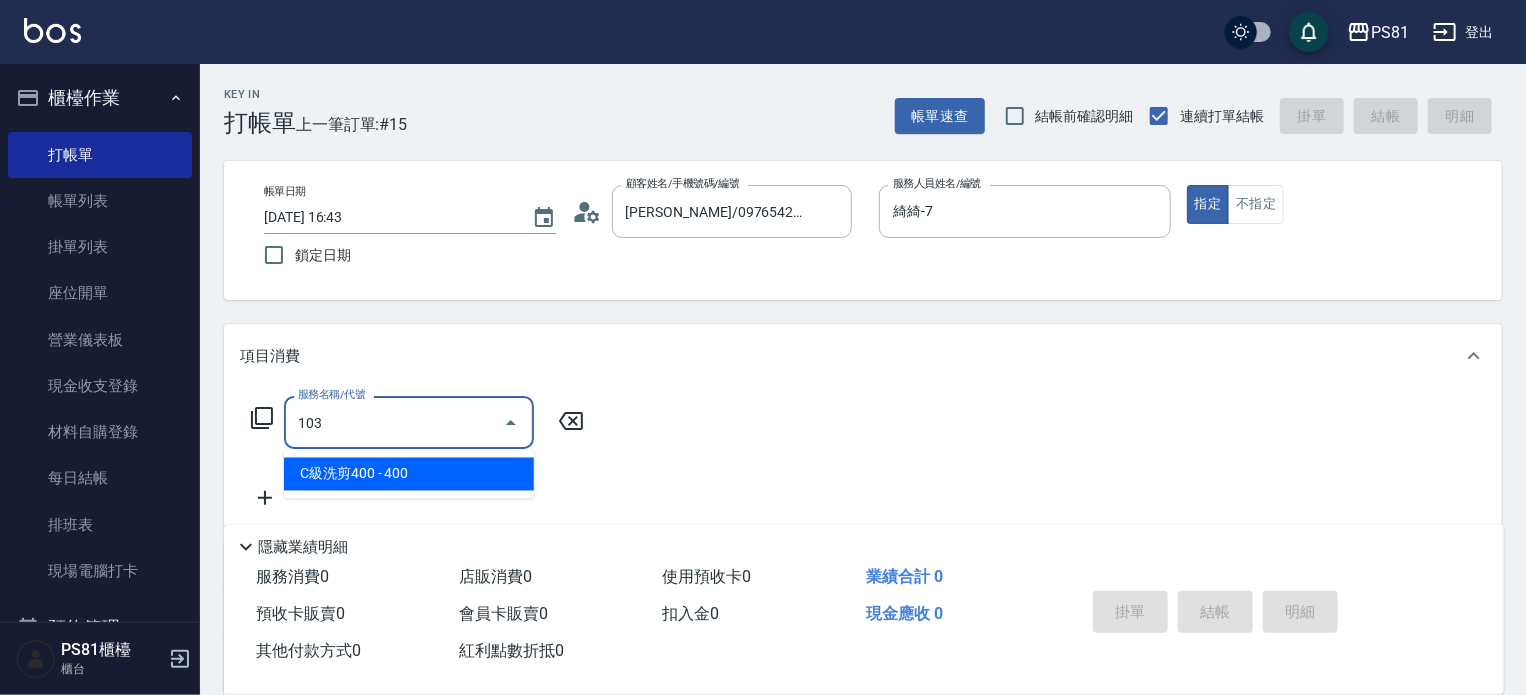 drag, startPoint x: 416, startPoint y: 472, endPoint x: 520, endPoint y: 455, distance: 105.380264 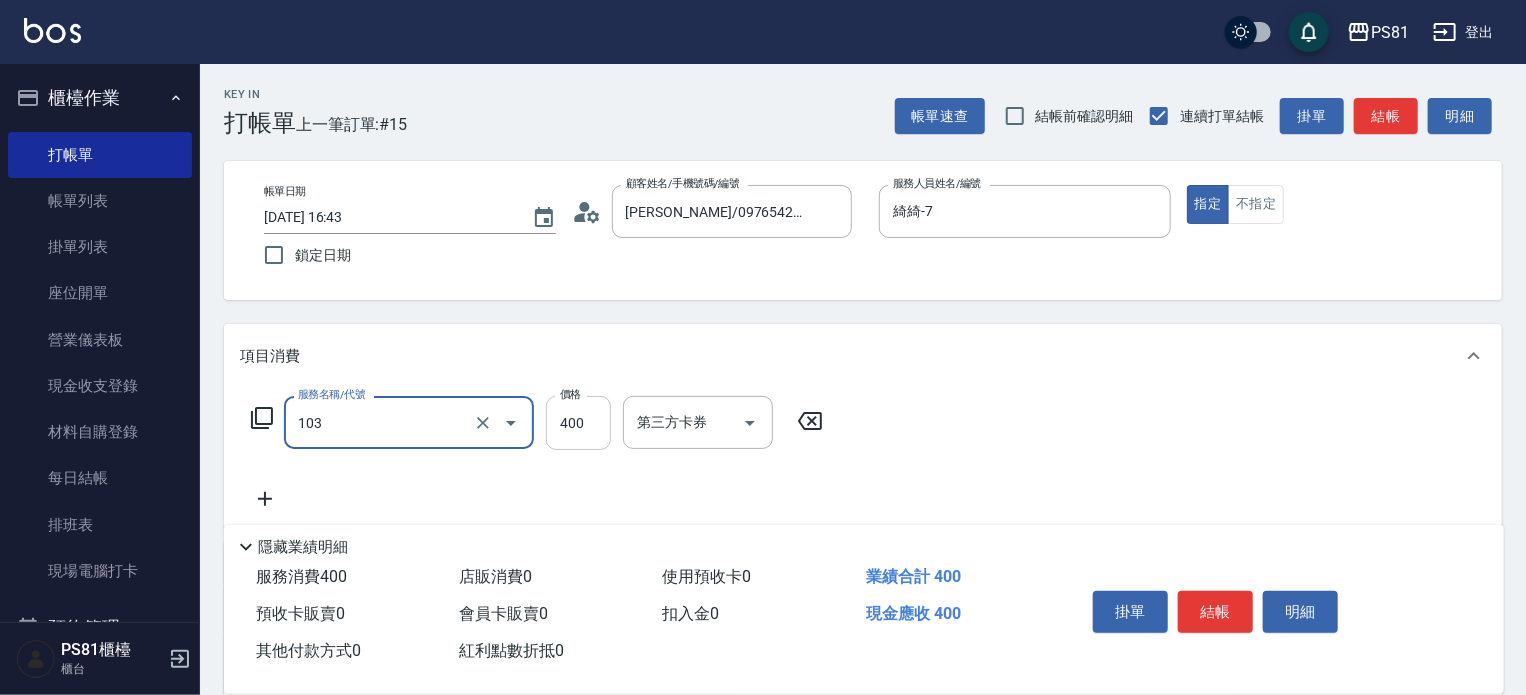 type on "C級洗剪400(103)" 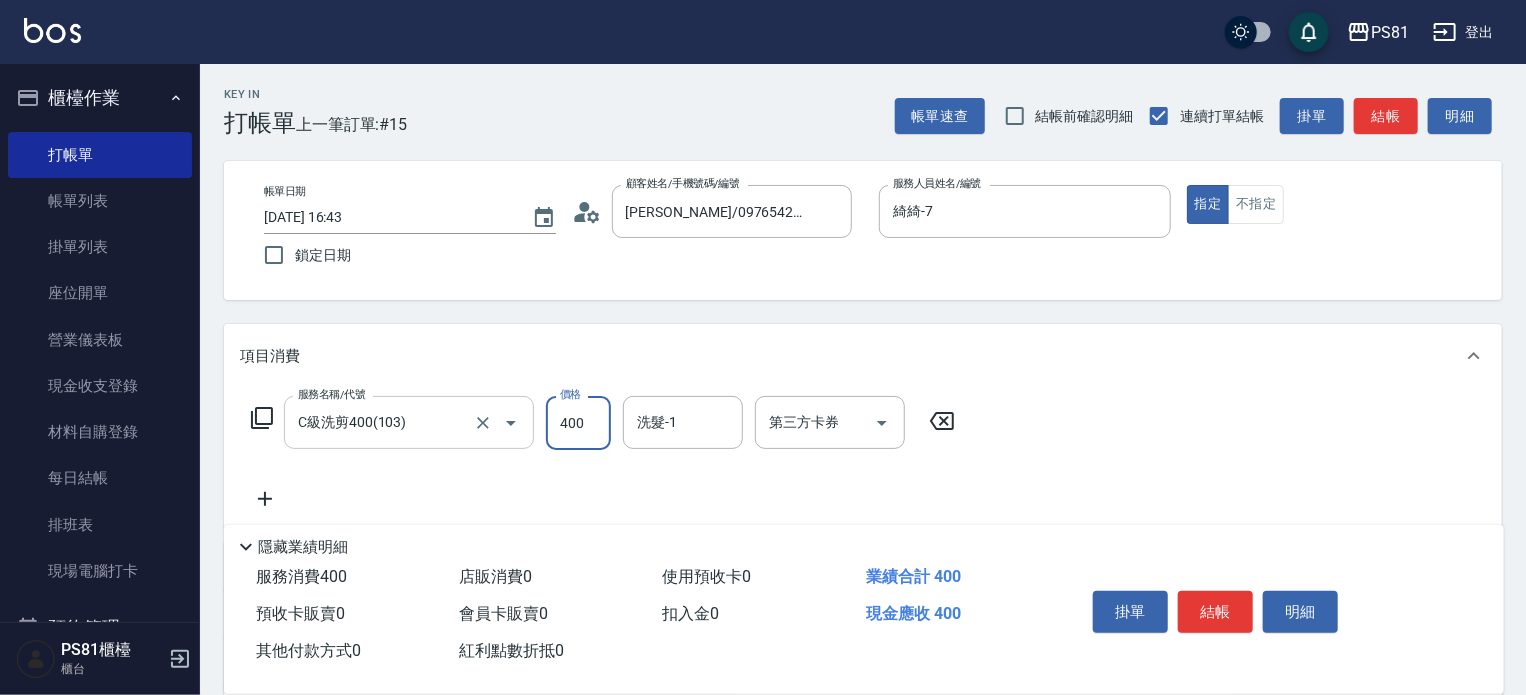 click on "400" at bounding box center (578, 423) 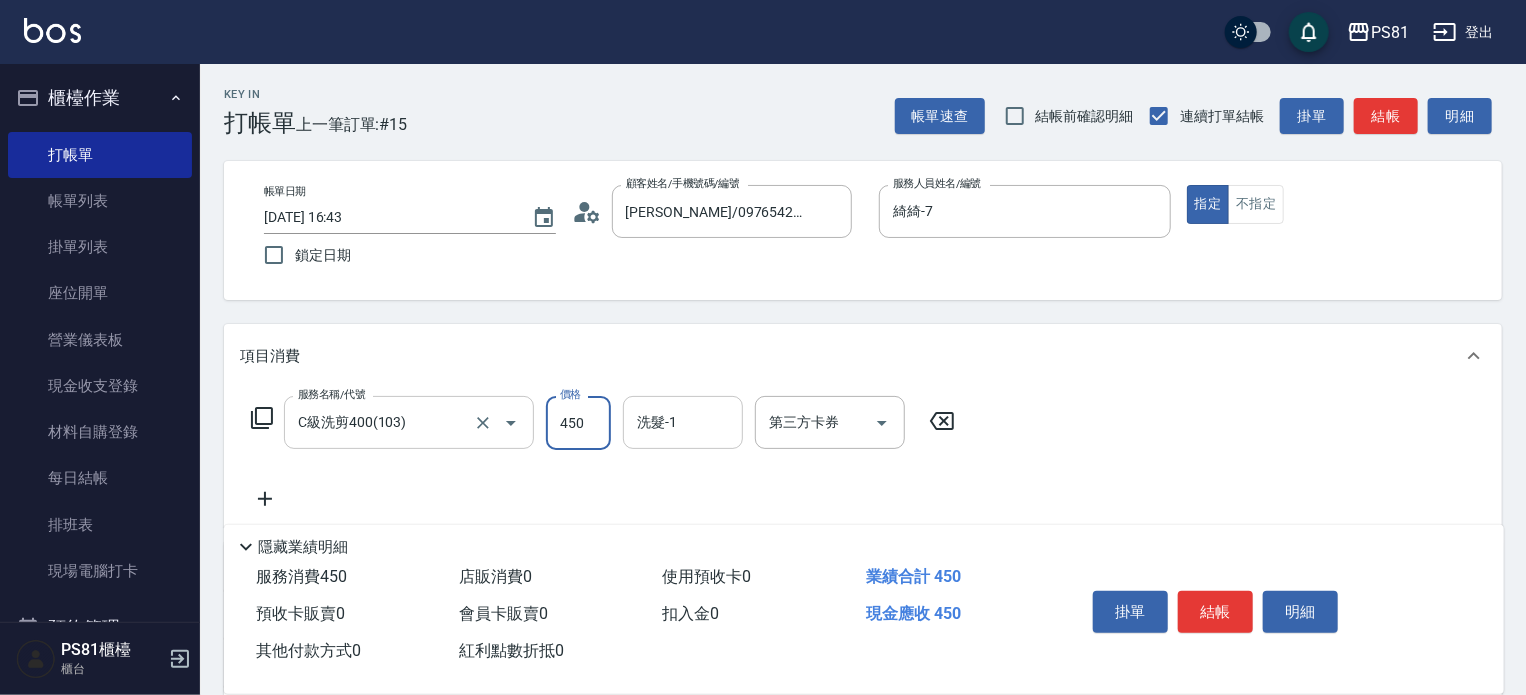 type on "450" 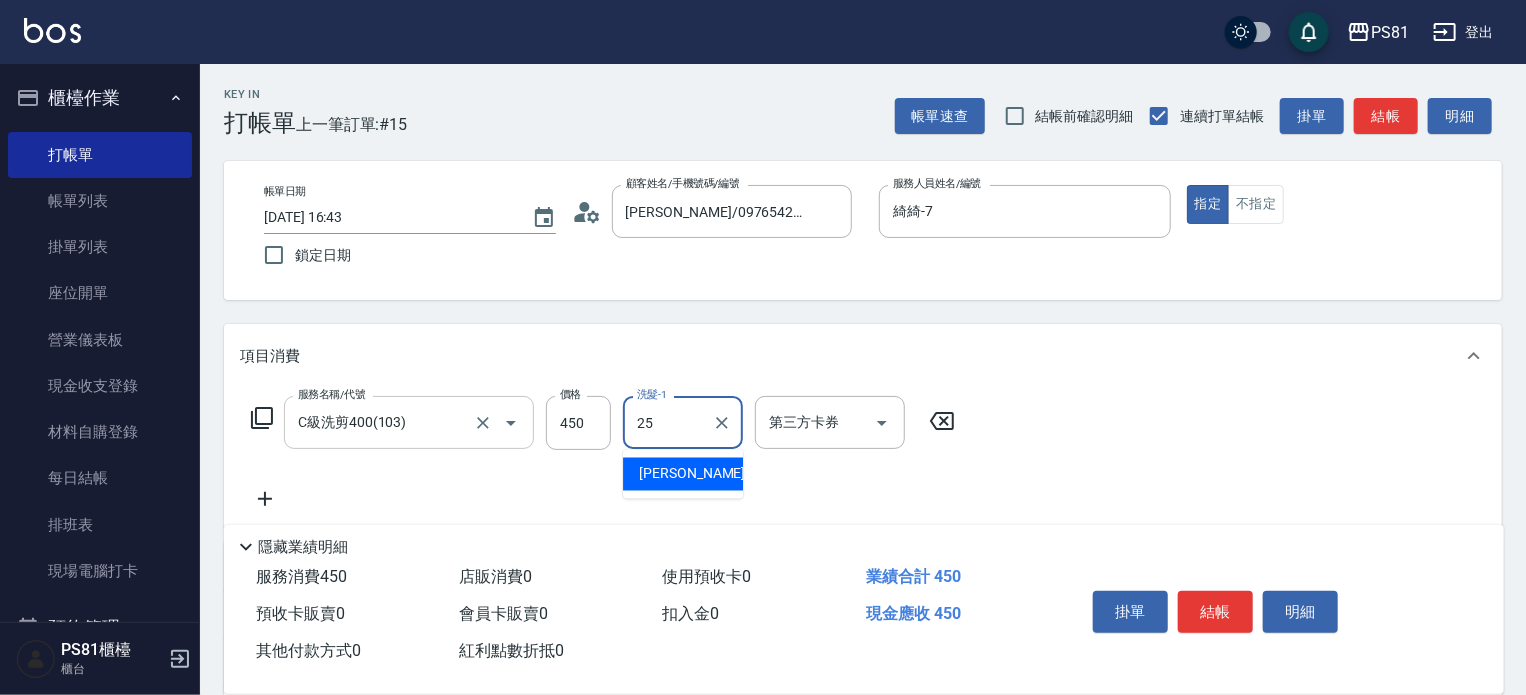 click on "妮可 -25" at bounding box center [702, 474] 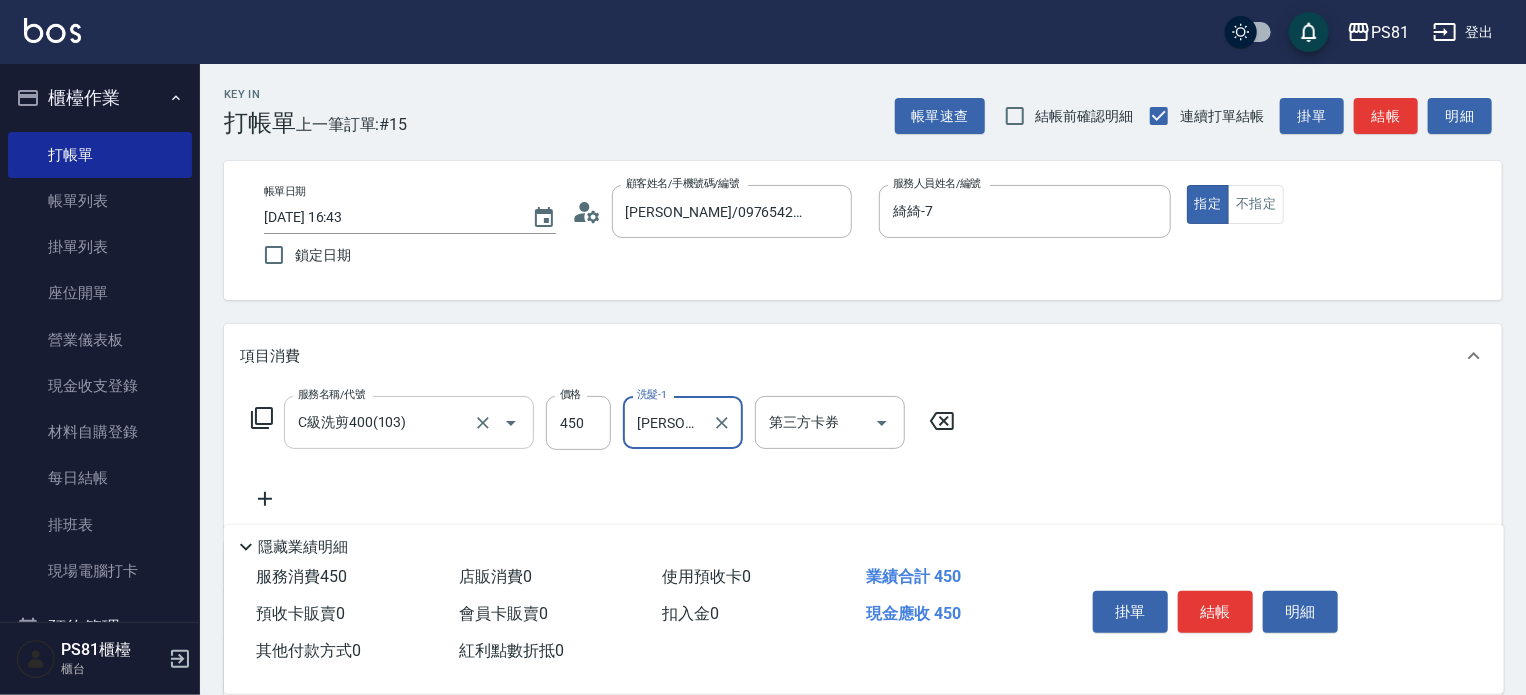 type on "妮可-25" 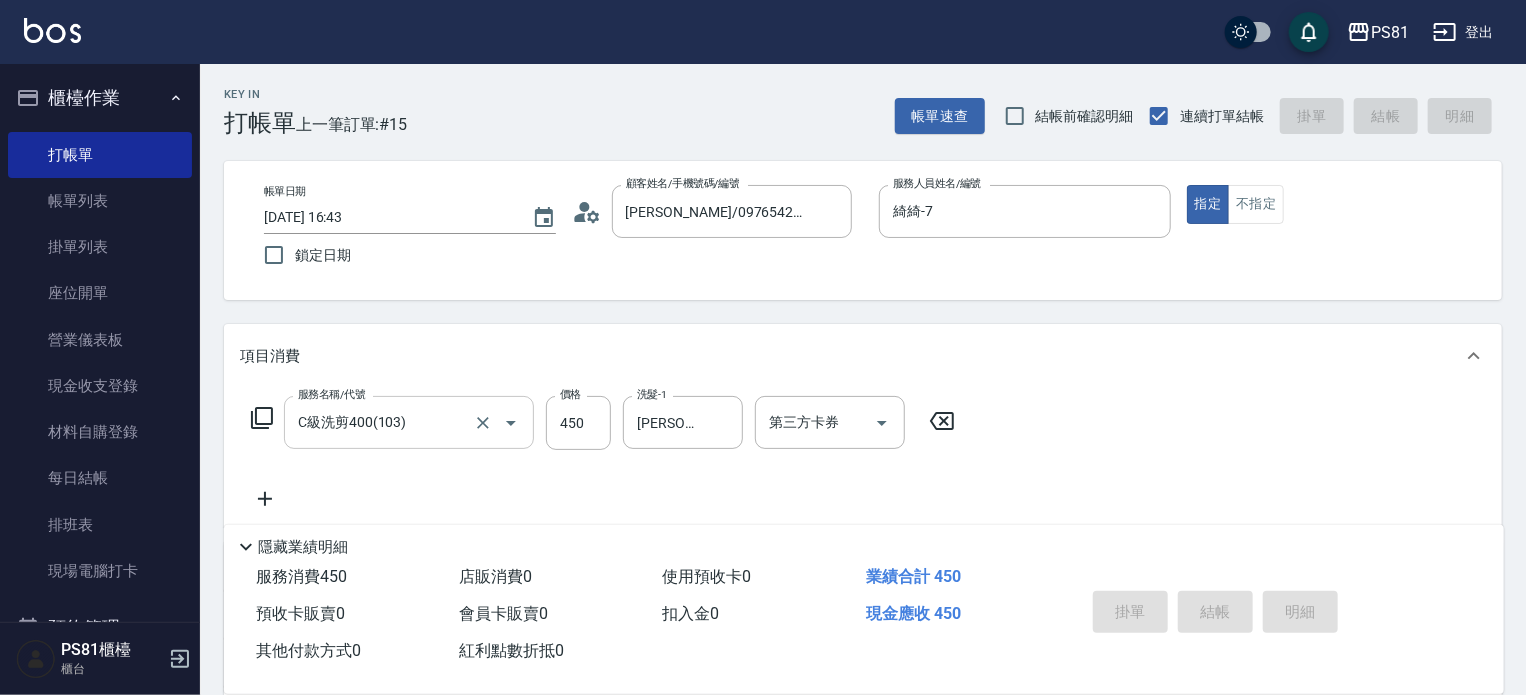 type 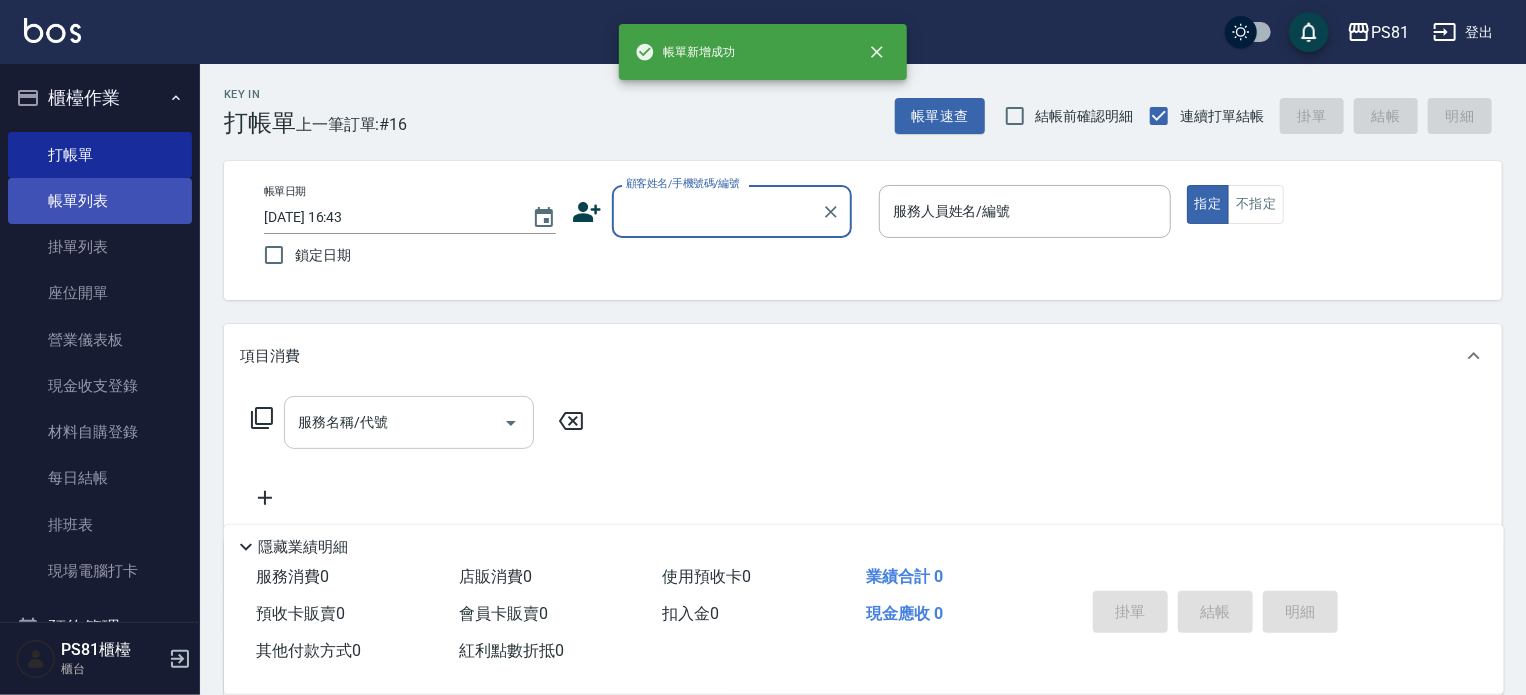 click on "帳單列表" at bounding box center (100, 201) 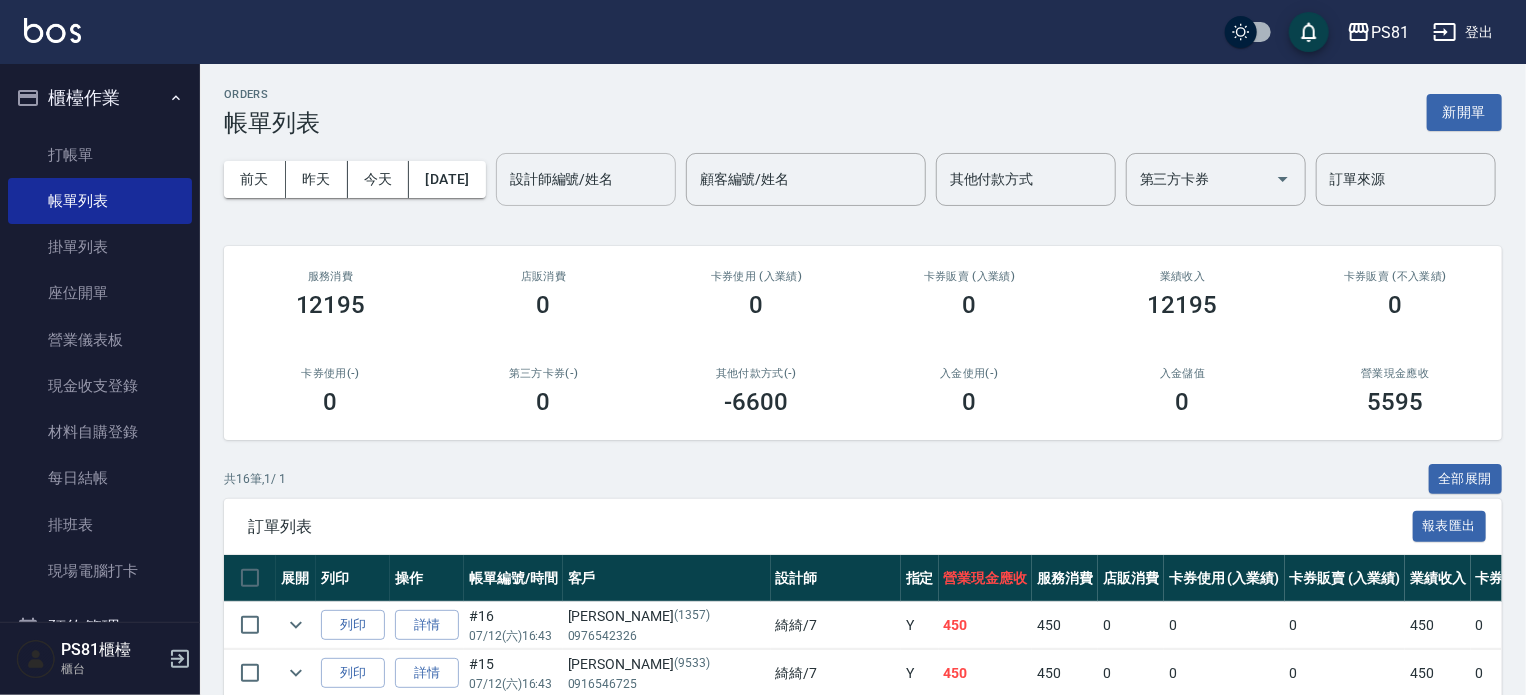 click on "設計師編號/姓名" at bounding box center (586, 179) 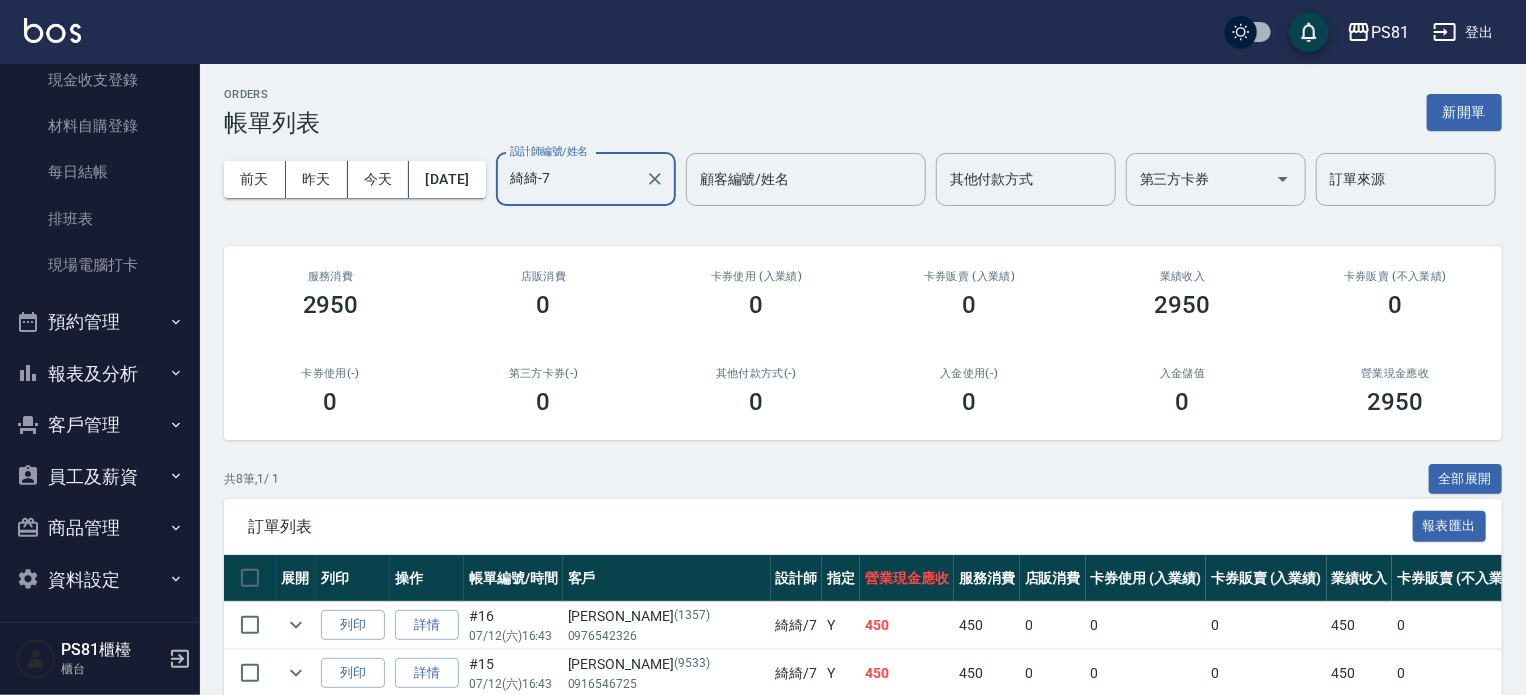 scroll, scrollTop: 312, scrollLeft: 0, axis: vertical 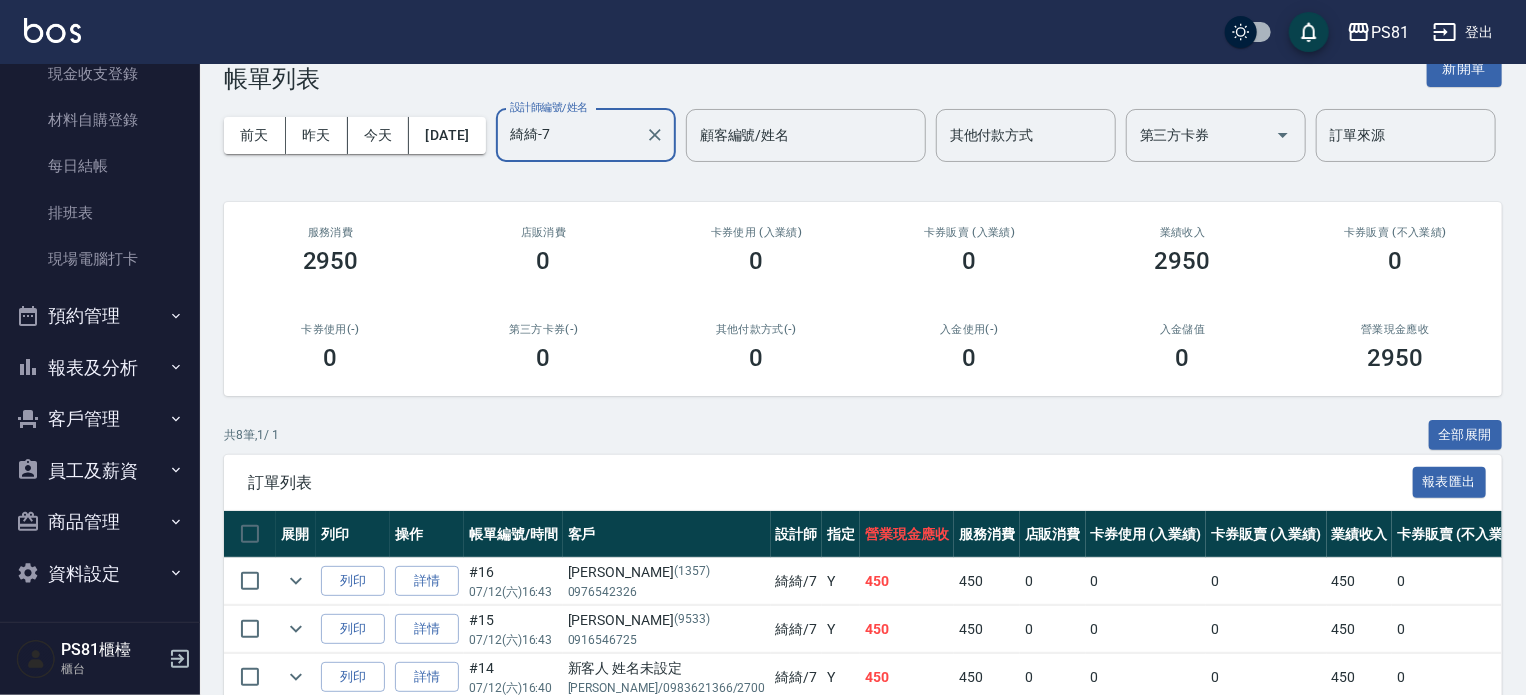 type on "綺綺-7" 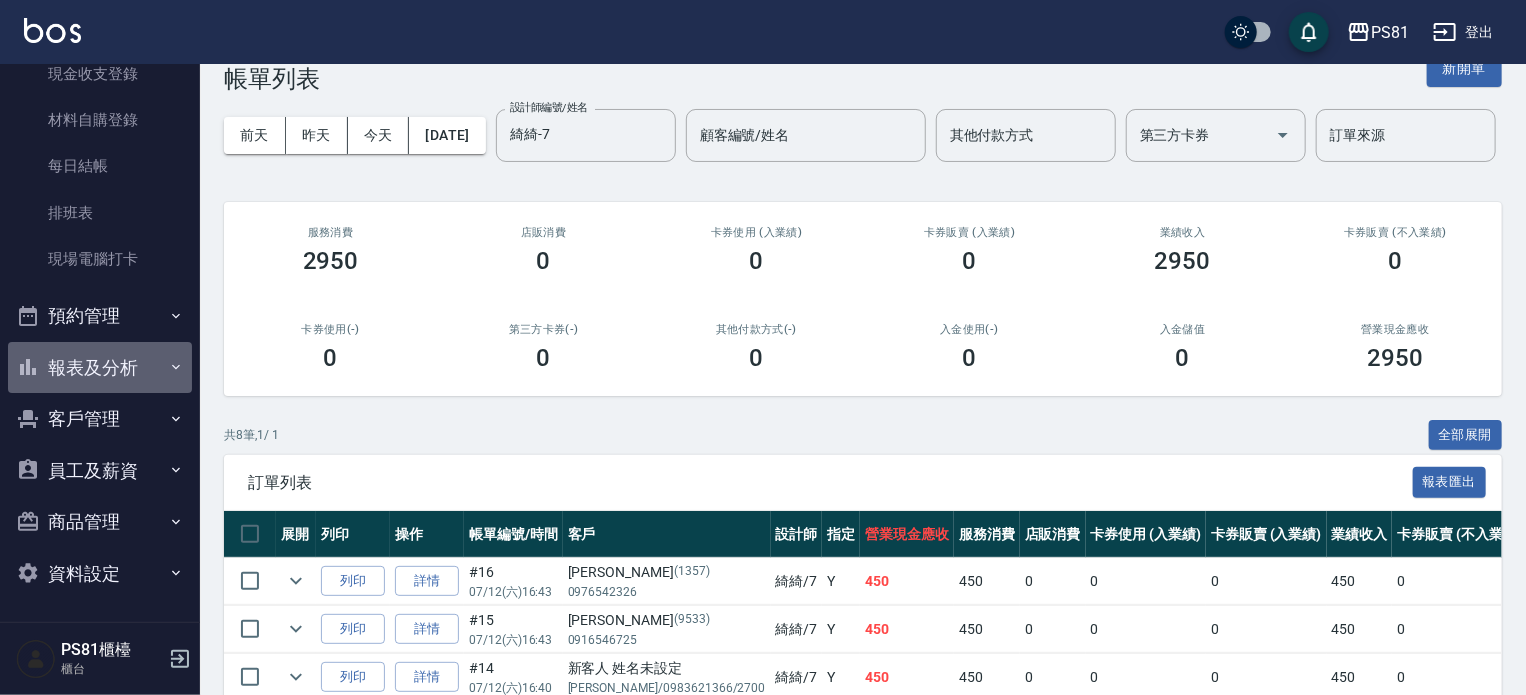 click on "報表及分析" at bounding box center [100, 368] 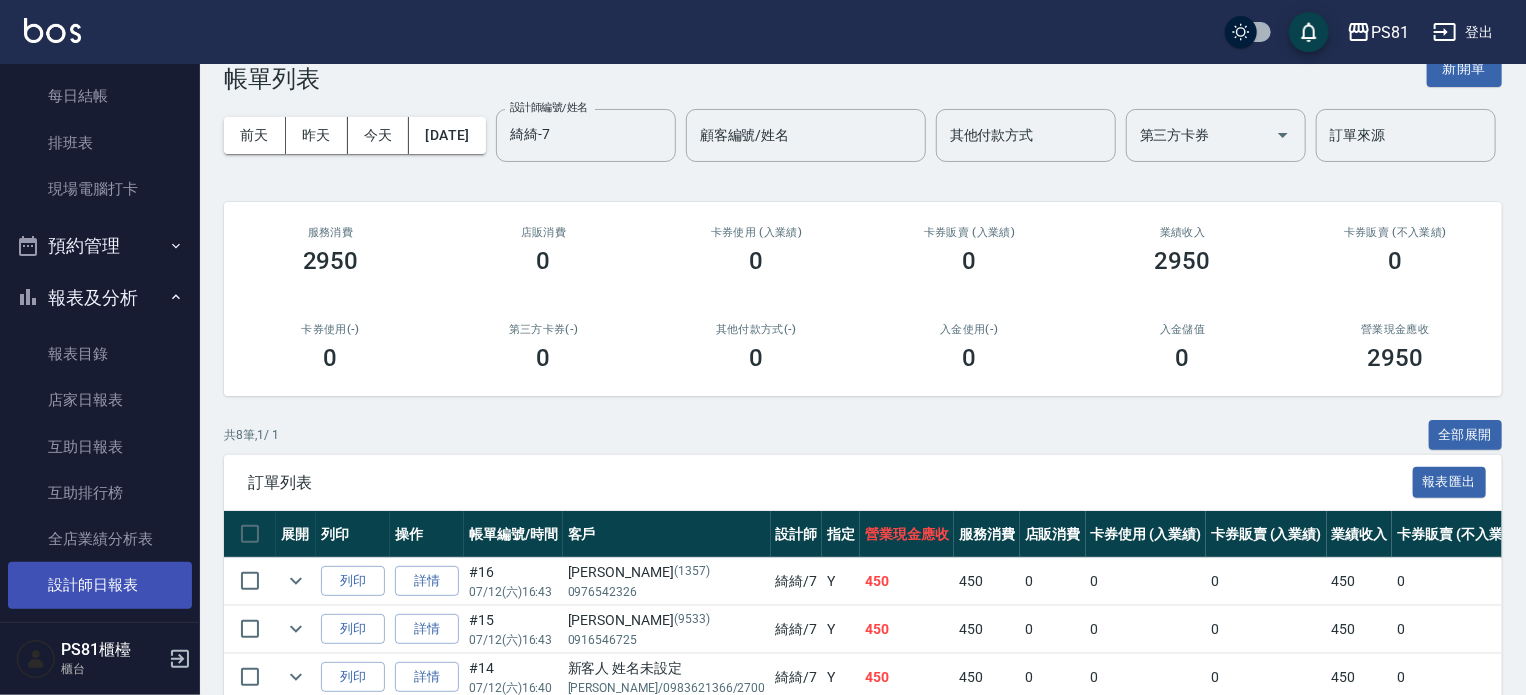 scroll, scrollTop: 412, scrollLeft: 0, axis: vertical 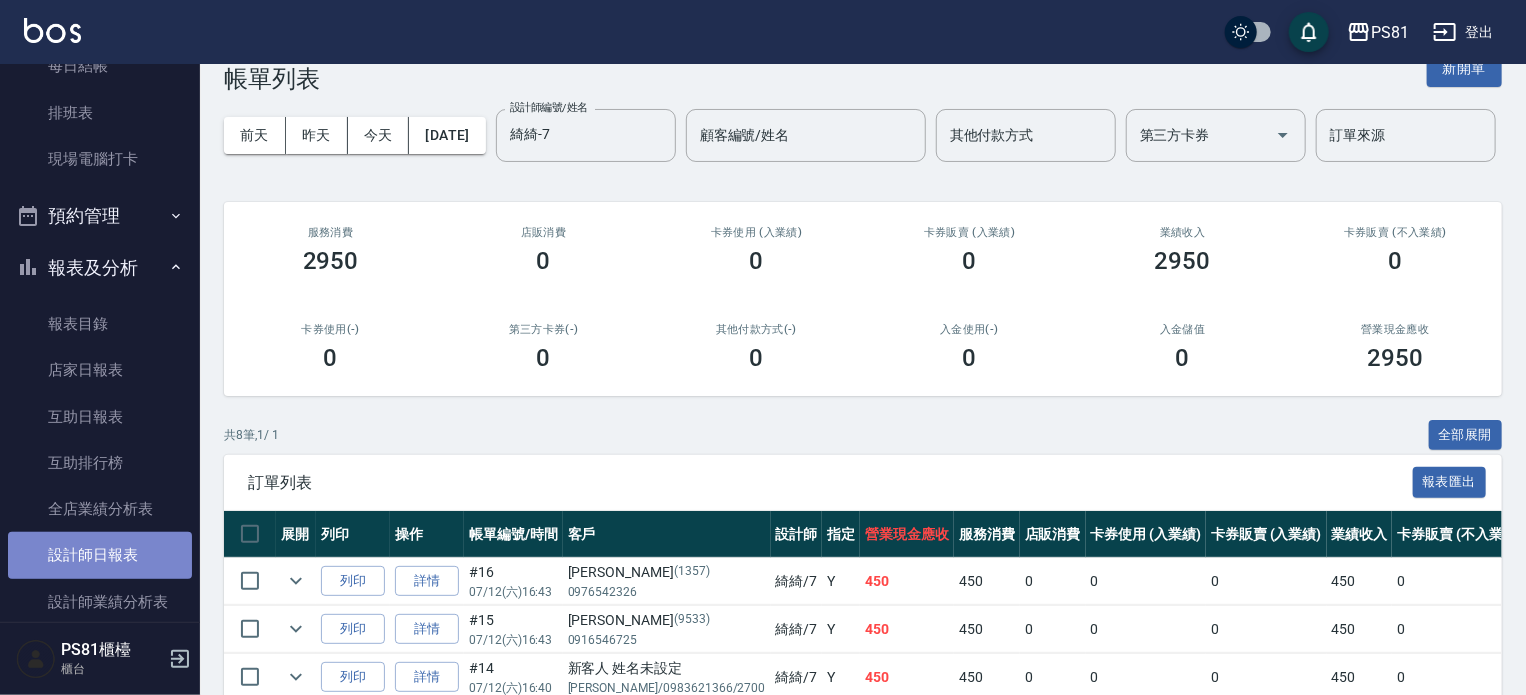 click on "設計師日報表" at bounding box center [100, 555] 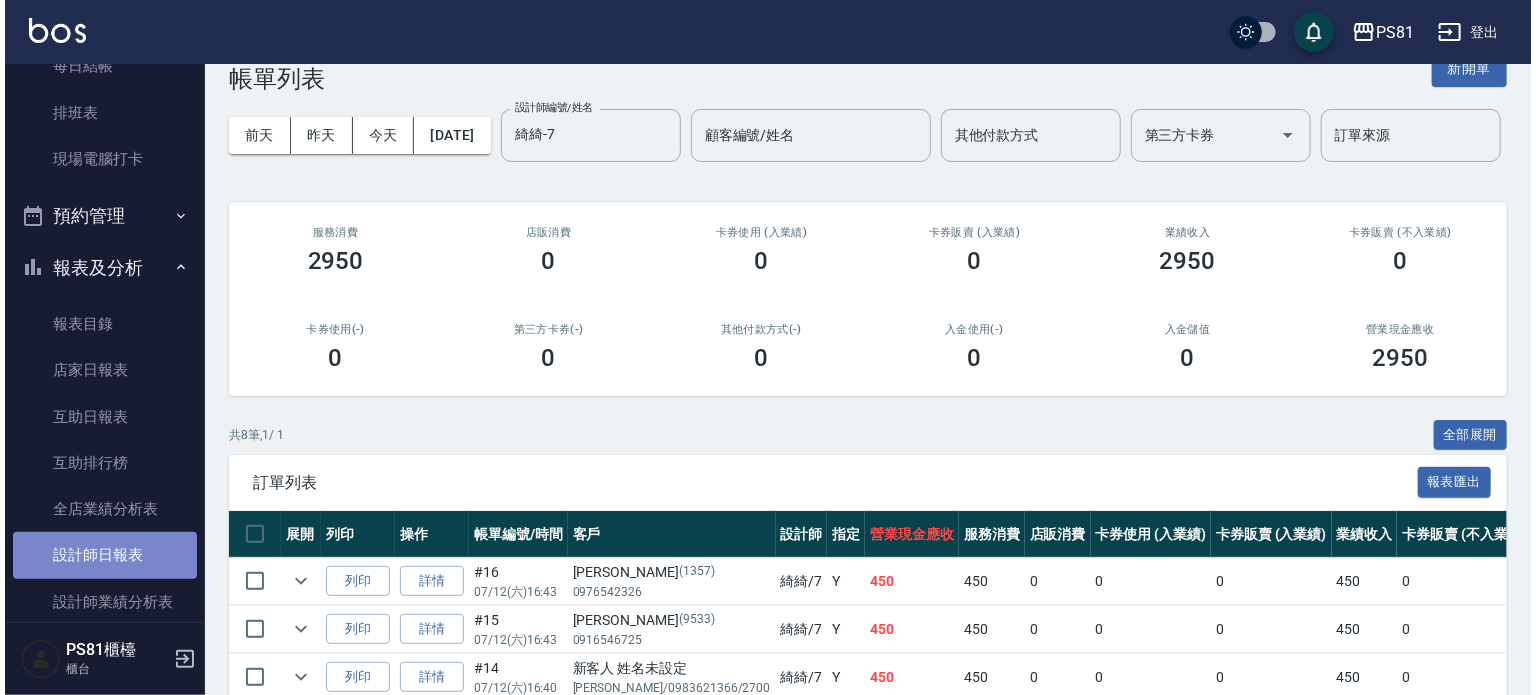 scroll, scrollTop: 0, scrollLeft: 0, axis: both 